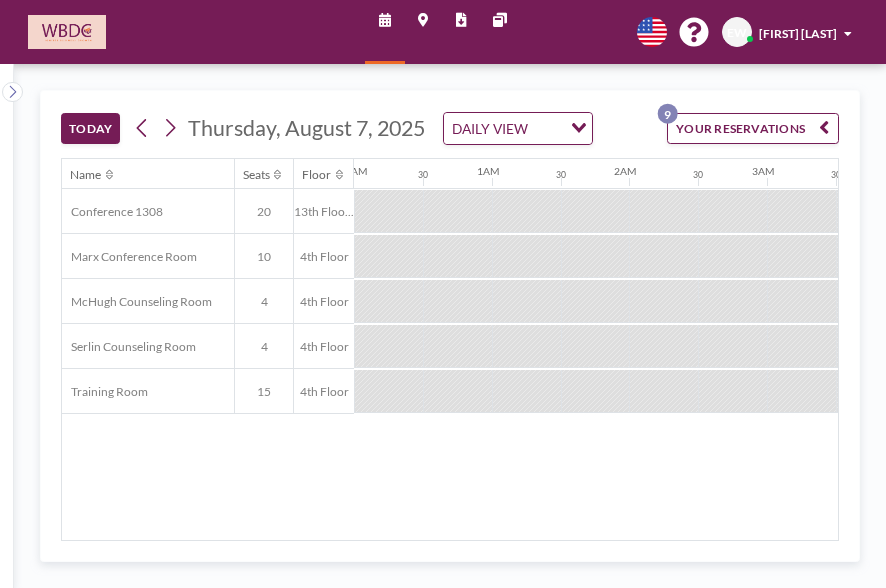 scroll, scrollTop: 0, scrollLeft: 0, axis: both 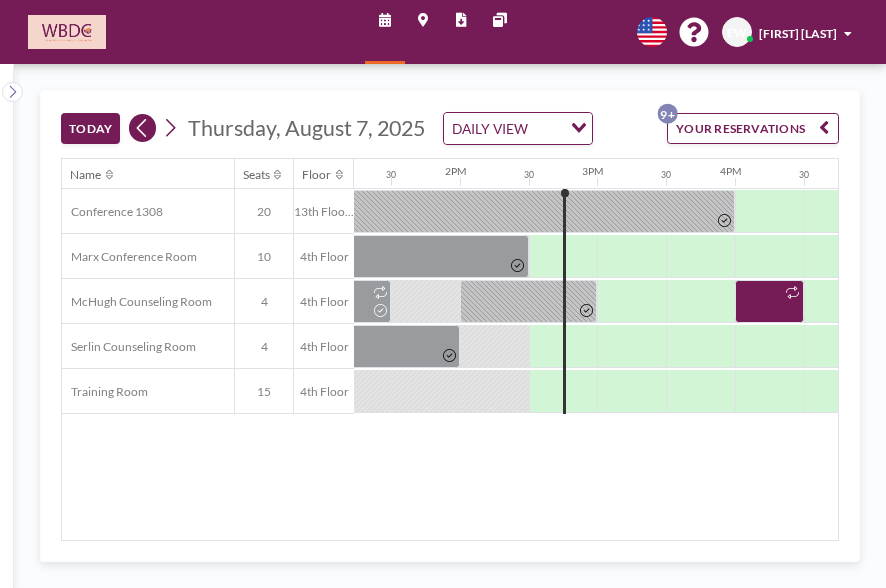 click 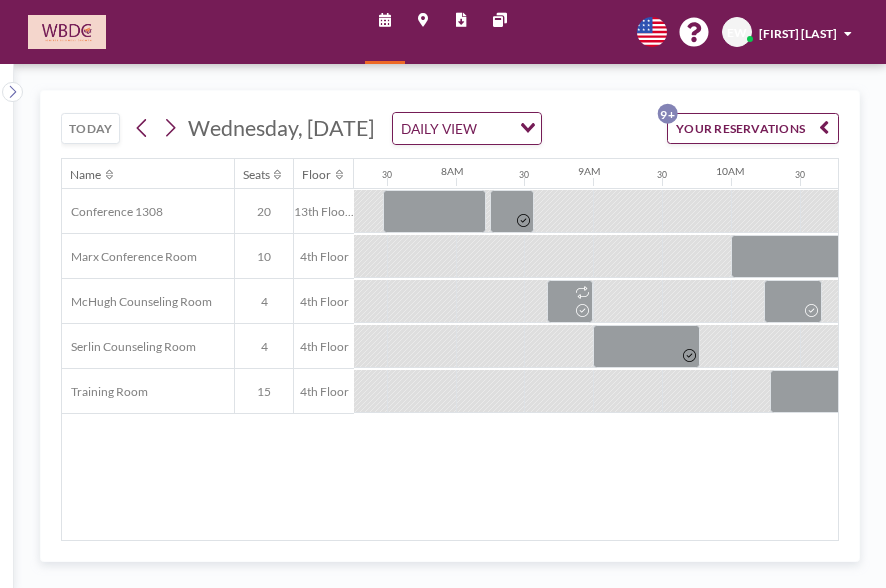 scroll, scrollTop: 0, scrollLeft: 1040, axis: horizontal 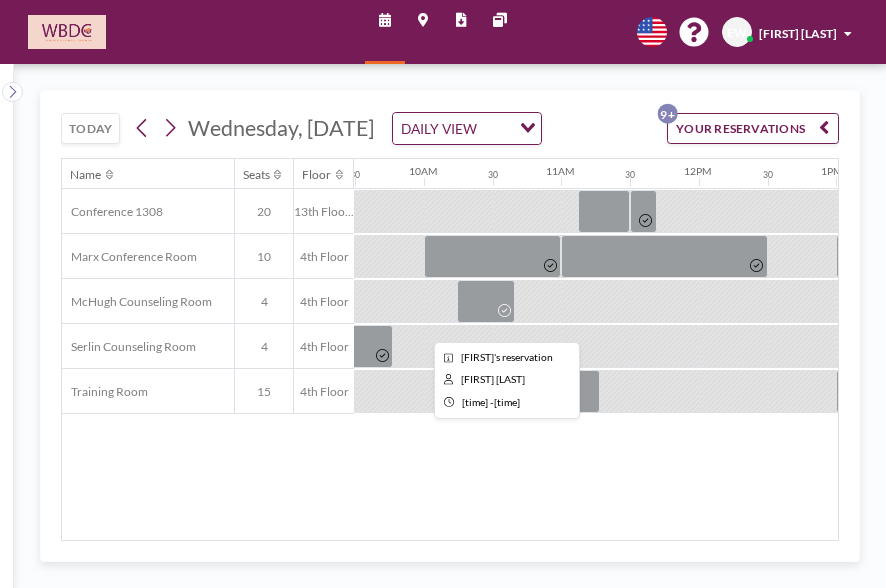 click at bounding box center [505, 310] 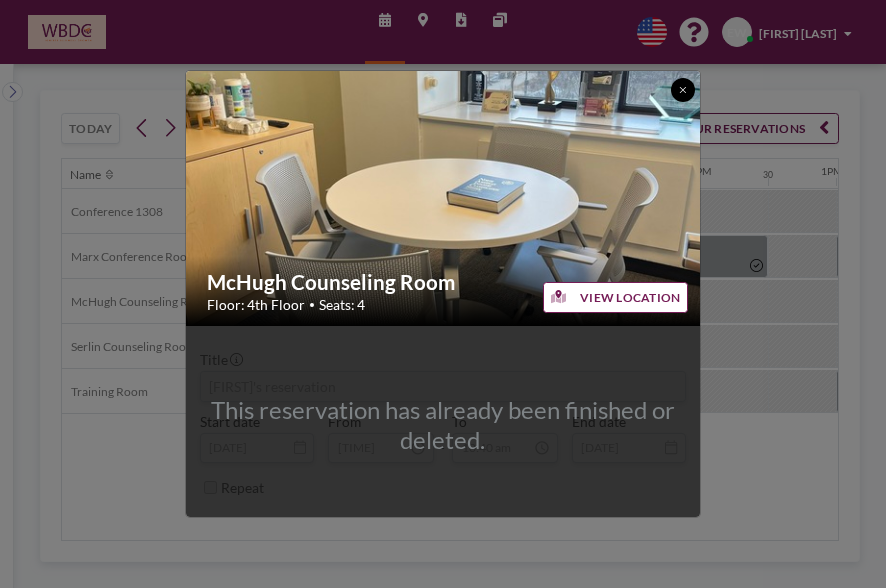 click 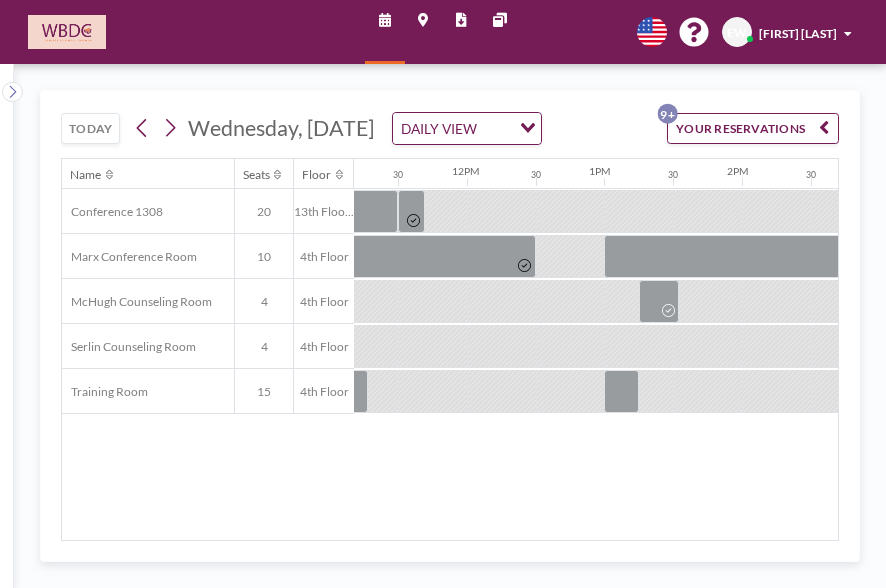 scroll, scrollTop: 0, scrollLeft: 1570, axis: horizontal 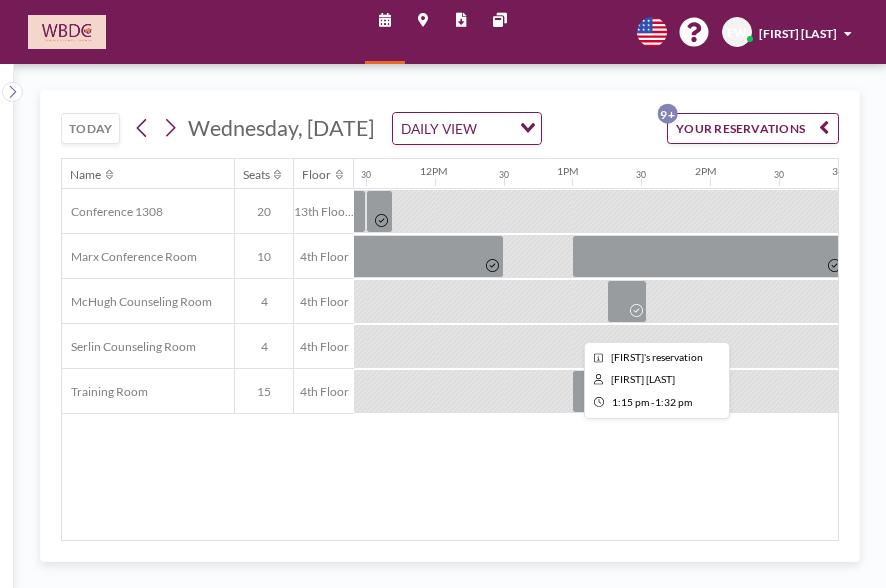 click at bounding box center (627, 301) 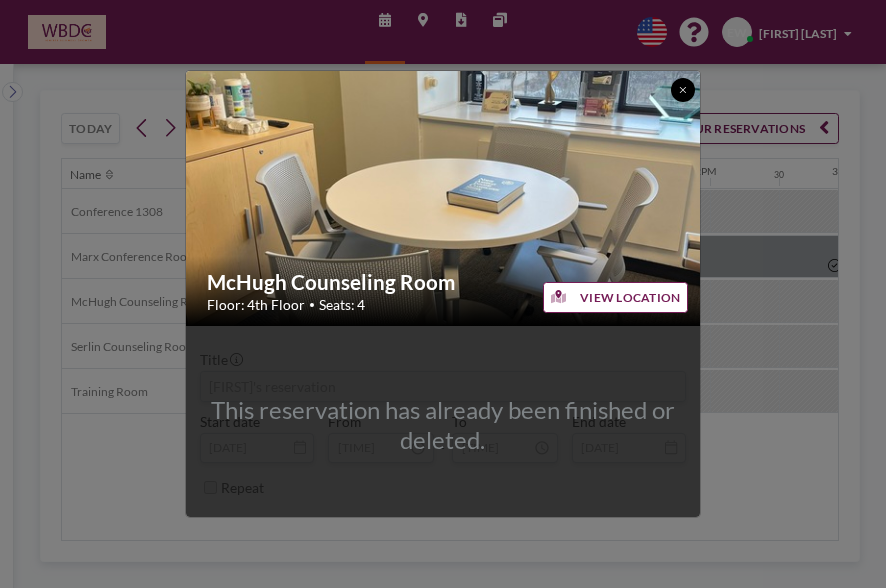 click 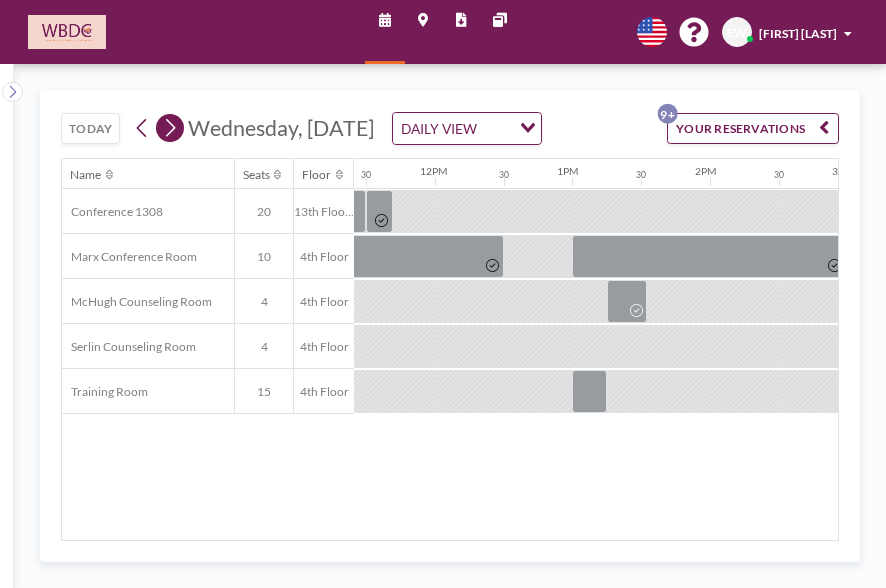 click at bounding box center (170, 128) 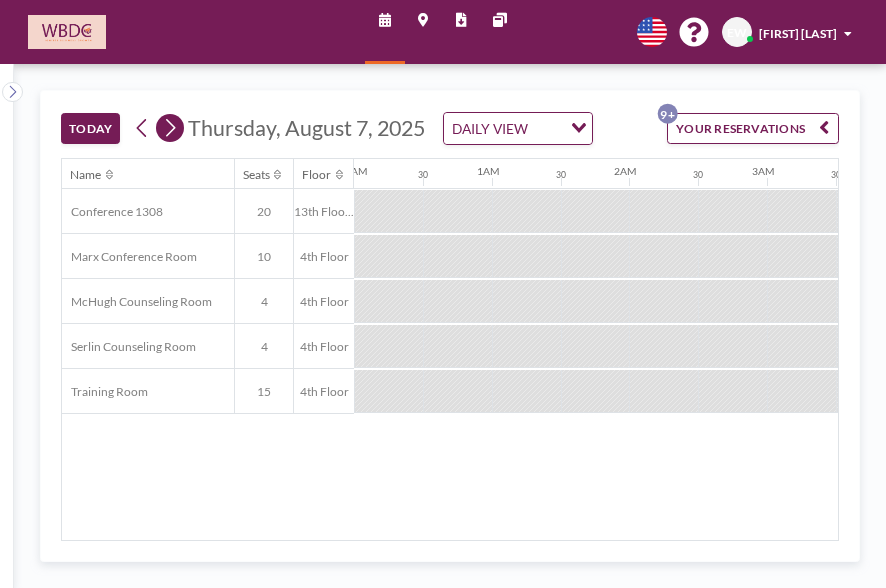 click at bounding box center (170, 128) 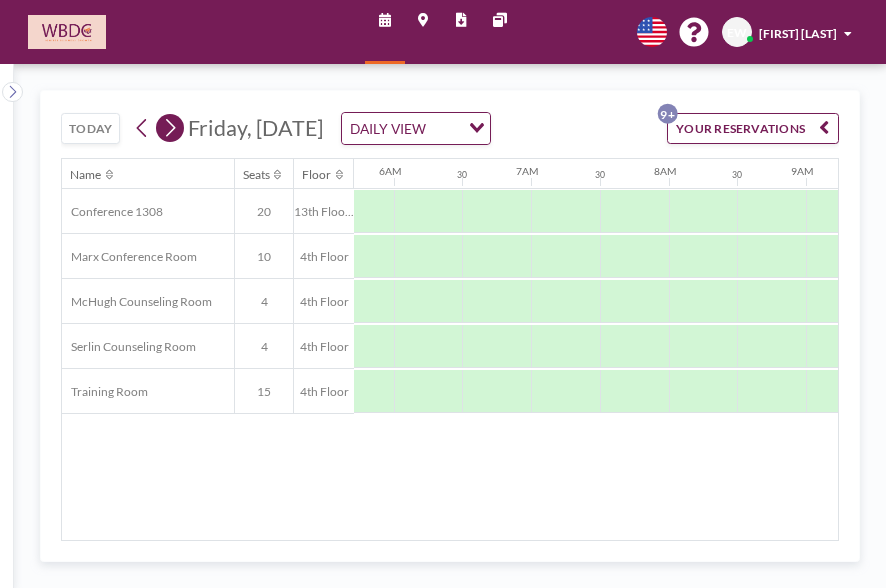 scroll, scrollTop: 0, scrollLeft: 1040, axis: horizontal 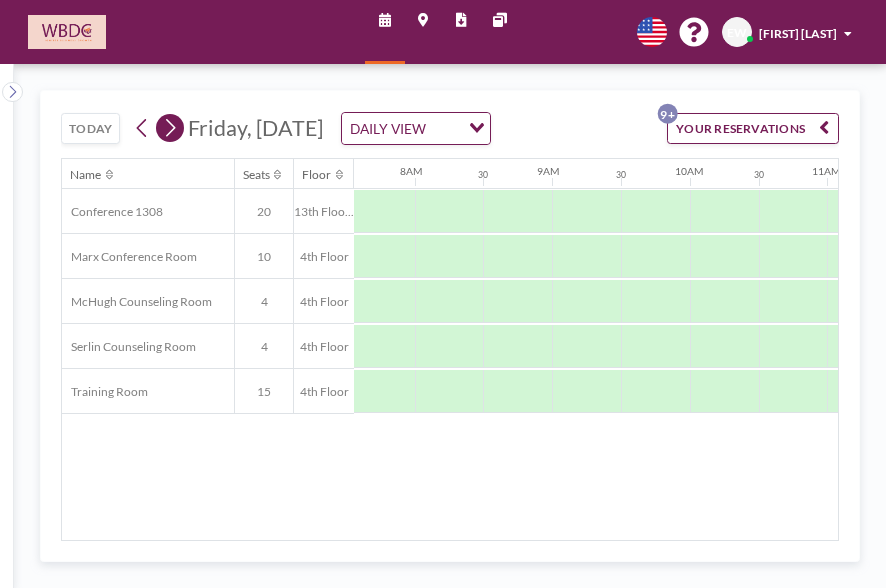 click at bounding box center (170, 128) 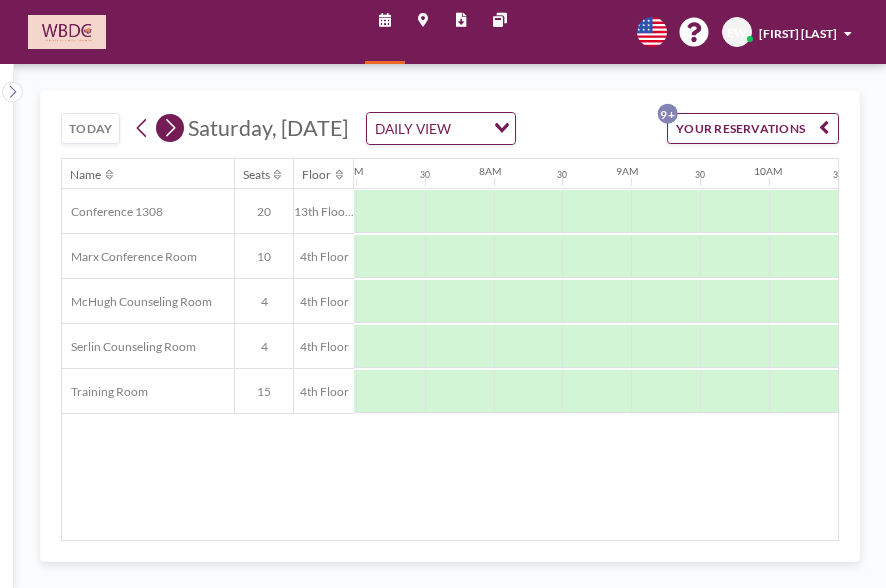 click at bounding box center [170, 128] 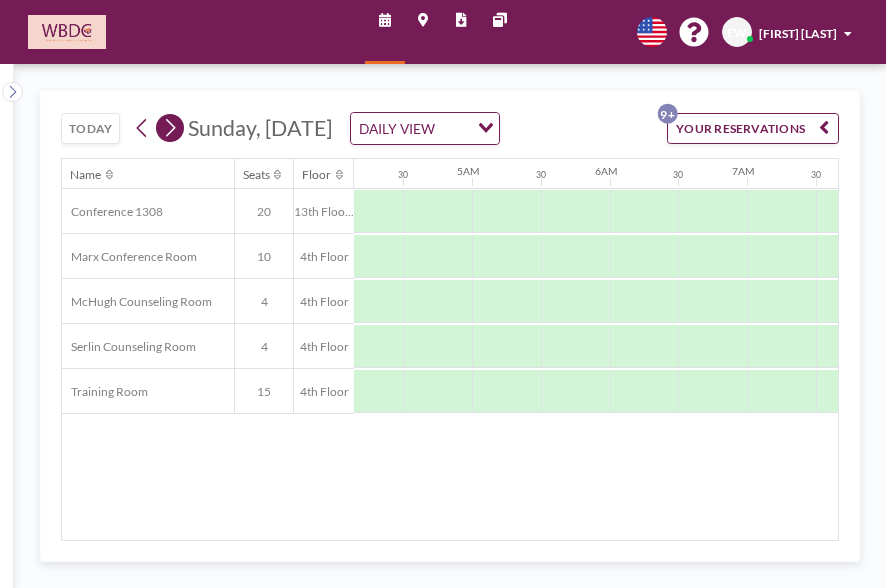 scroll, scrollTop: 0, scrollLeft: 938, axis: horizontal 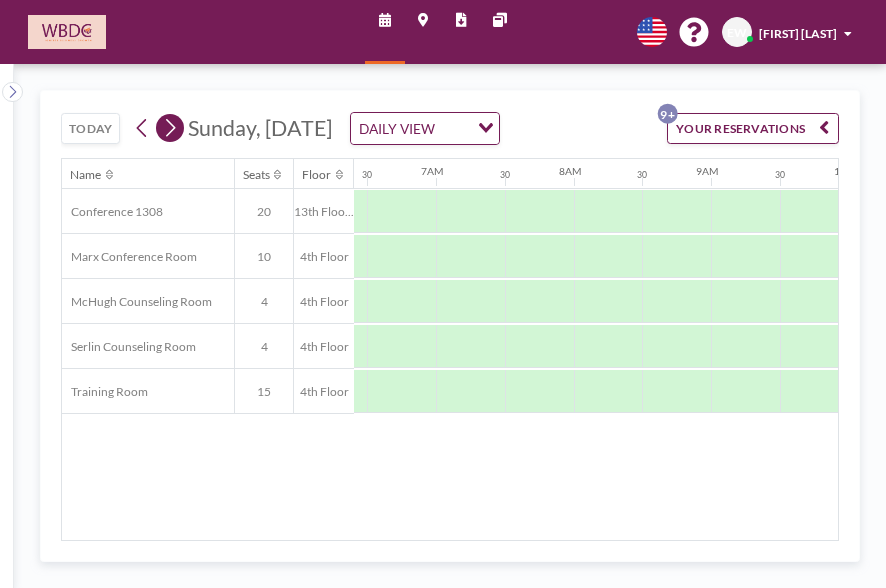 click at bounding box center [170, 128] 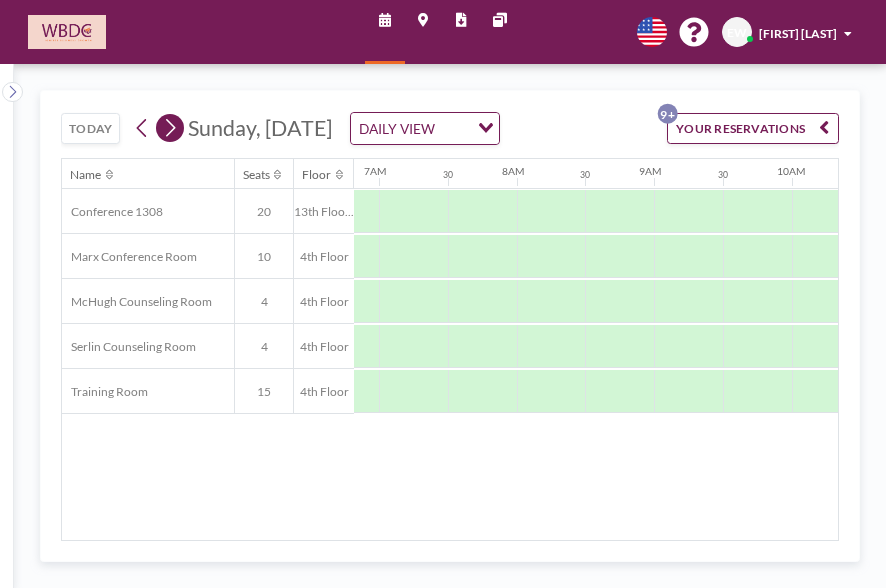 scroll, scrollTop: 0, scrollLeft: 0, axis: both 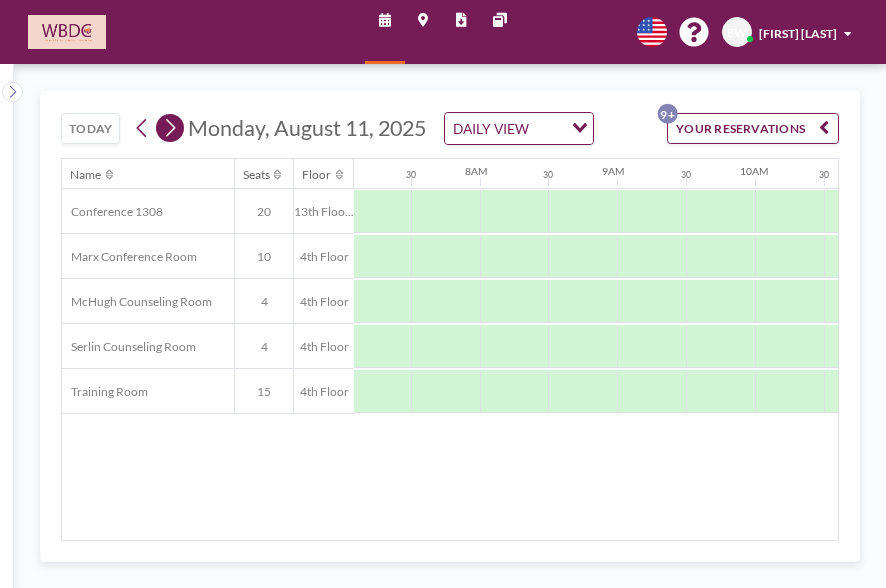 click at bounding box center (170, 128) 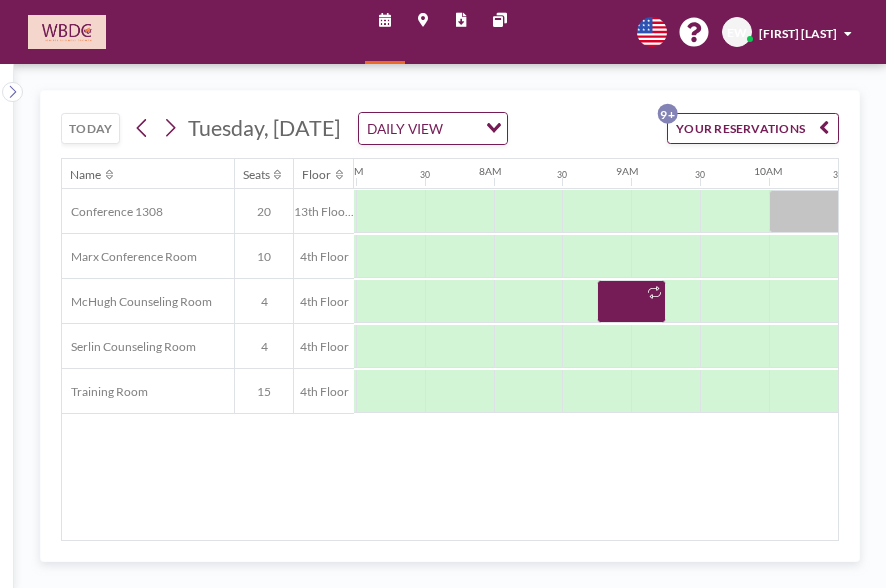 scroll, scrollTop: 0, scrollLeft: 975, axis: horizontal 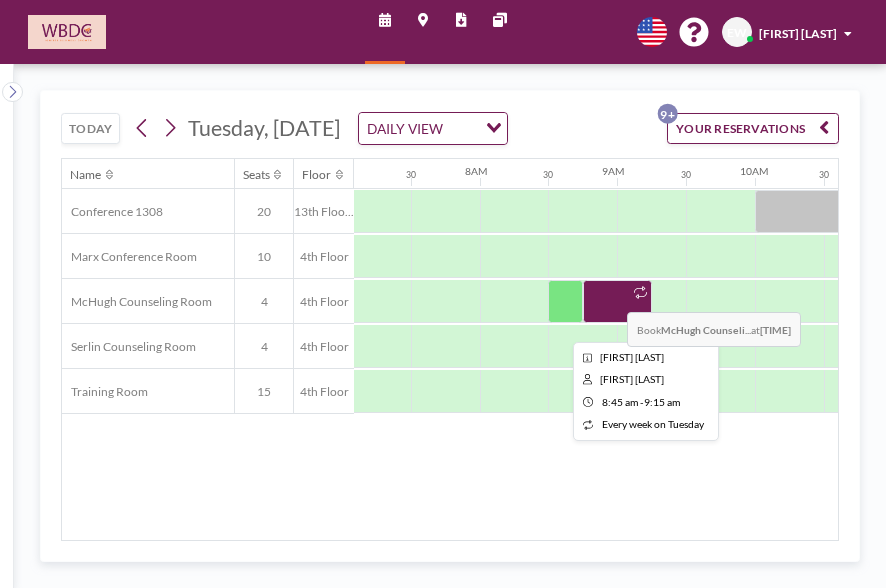 click at bounding box center (617, 301) 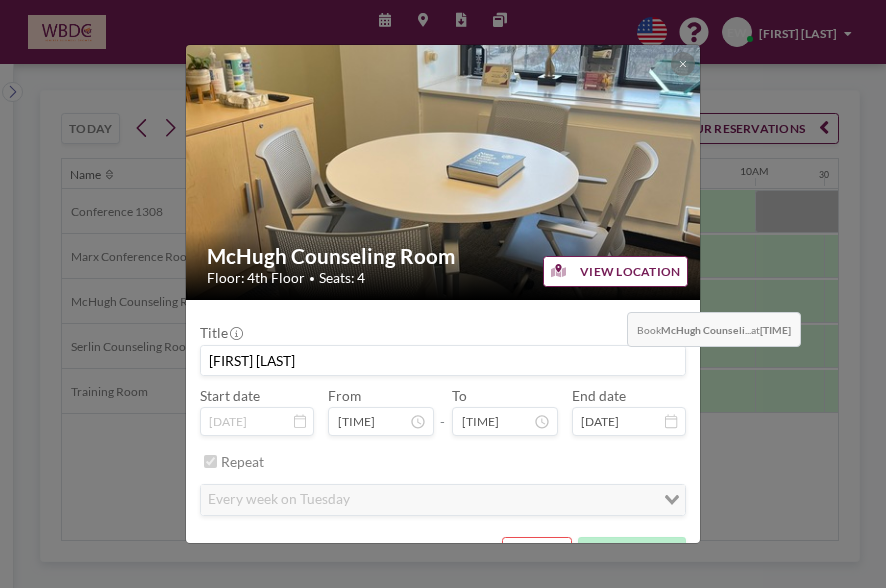click on "McHugh Counseling Room   Floor: 4th Floor   •   Seats: 4" at bounding box center [444, 265] 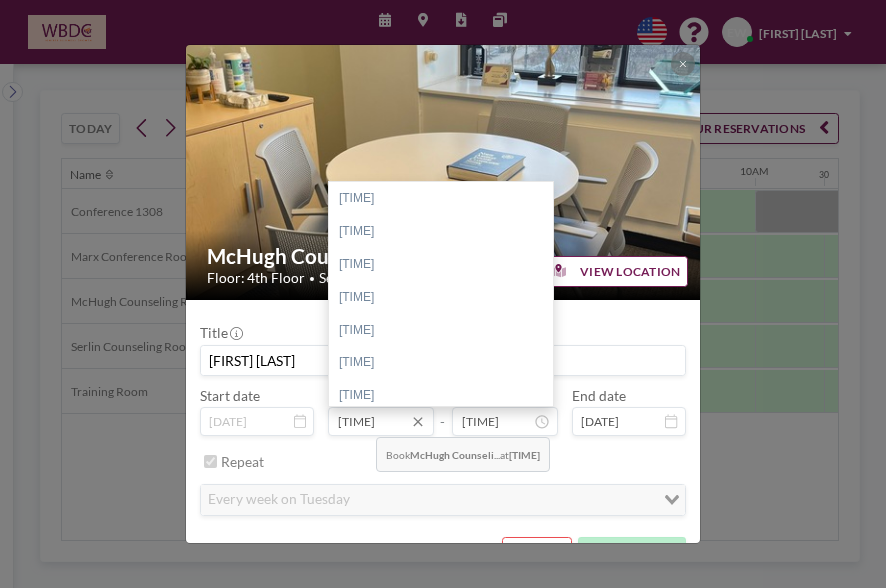 click on "08:45 am" at bounding box center [381, 421] 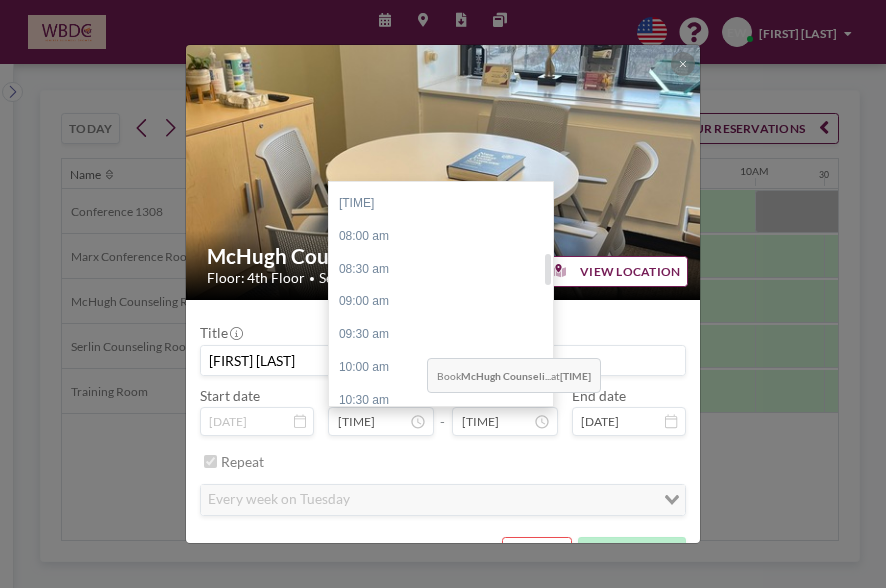 scroll, scrollTop: 500, scrollLeft: 0, axis: vertical 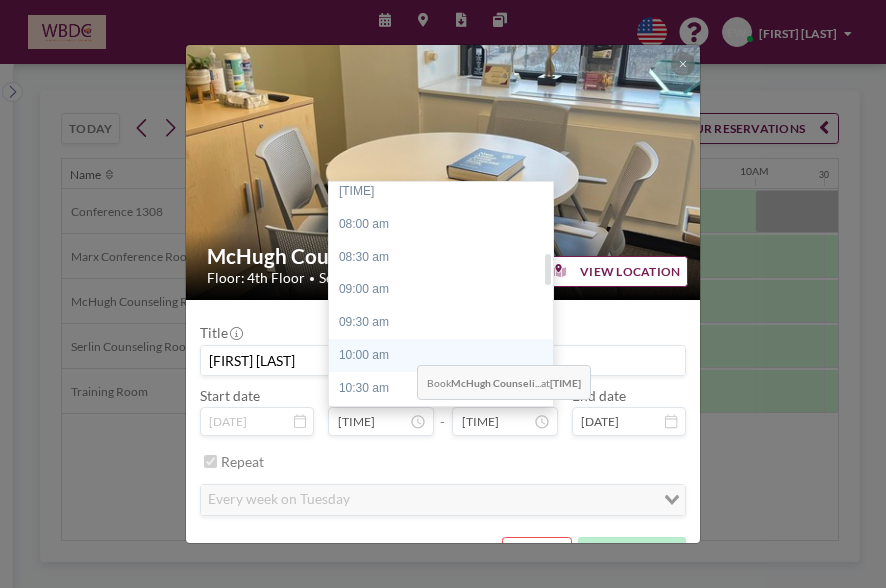 click on "10:00 am" at bounding box center (446, 355) 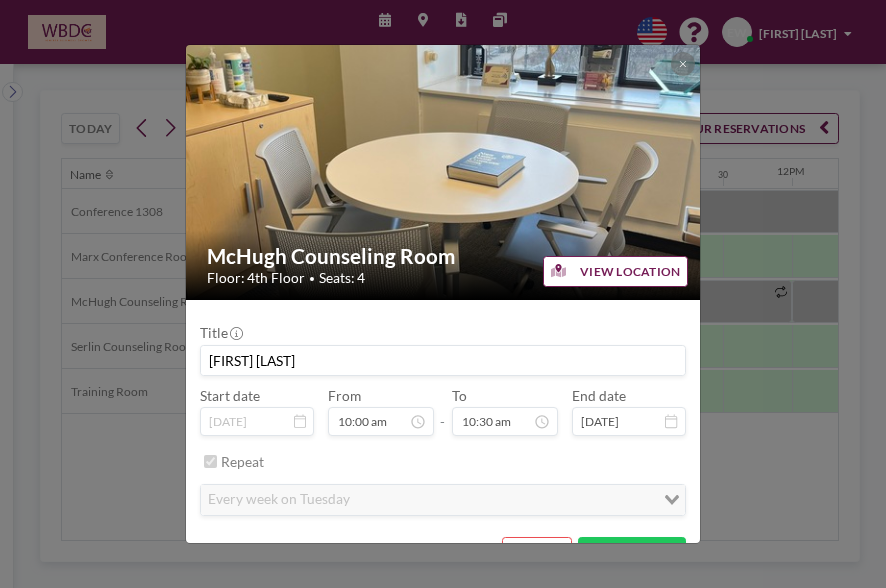 scroll, scrollTop: 0, scrollLeft: 1235, axis: horizontal 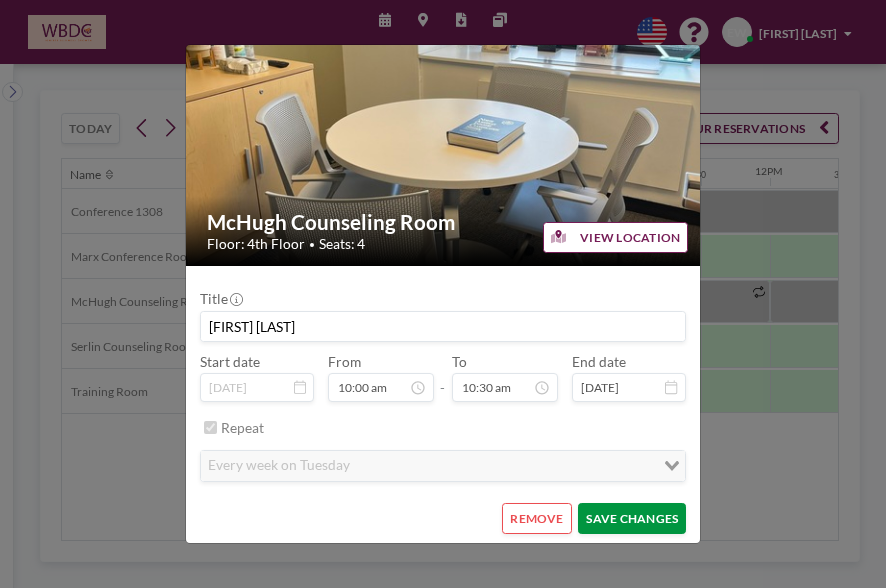 click on "SAVE CHANGES" at bounding box center [632, 518] 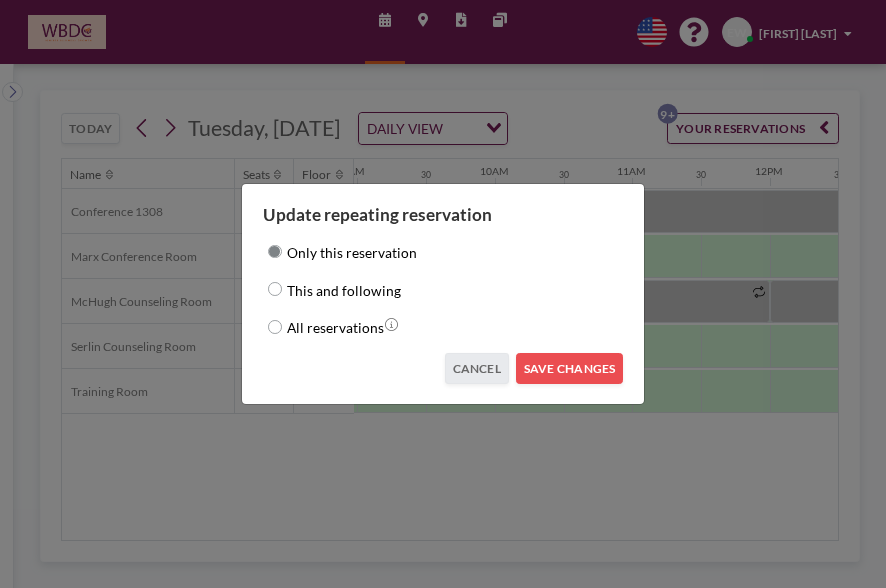 click on "This and following" at bounding box center (275, 289) 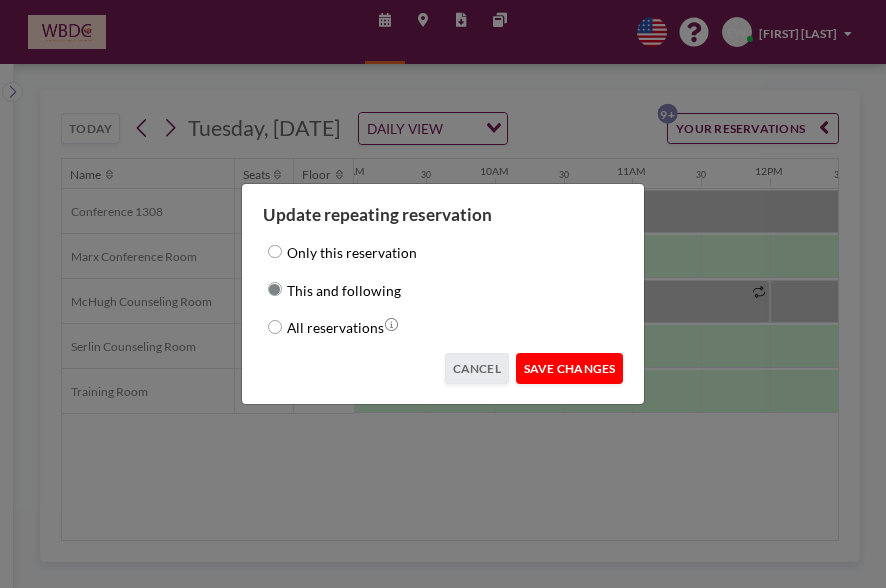 click on "SAVE CHANGES" at bounding box center [570, 368] 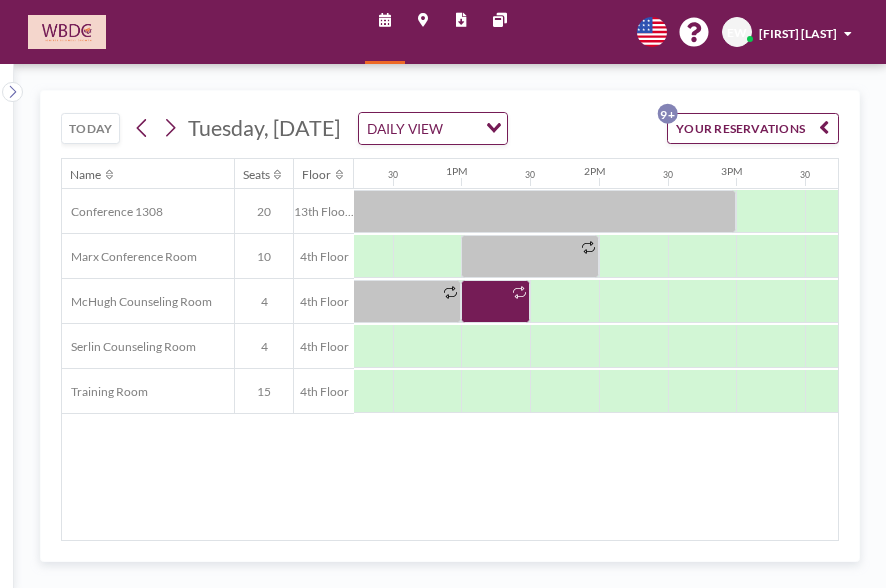 scroll, scrollTop: 0, scrollLeft: 1961, axis: horizontal 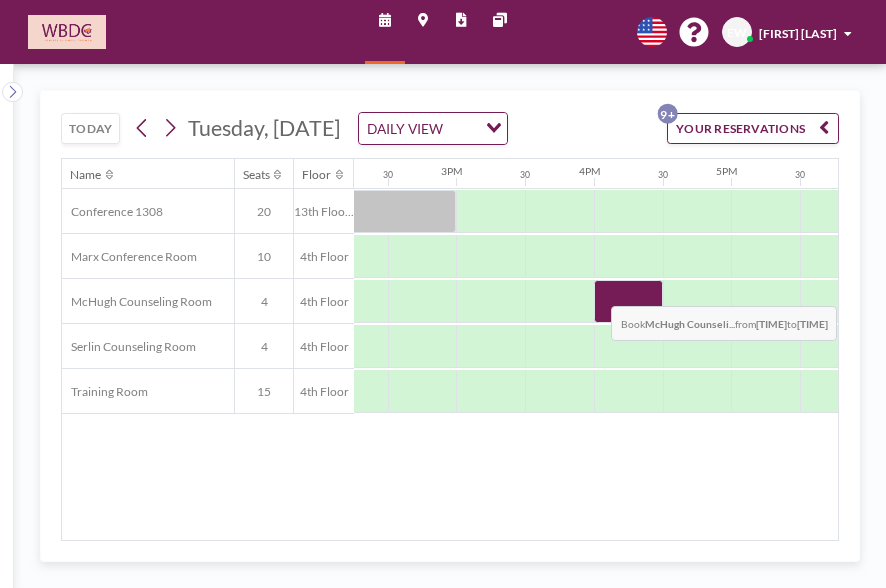 click at bounding box center (628, 301) 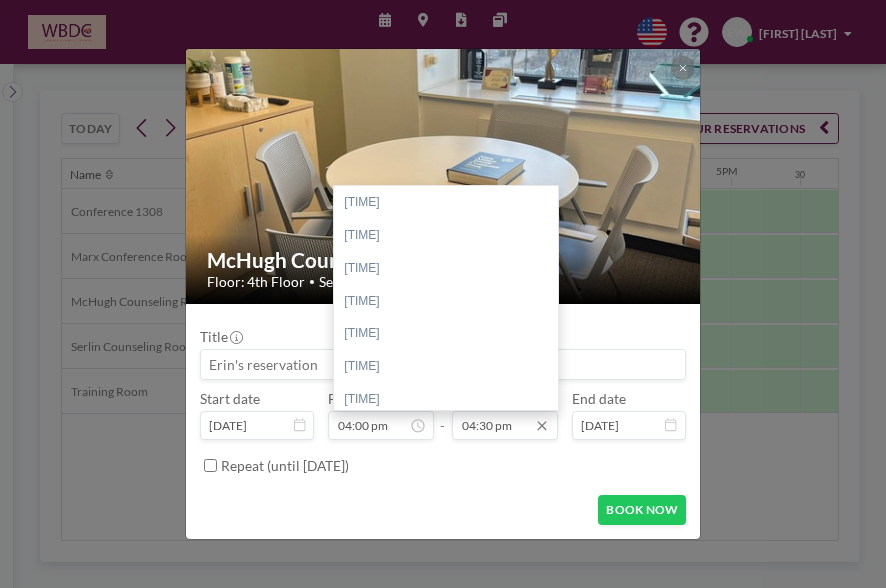 scroll, scrollTop: 1084, scrollLeft: 0, axis: vertical 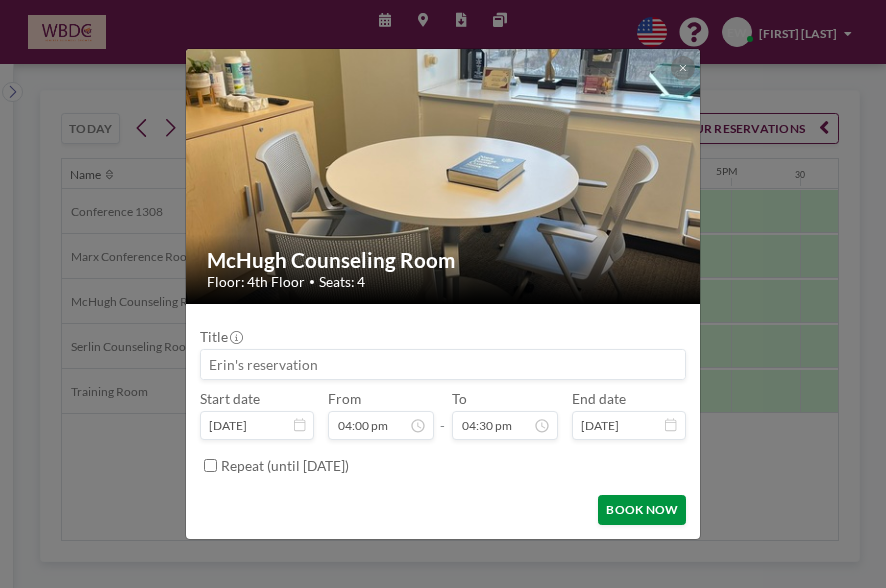 click on "BOOK NOW" at bounding box center (642, 510) 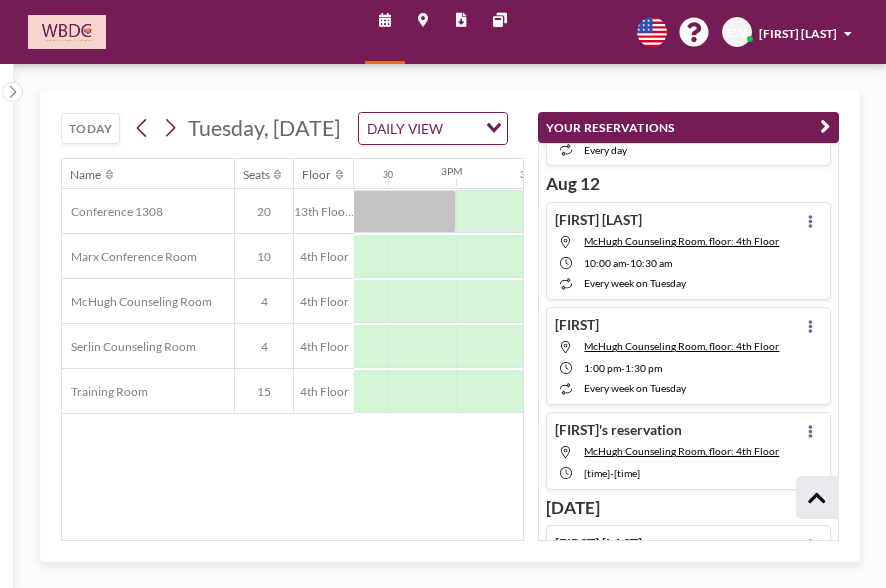 scroll, scrollTop: 847, scrollLeft: 0, axis: vertical 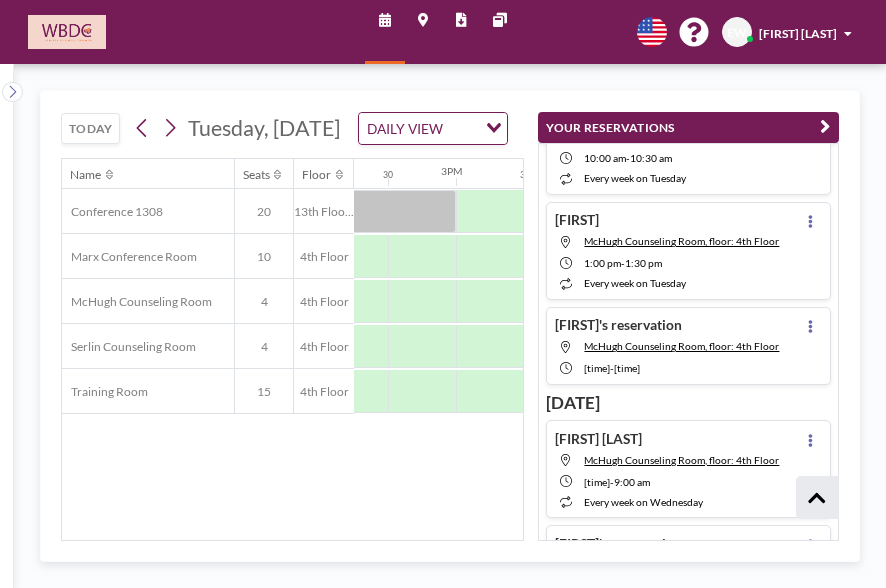 click on "Name Seats Floor 12AM 30 1AM 30 2AM 30 3AM 30 4AM 30 5AM 30 6AM 30 7AM 30 8AM 30 9AM 30 10AM 30 11AM 30 12PM 30 1PM 30 2PM 30 3PM 30 4PM 30 5PM 30 6PM 30 7PM 30 8PM 30 9PM 30 10PM 30 11PM 30 Conference 1308 20 13th Floo... [NAME] Conference Room 10 4th Floor [NAME] Counseling Room 4 4th Floor [NAME] Counseling Room 4 4th Floor Training Room 15 4th Floor" at bounding box center [292, 349] 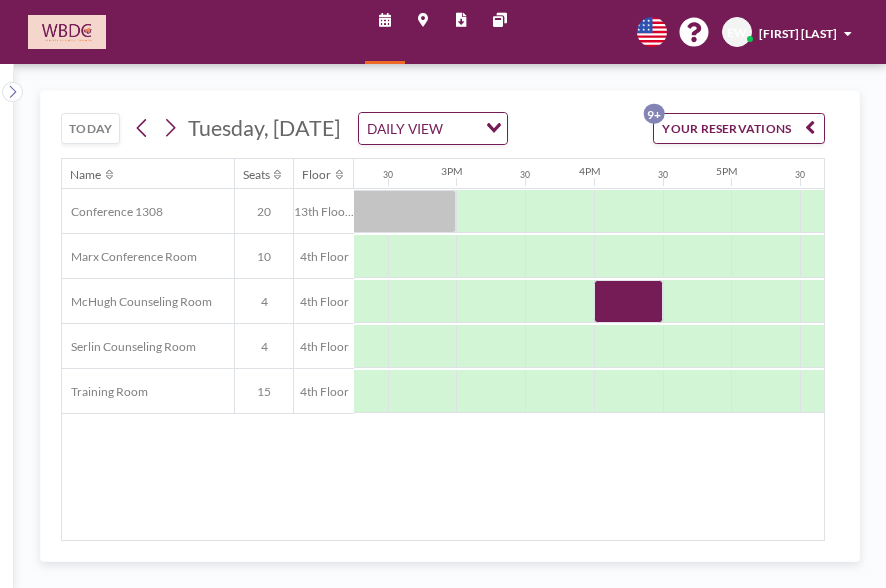 scroll, scrollTop: 0, scrollLeft: 2788, axis: horizontal 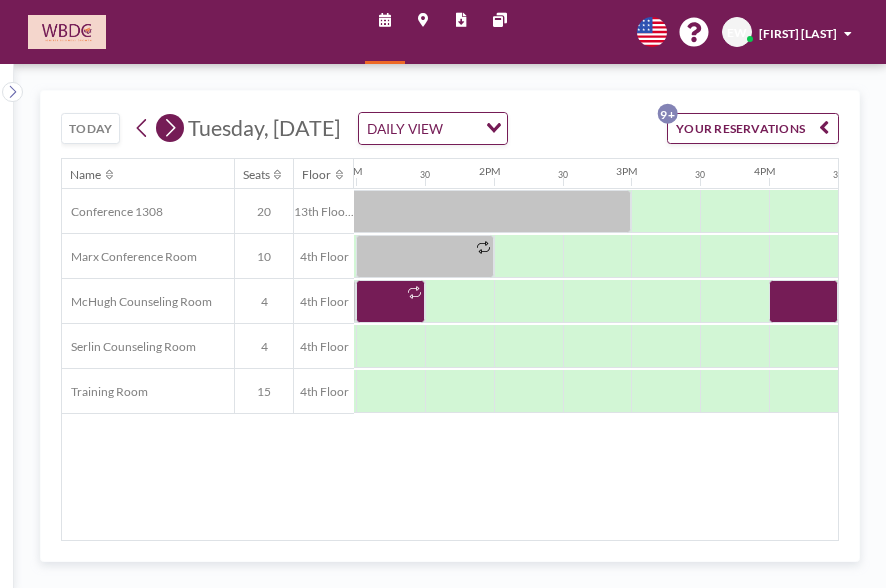 click at bounding box center (170, 128) 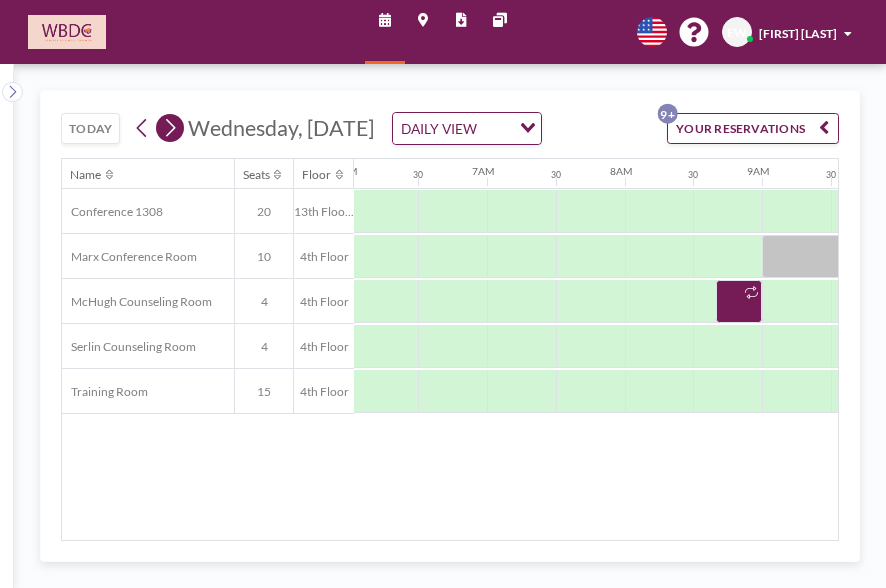 scroll, scrollTop: 0, scrollLeft: 975, axis: horizontal 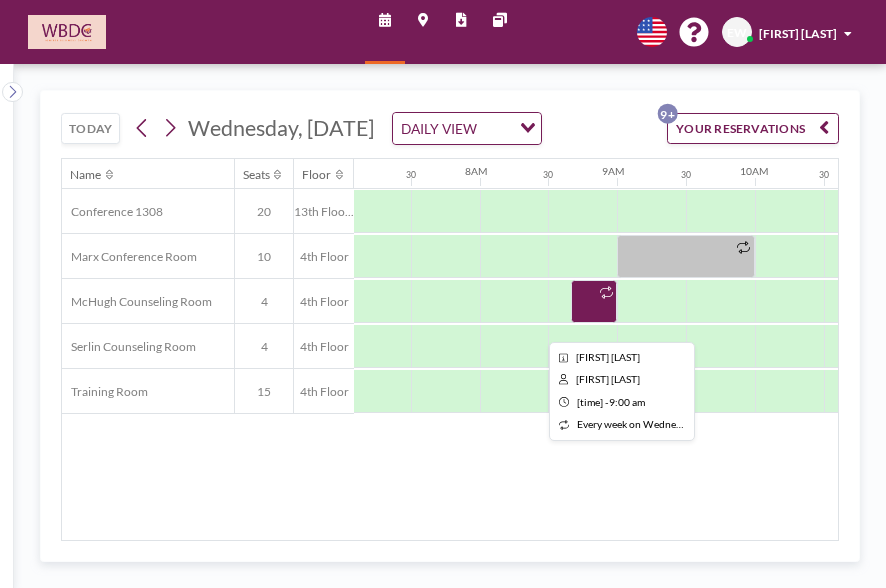 click at bounding box center [594, 301] 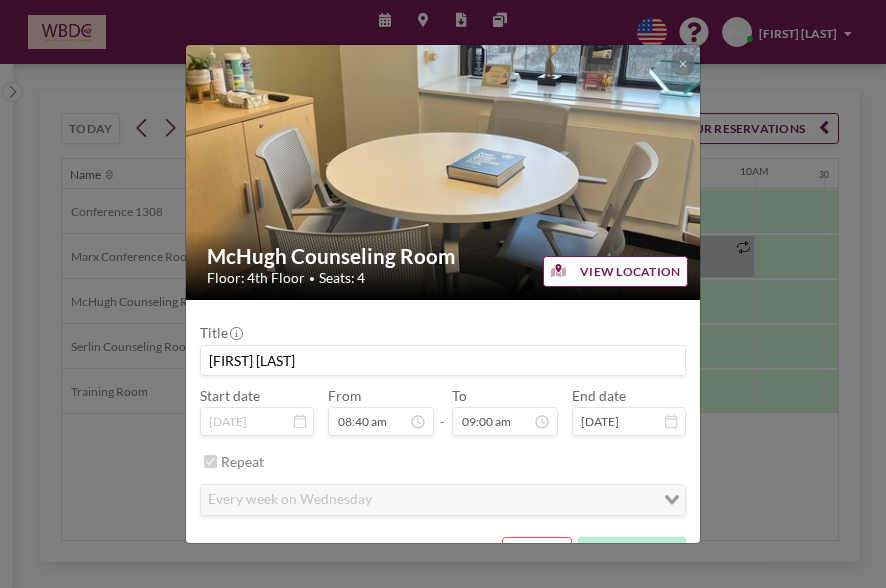 click on "Title  Erin White  Start date  Aug 13, 2025  From  08:40 am      -   To  09:00 am      End date  Aug 13, 2025  Repeat
every week on Wednesday
Loading...               REMOVE   SAVE CHANGES" at bounding box center [443, 440] 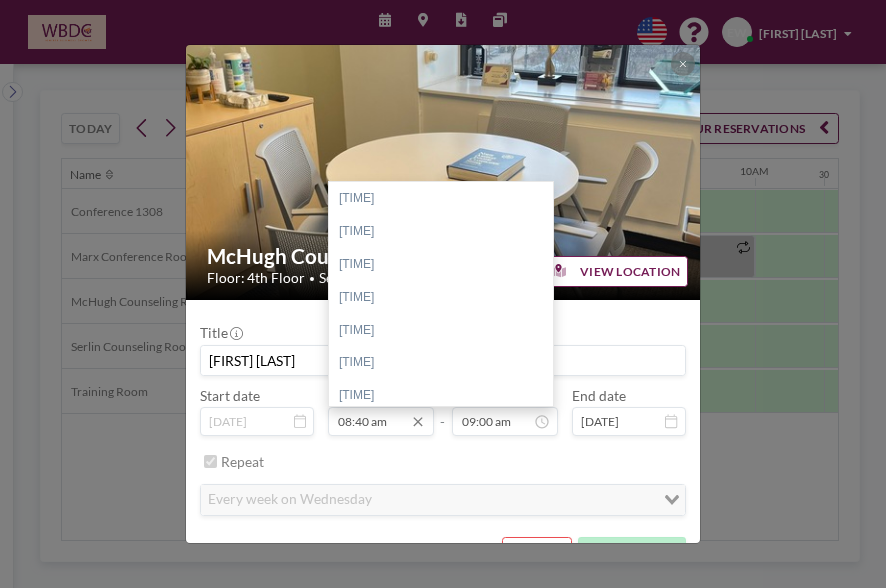 click on "08:40 am" at bounding box center (381, 421) 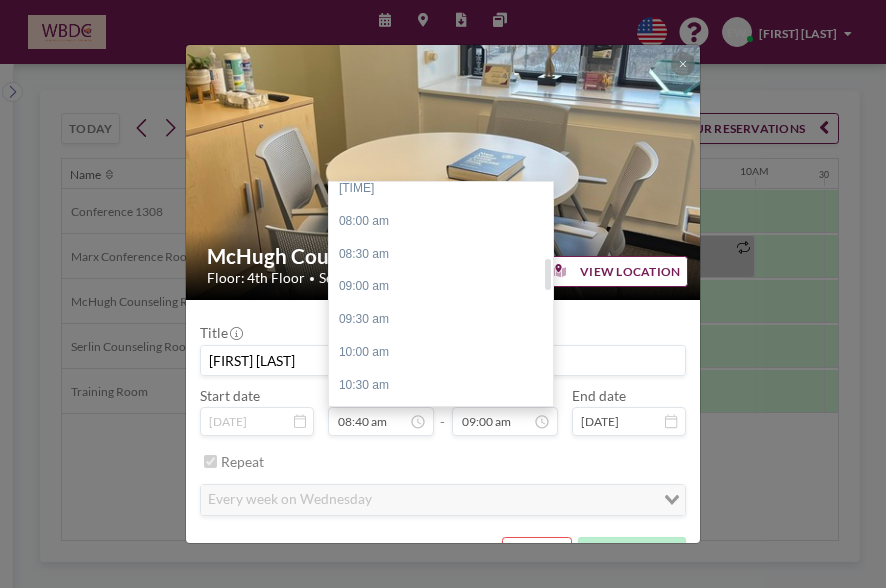 scroll, scrollTop: 600, scrollLeft: 0, axis: vertical 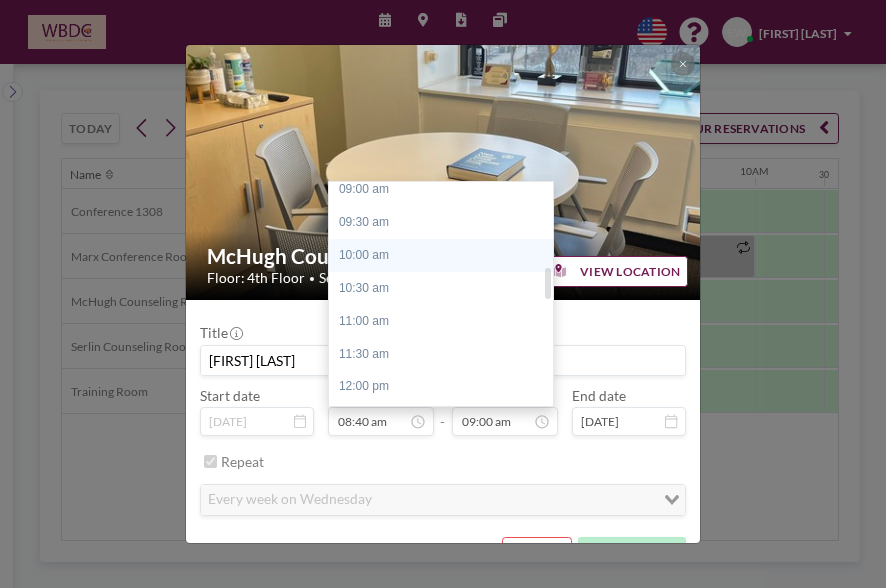 click on "10:00 am" at bounding box center [446, 255] 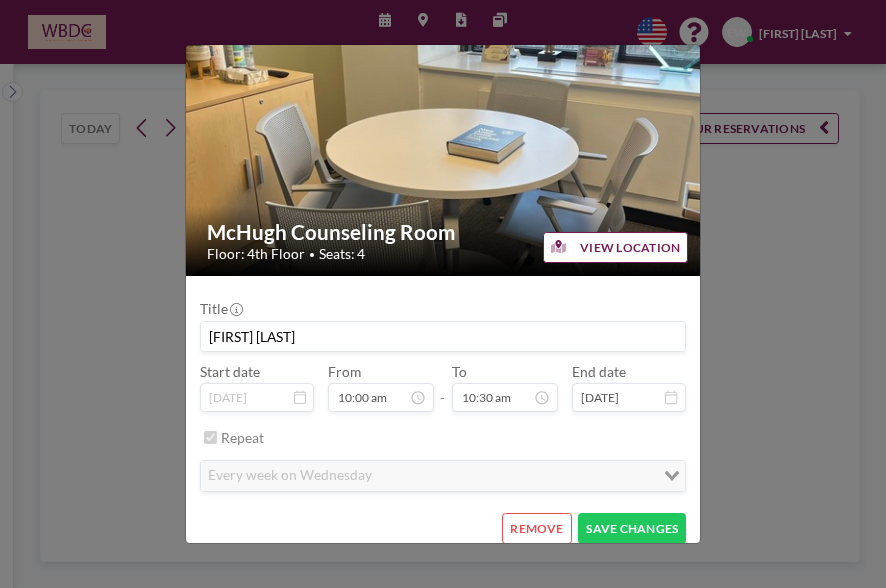 scroll, scrollTop: 34, scrollLeft: 0, axis: vertical 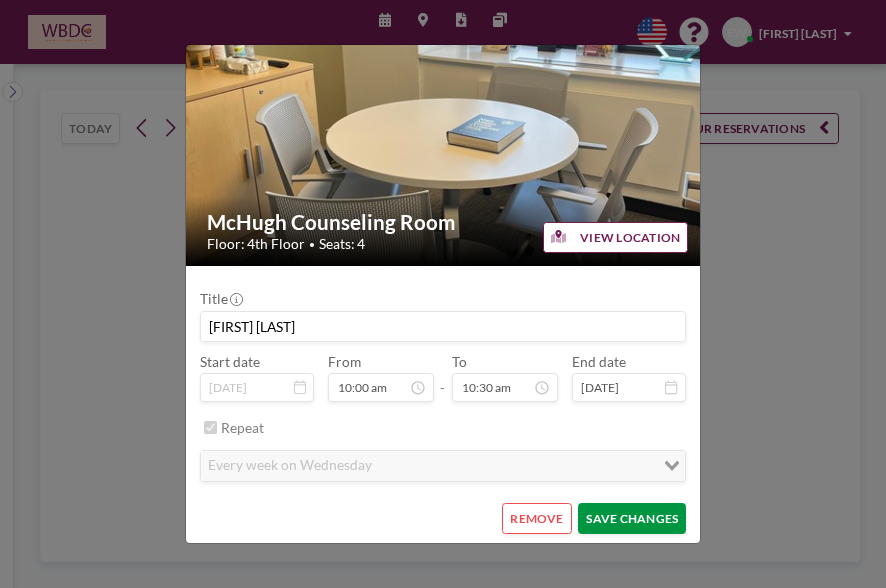click on "SAVE CHANGES" at bounding box center [632, 518] 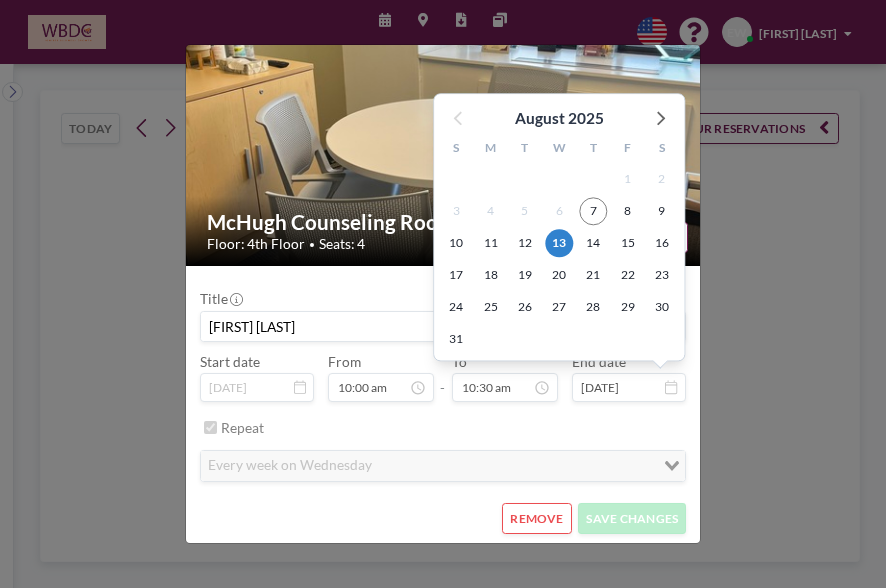 click on "[MONTH] [DAY], [YEAR]" at bounding box center [629, 387] 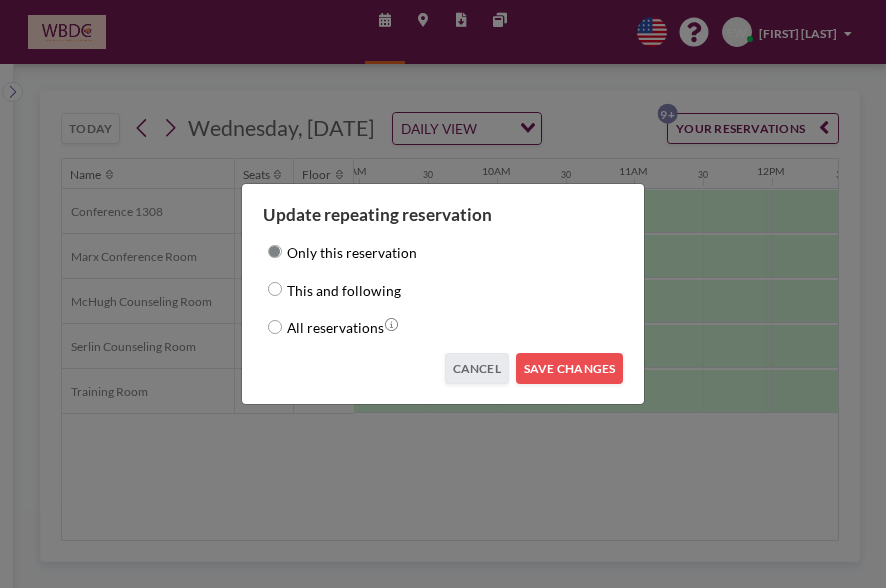 scroll, scrollTop: 0, scrollLeft: 1235, axis: horizontal 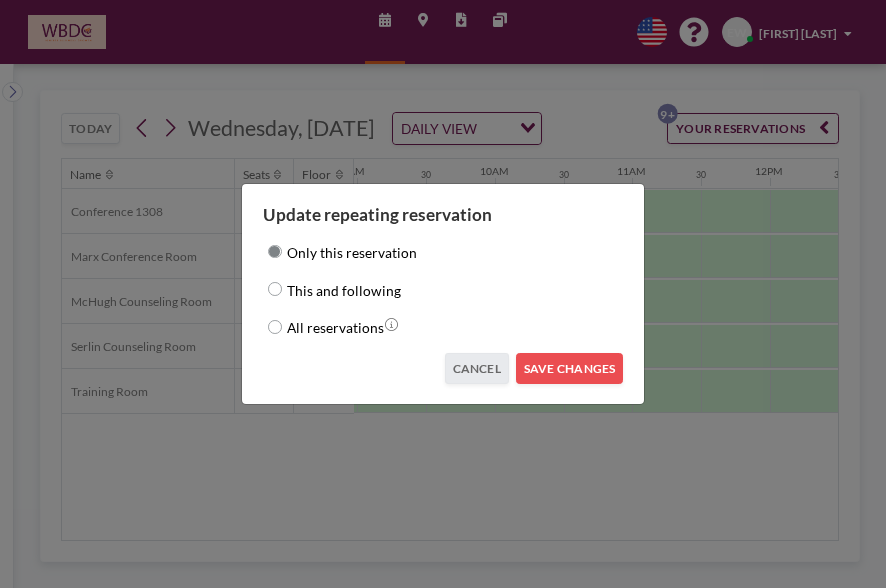 click on "This and following" at bounding box center (275, 289) 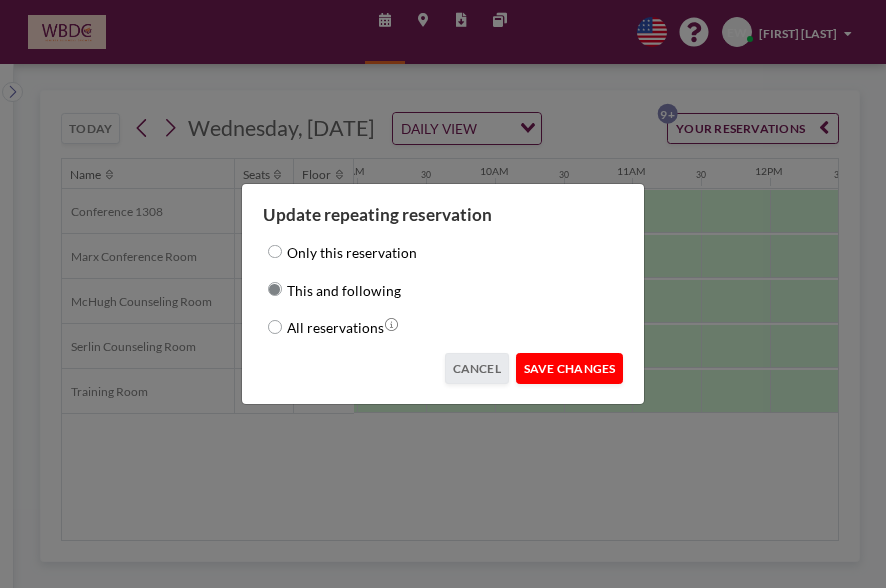 click on "SAVE CHANGES" at bounding box center [570, 368] 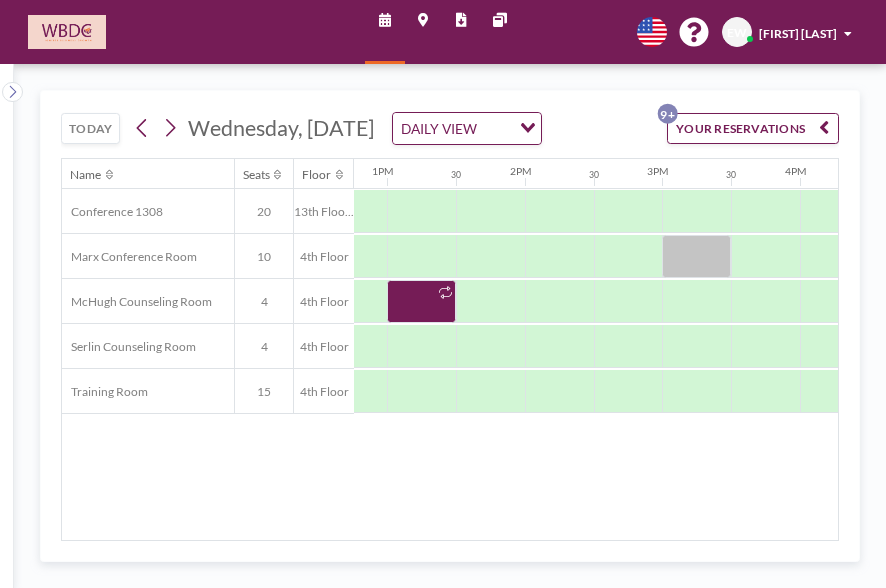 scroll, scrollTop: 0, scrollLeft: 1820, axis: horizontal 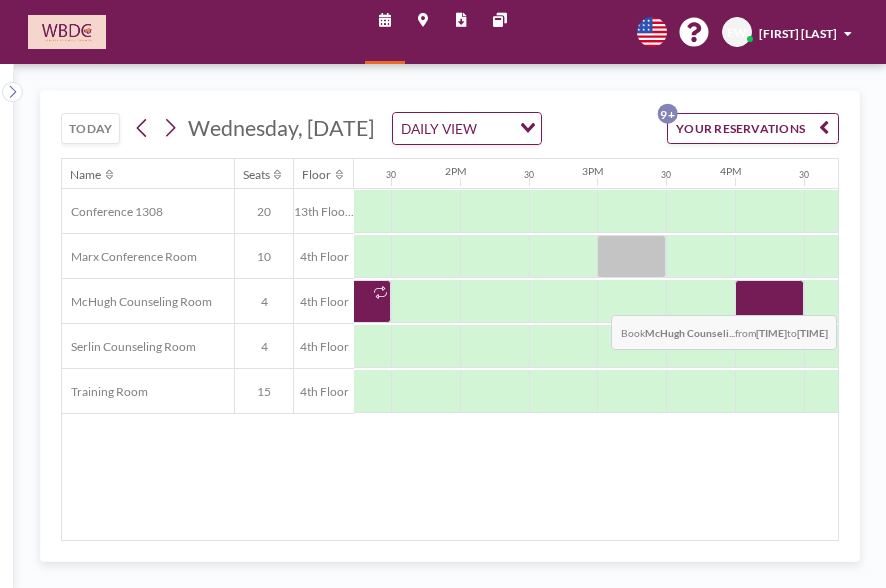 click at bounding box center [769, 301] 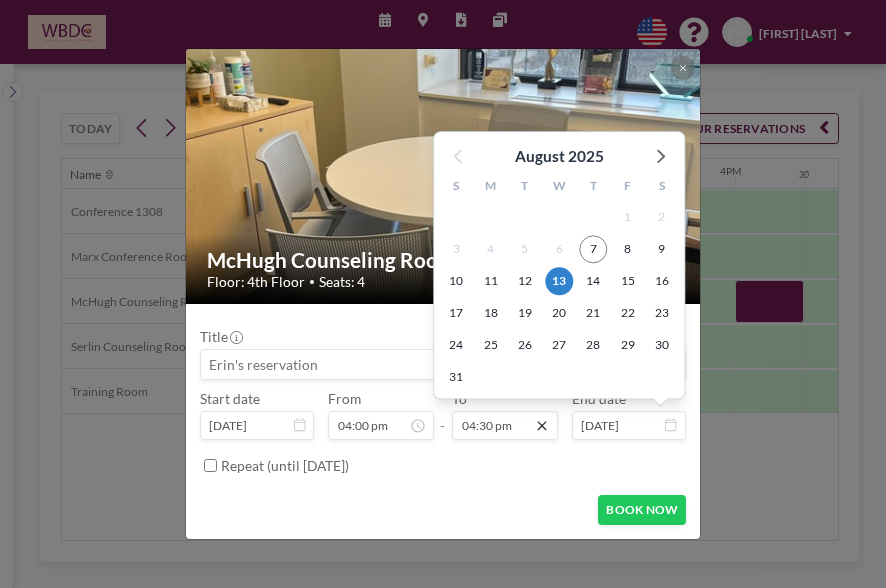 scroll, scrollTop: 1084, scrollLeft: 0, axis: vertical 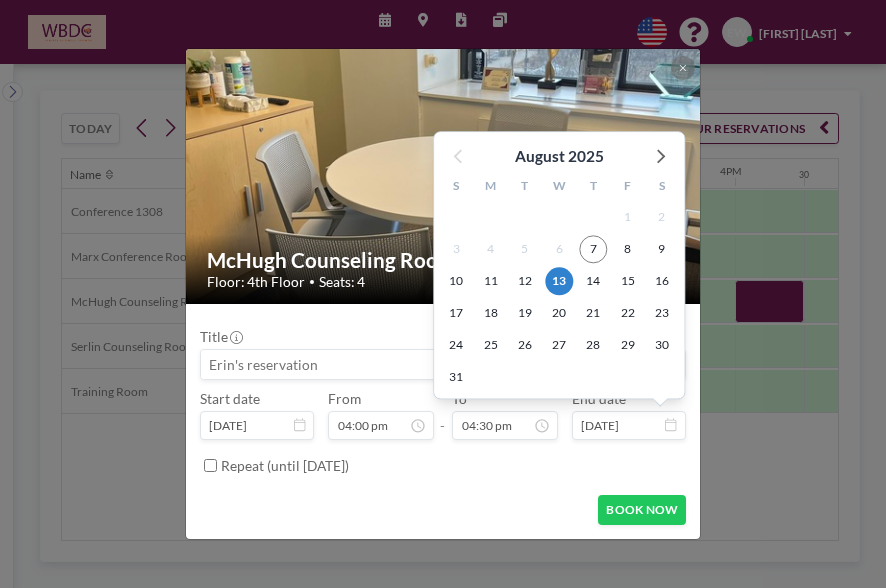 click on "[MONTH] [DAY], [YEAR]" at bounding box center [629, 425] 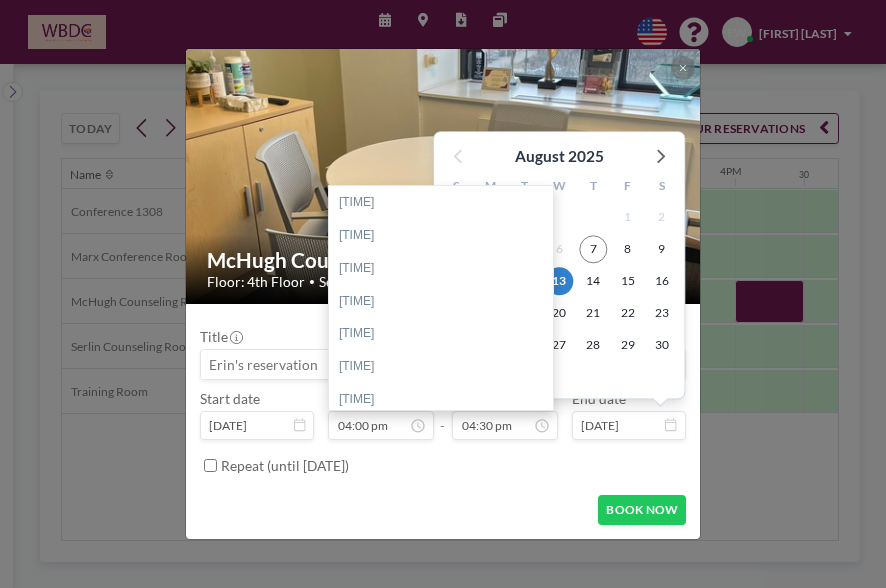 scroll, scrollTop: 1051, scrollLeft: 0, axis: vertical 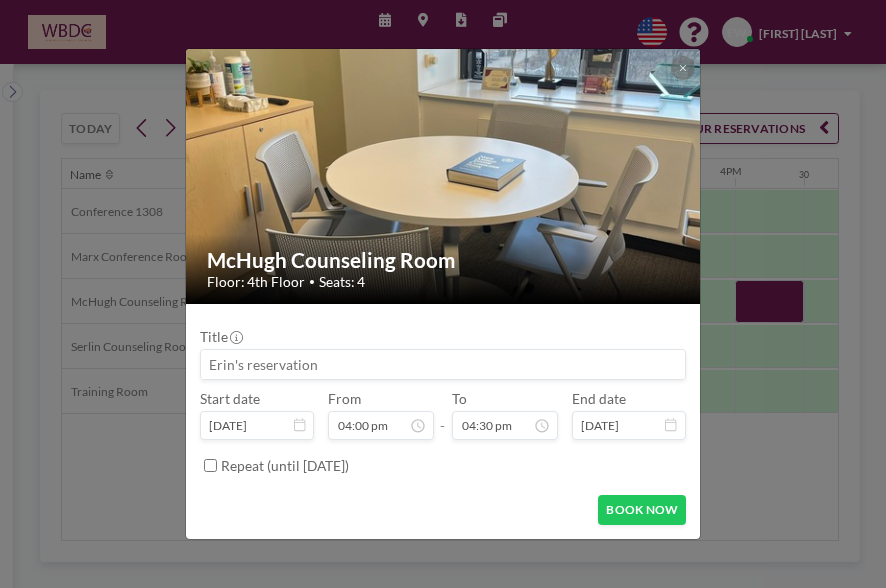 click on "Repeat (until [MONTH] [DAY], [YEAR])" at bounding box center (210, 465) 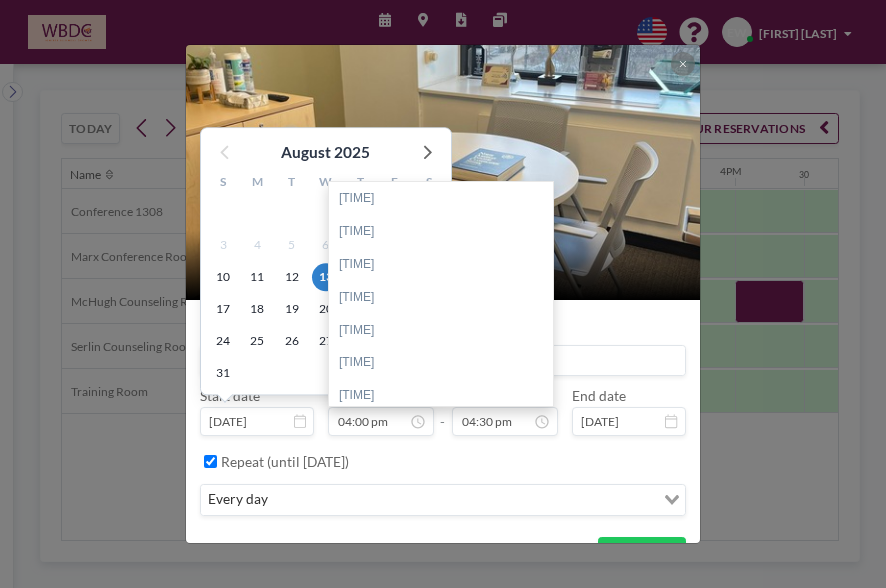 scroll, scrollTop: 1051, scrollLeft: 0, axis: vertical 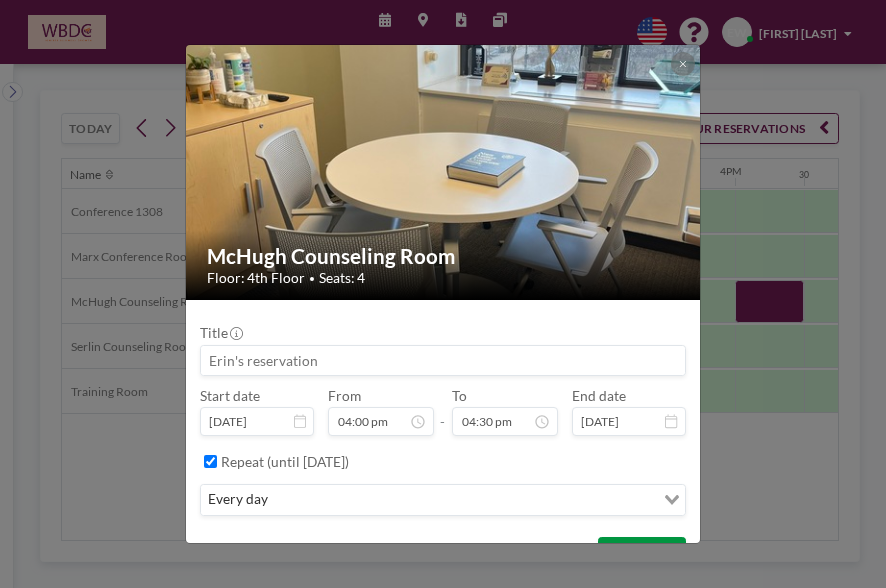click on "BOOK NOW" at bounding box center (642, 552) 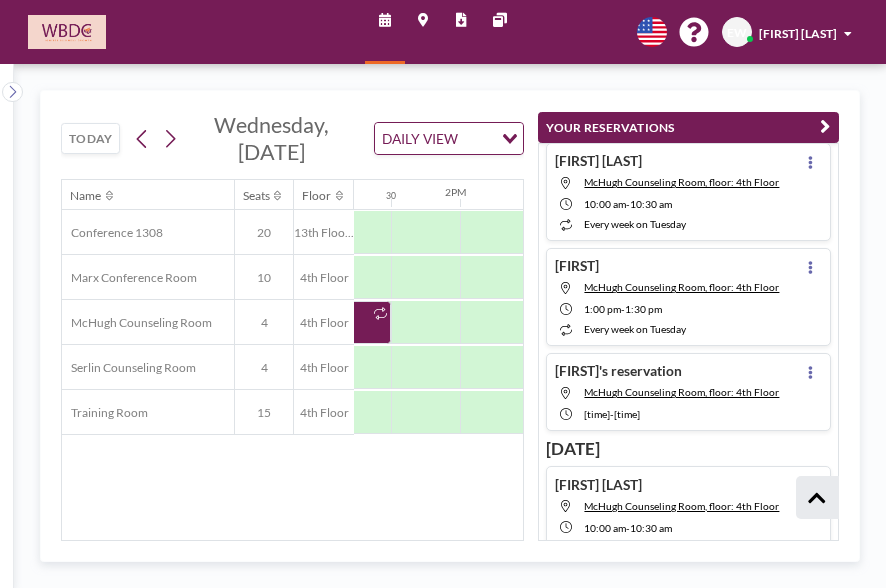 scroll, scrollTop: 629, scrollLeft: 0, axis: vertical 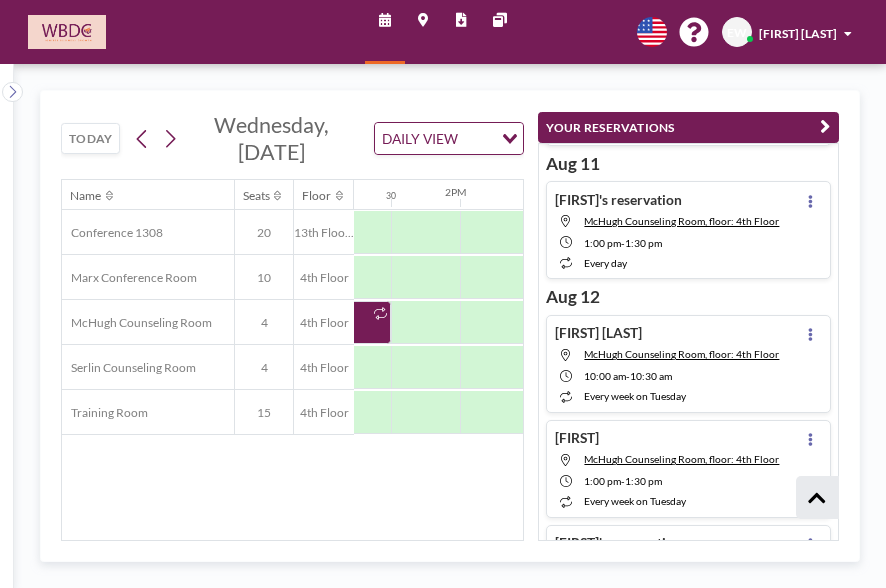 click on "every day" at bounding box center [605, 263] 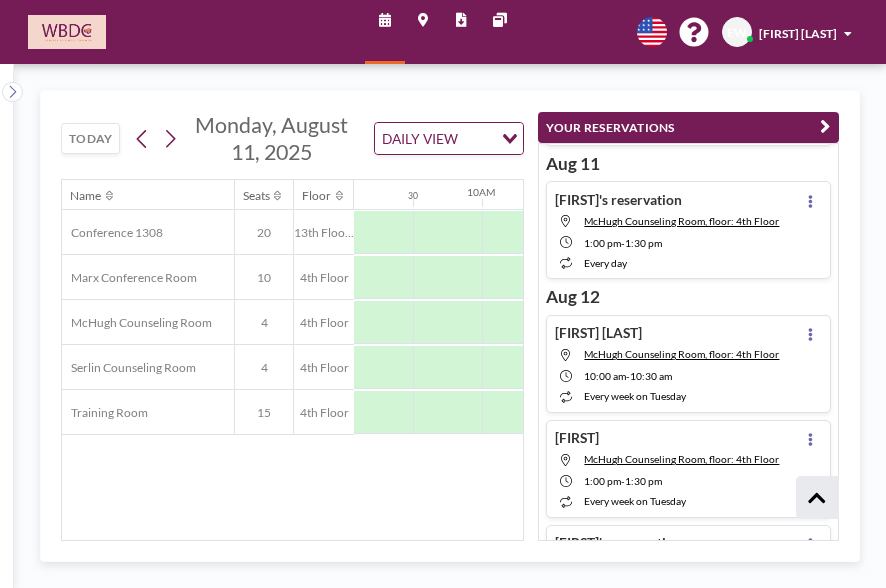 scroll, scrollTop: 0, scrollLeft: 1625, axis: horizontal 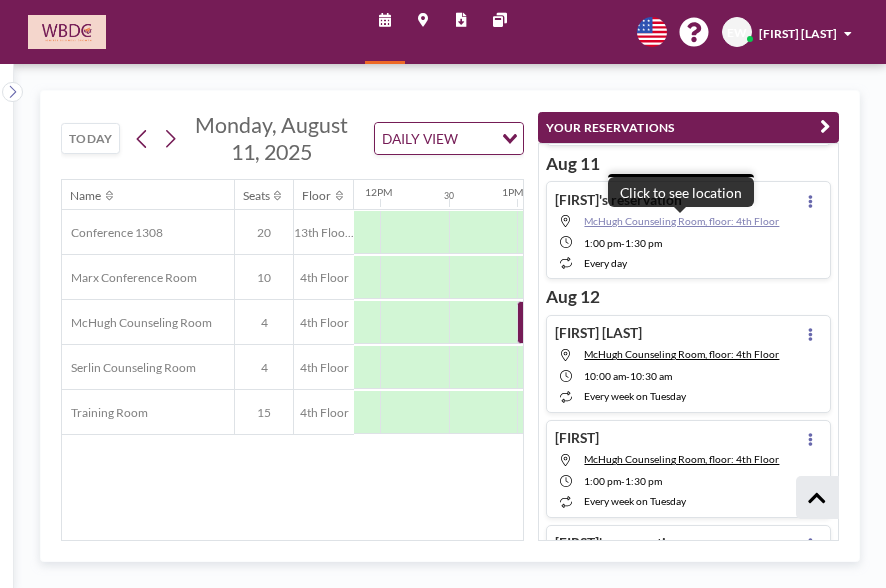 click on "[NAME] Room, floor: [NUMBER] Floor" at bounding box center [681, 221] 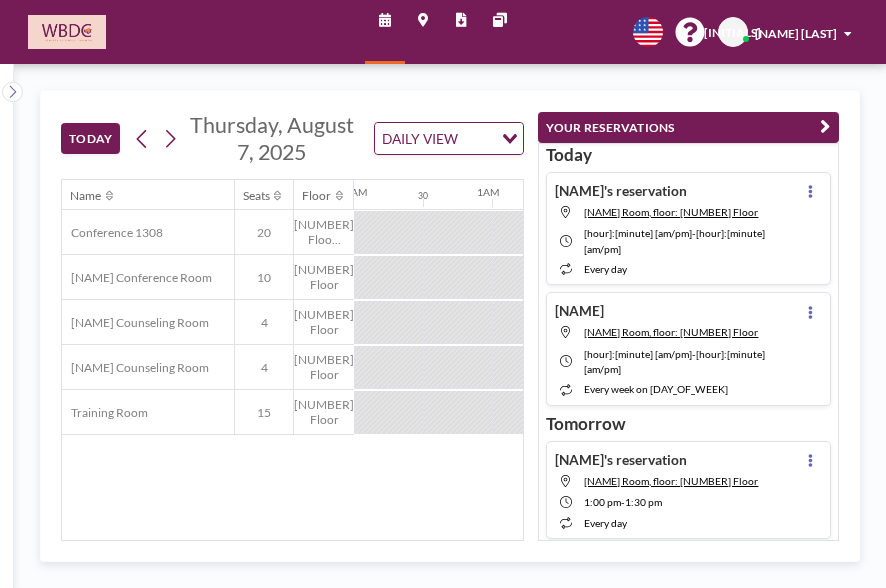 scroll, scrollTop: 0, scrollLeft: 0, axis: both 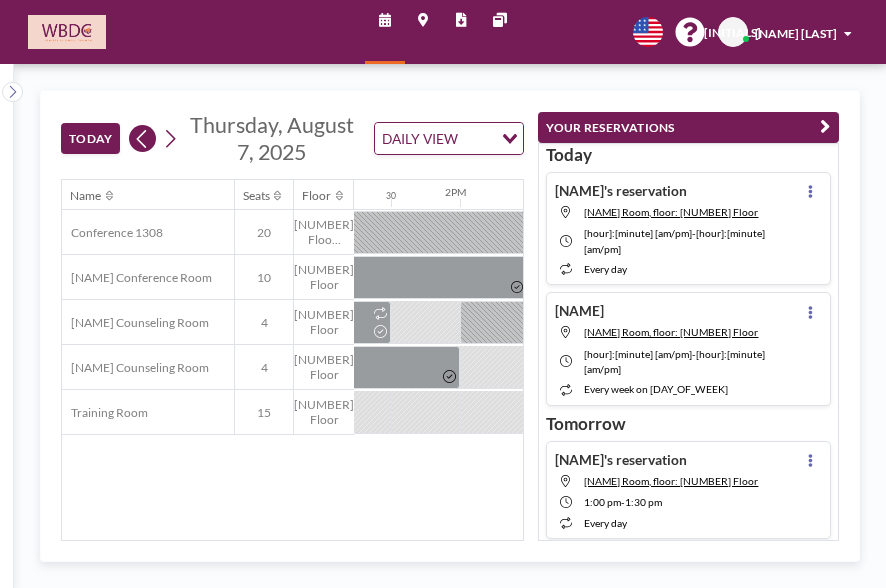 click 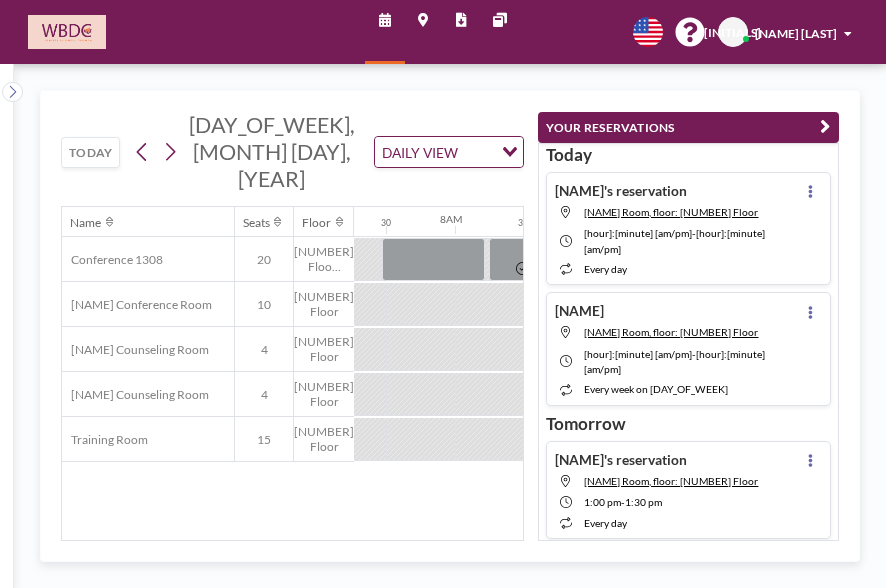 scroll, scrollTop: 0, scrollLeft: 1040, axis: horizontal 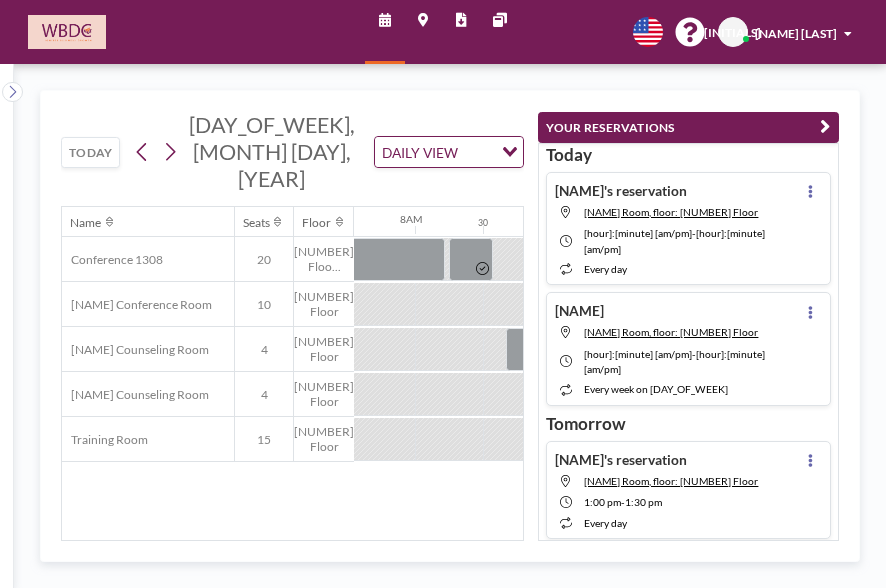 click on "Name Seats Floor 12AM 30 1AM 30 2AM 30 3AM 30 4AM 30 5AM 30 6AM 30 7AM 30 8AM 30 9AM 30 10AM 30 11AM 30 12PM 30 1PM 30 2PM 30 3PM 30 4PM 30 5PM 30 6PM 30 7PM 30 8PM 30 9PM 30 10PM 30 11PM 30 Conference 1308 20 13th Floo... [NAME] Conference Room 10 4th Floor [NAME] Counseling Room 4 4th Floor [NAME] Counseling Room 4 4th Floor Training Room 15 4th Floor" at bounding box center (292, 373) 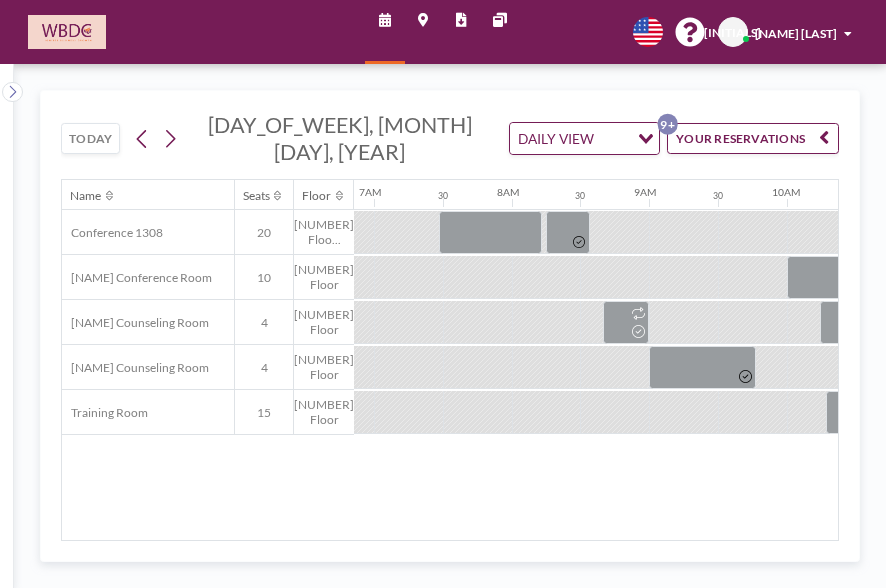 scroll, scrollTop: 0, scrollLeft: 1094, axis: horizontal 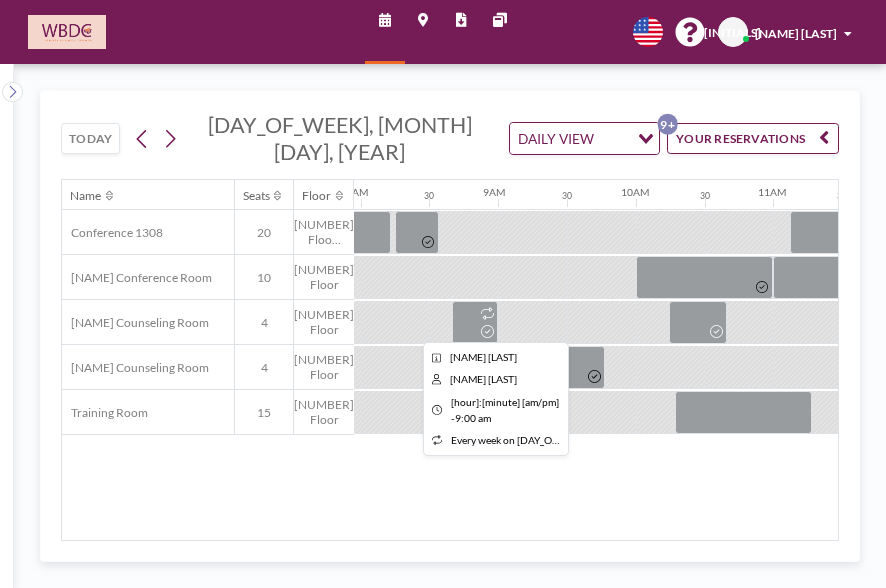 click at bounding box center [475, 322] 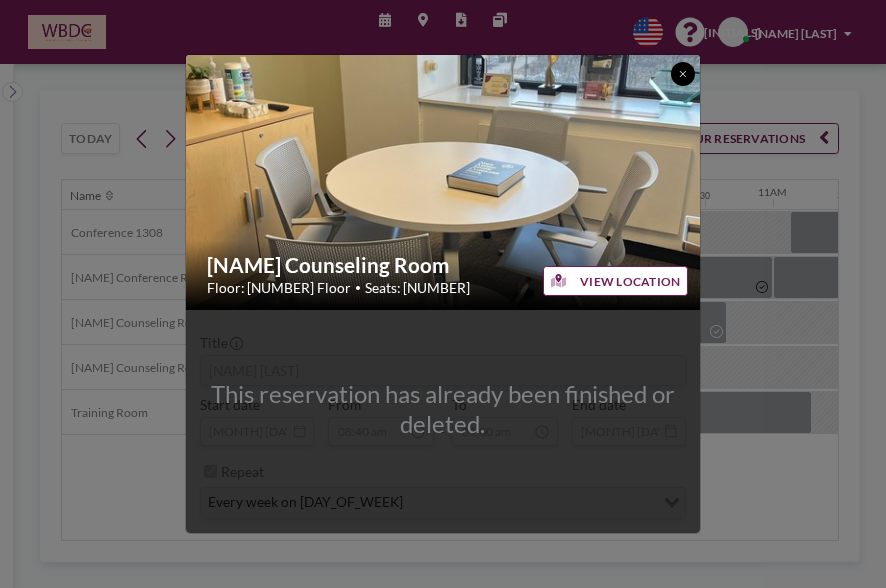 click 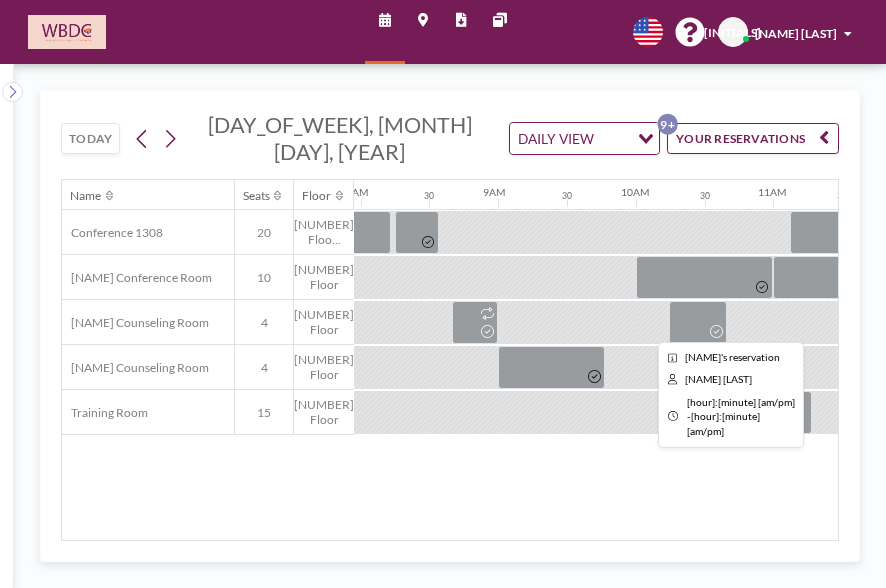 click at bounding box center [698, 322] 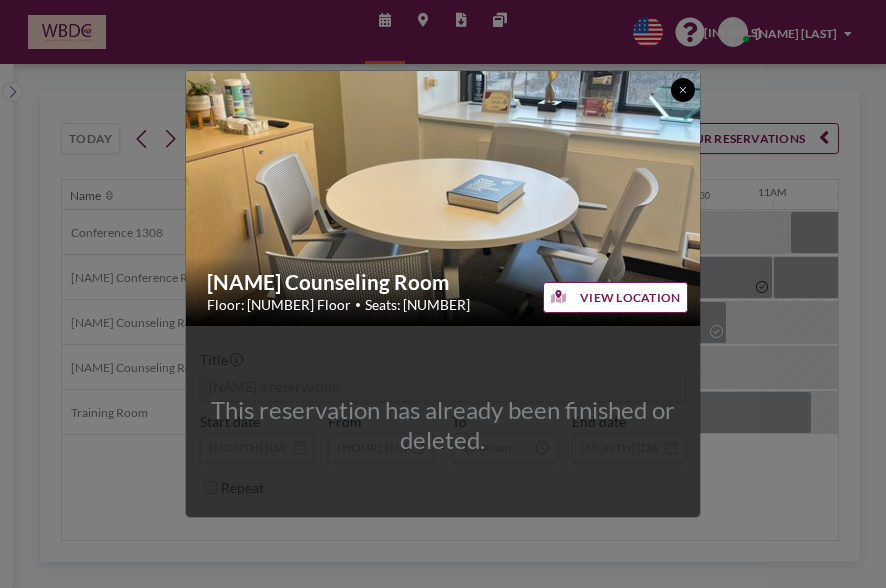 click at bounding box center [683, 90] 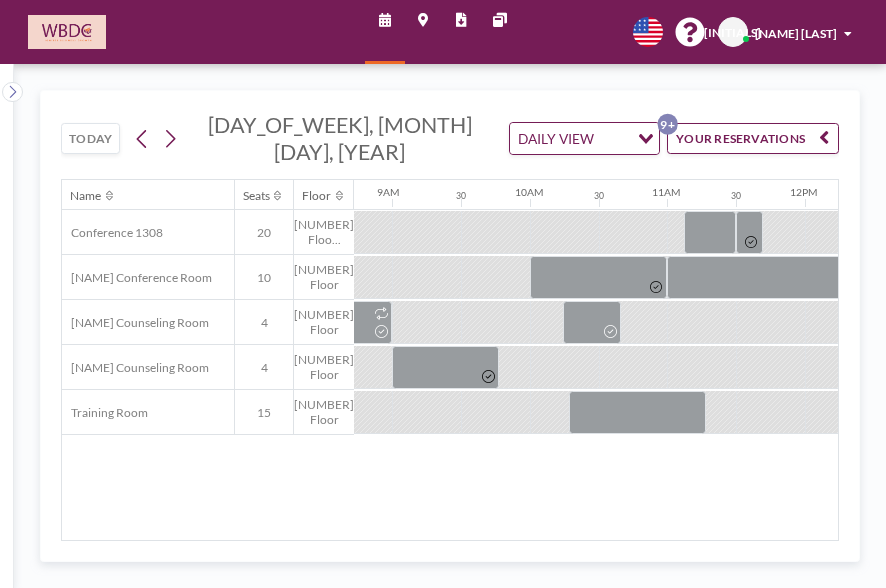 scroll, scrollTop: 0, scrollLeft: 1204, axis: horizontal 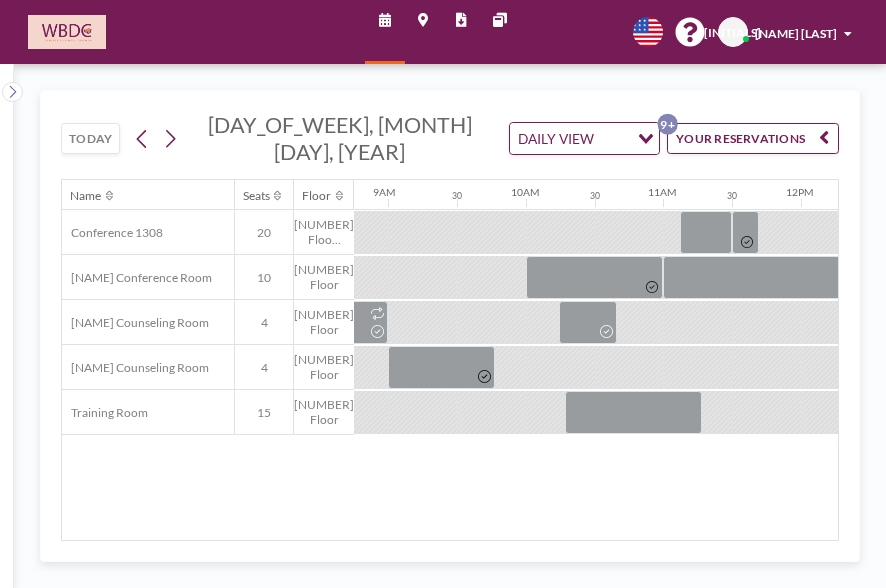 click at bounding box center [560, 232] 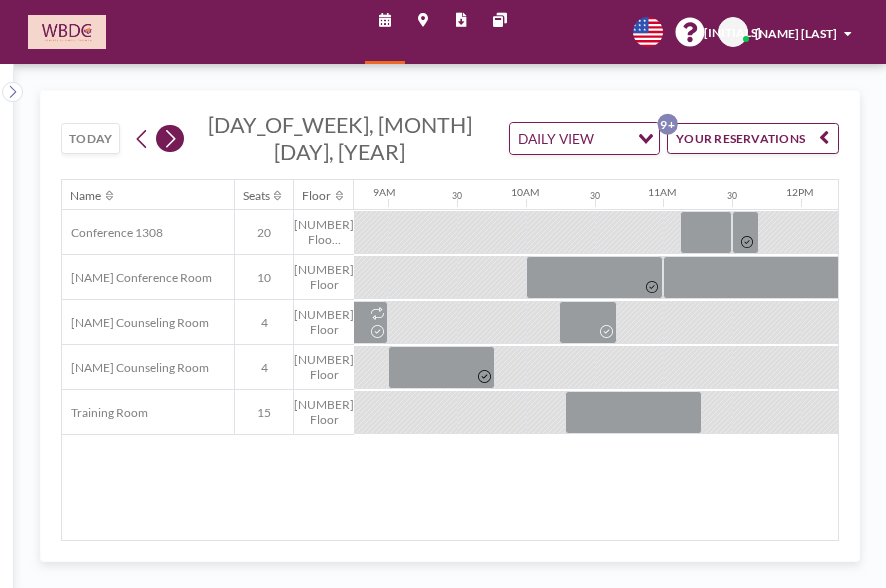 click at bounding box center (170, 139) 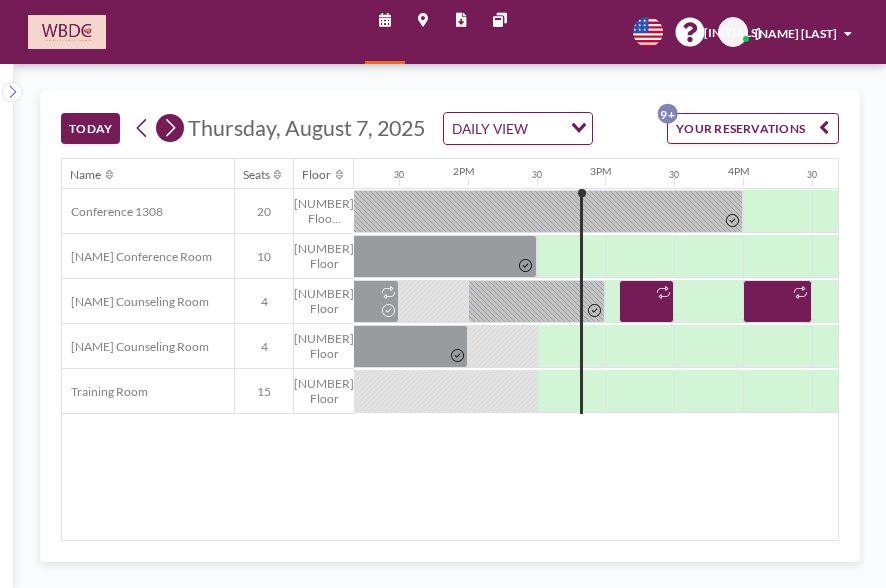 scroll, scrollTop: 0, scrollLeft: 1820, axis: horizontal 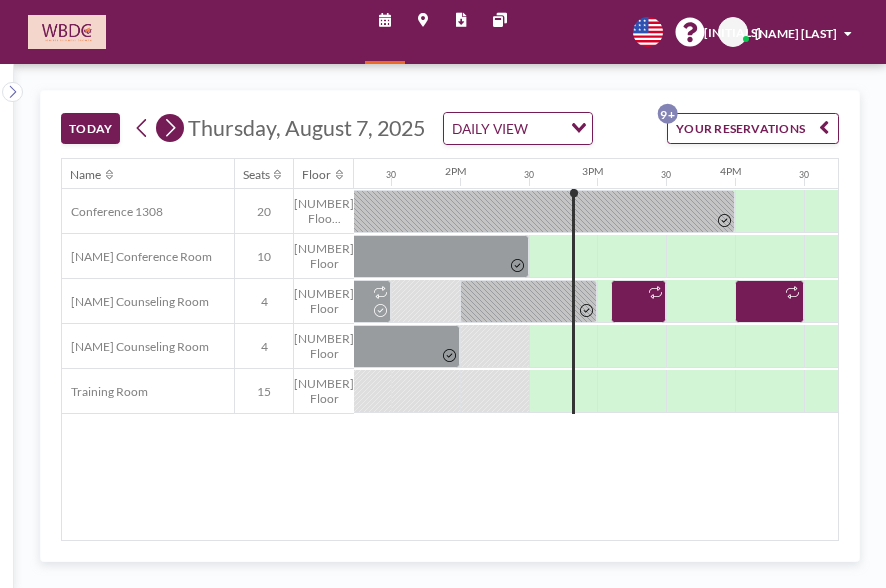 click at bounding box center [170, 128] 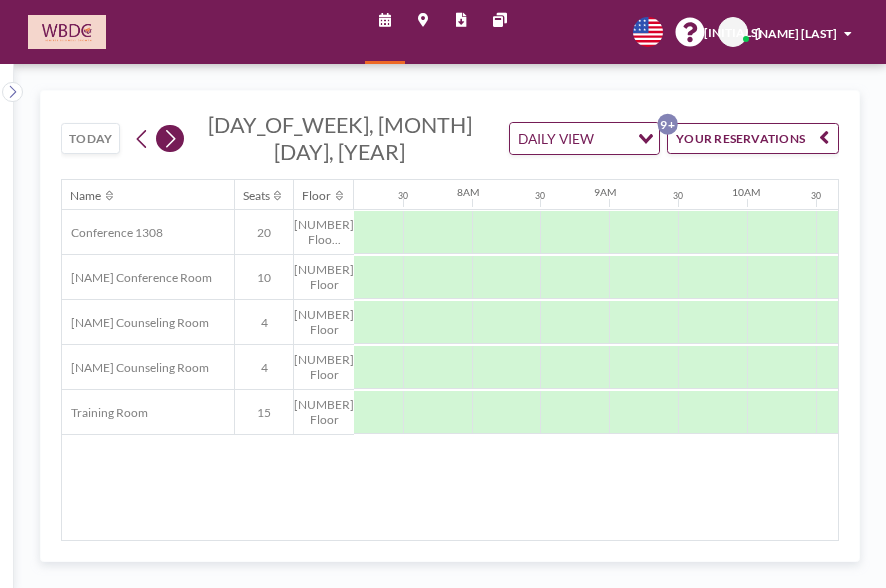 scroll, scrollTop: 0, scrollLeft: 1040, axis: horizontal 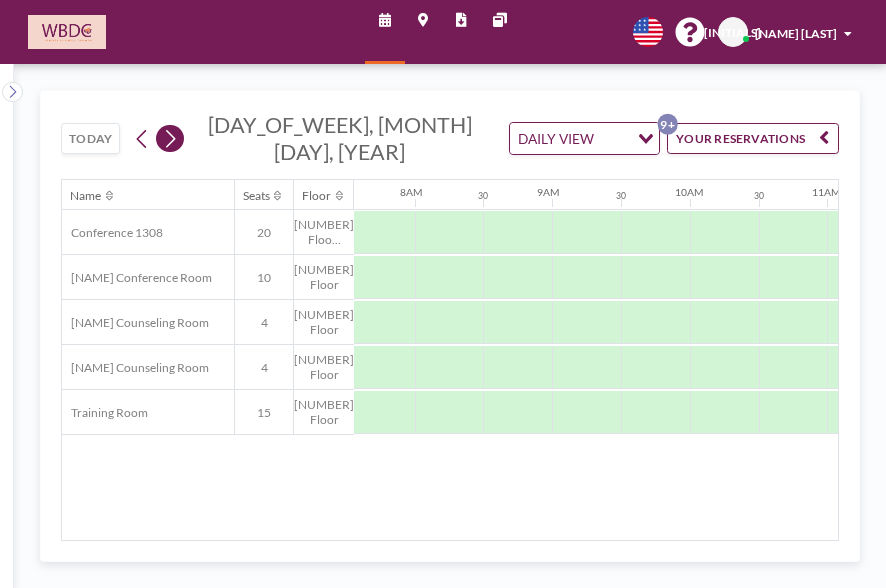 click at bounding box center [170, 139] 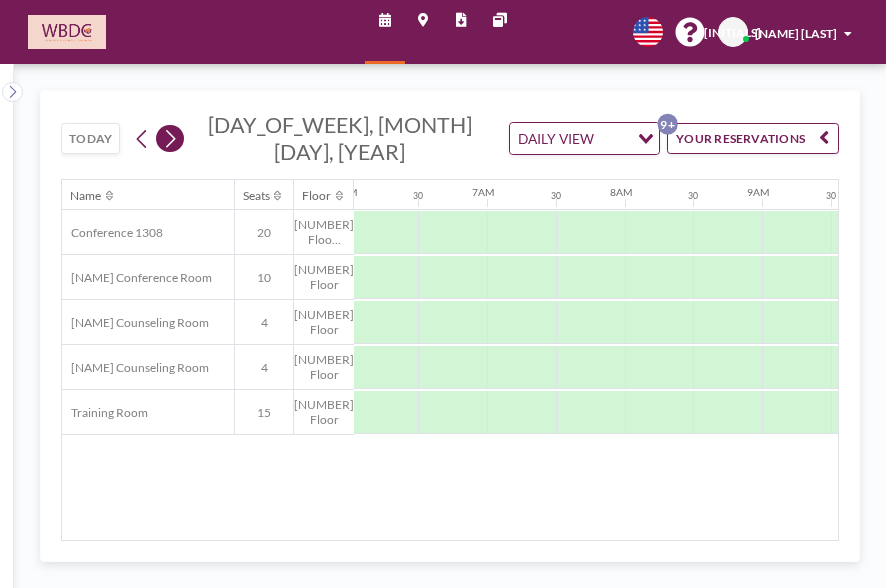 scroll, scrollTop: 0, scrollLeft: 975, axis: horizontal 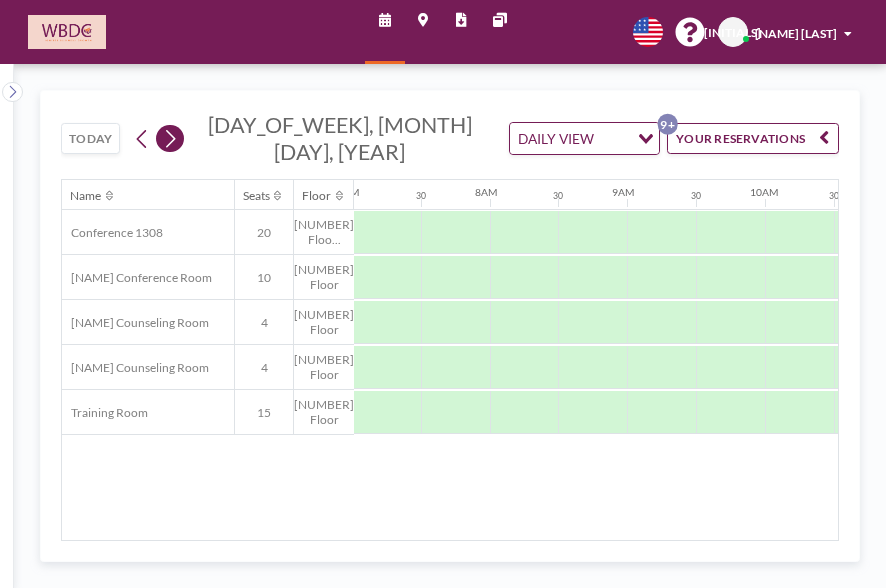 click at bounding box center [170, 139] 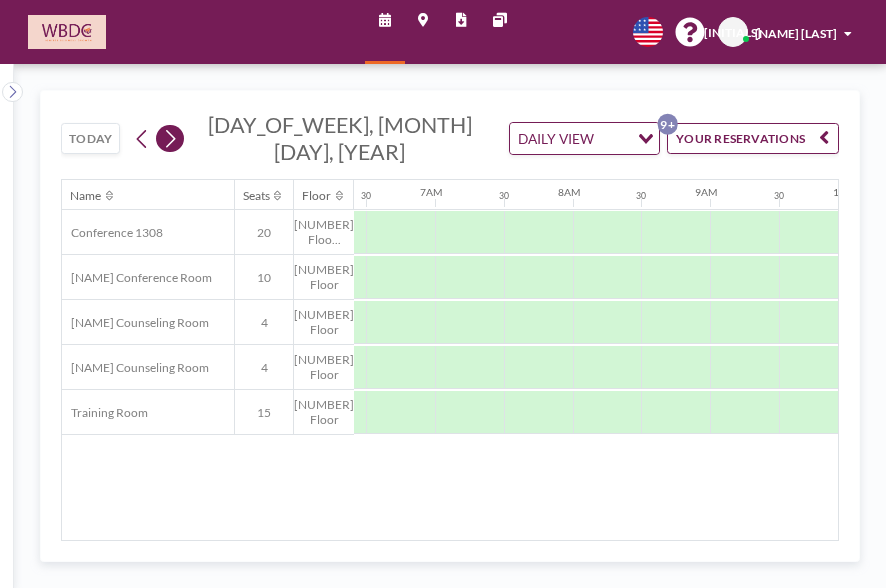scroll, scrollTop: 0, scrollLeft: 975, axis: horizontal 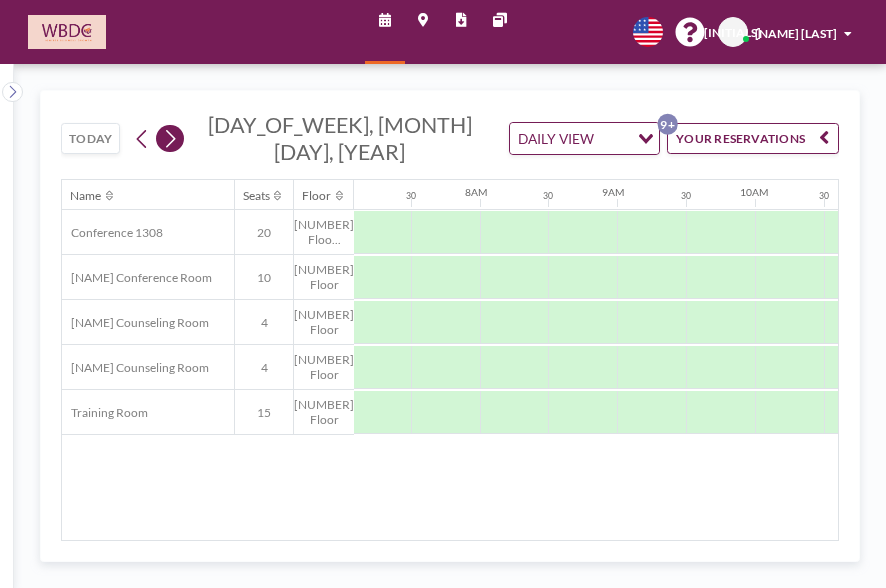 click at bounding box center [170, 139] 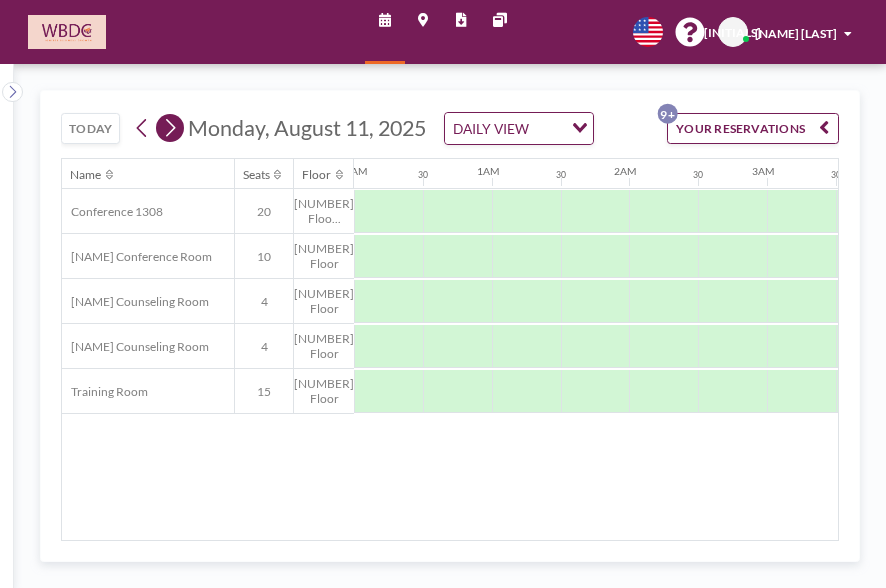 scroll, scrollTop: 0, scrollLeft: 352, axis: horizontal 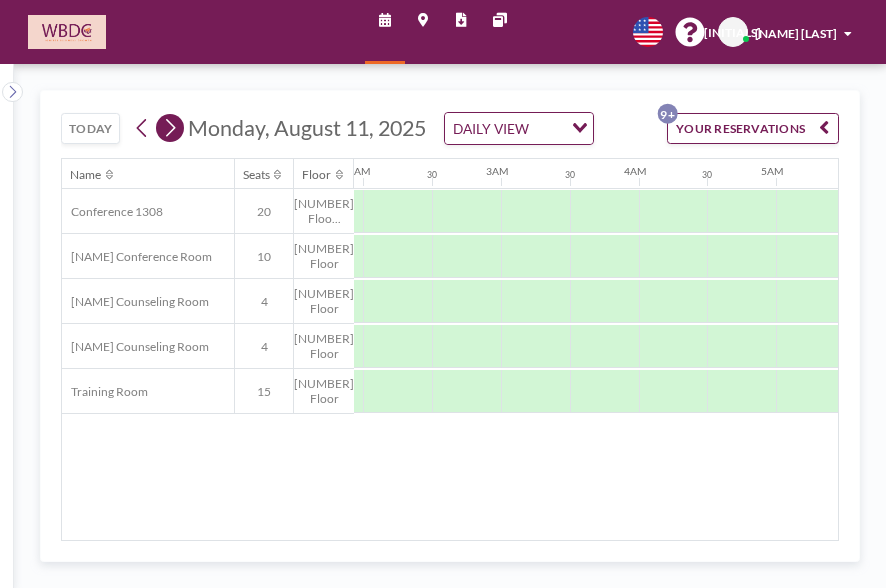 click at bounding box center (170, 128) 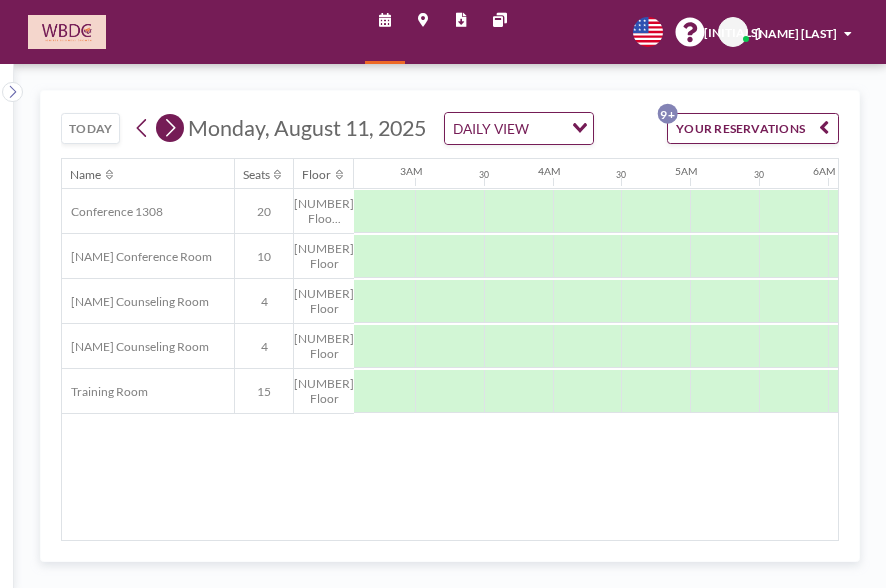 scroll, scrollTop: 0, scrollLeft: 0, axis: both 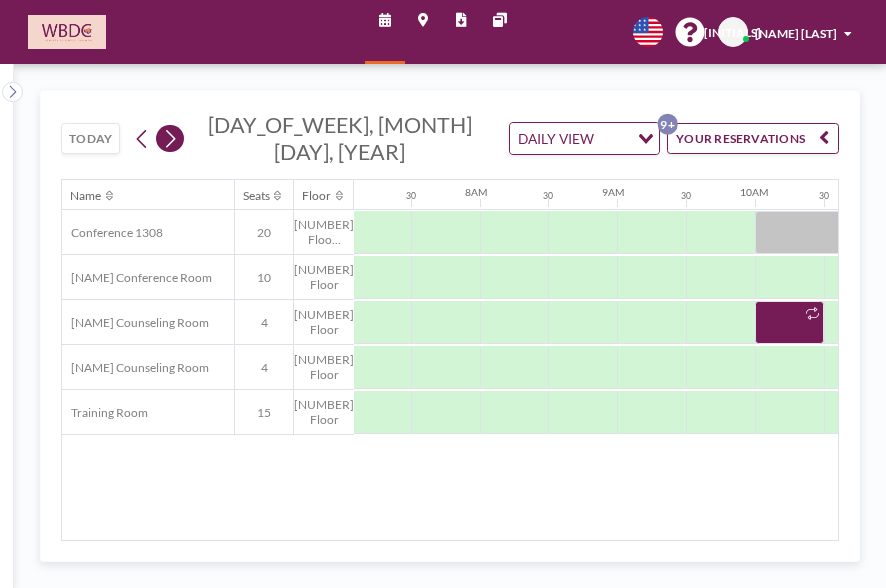 click at bounding box center [170, 139] 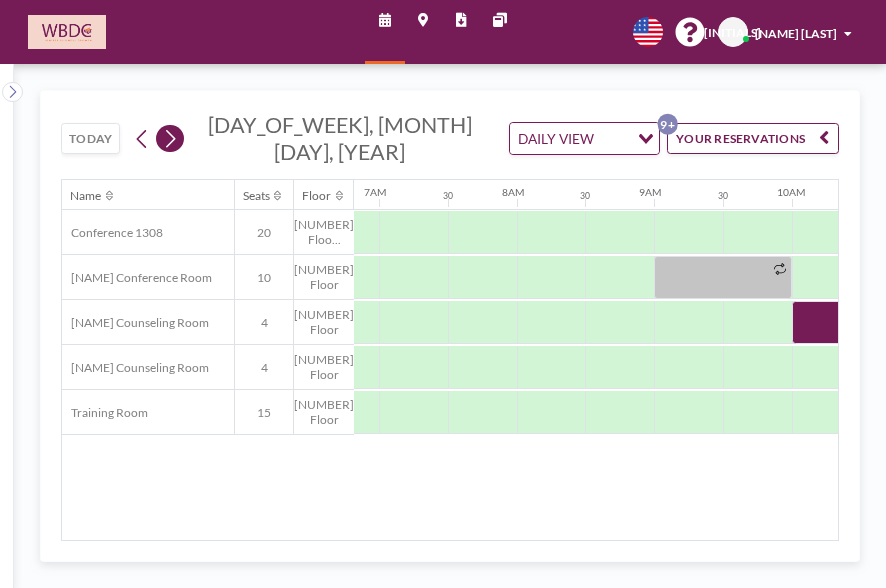 scroll, scrollTop: 0, scrollLeft: 975, axis: horizontal 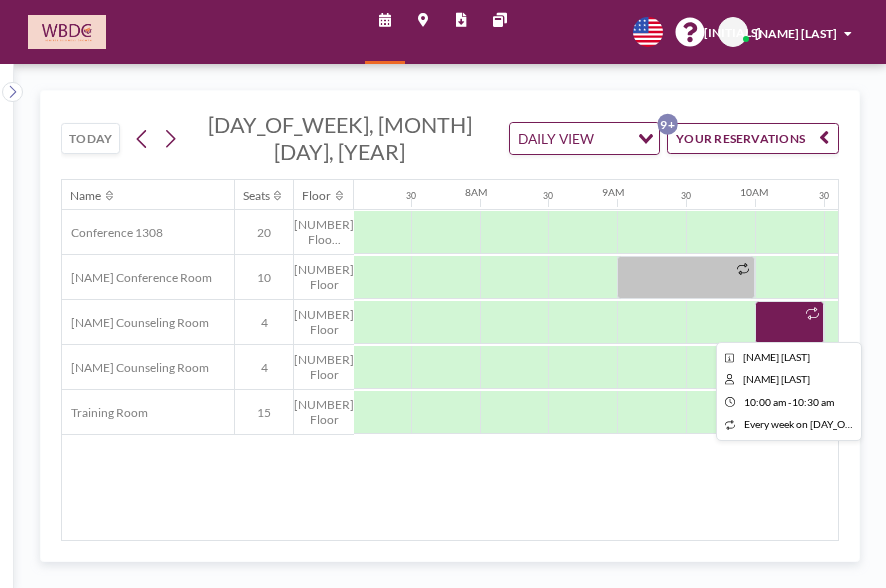 click at bounding box center [789, 322] 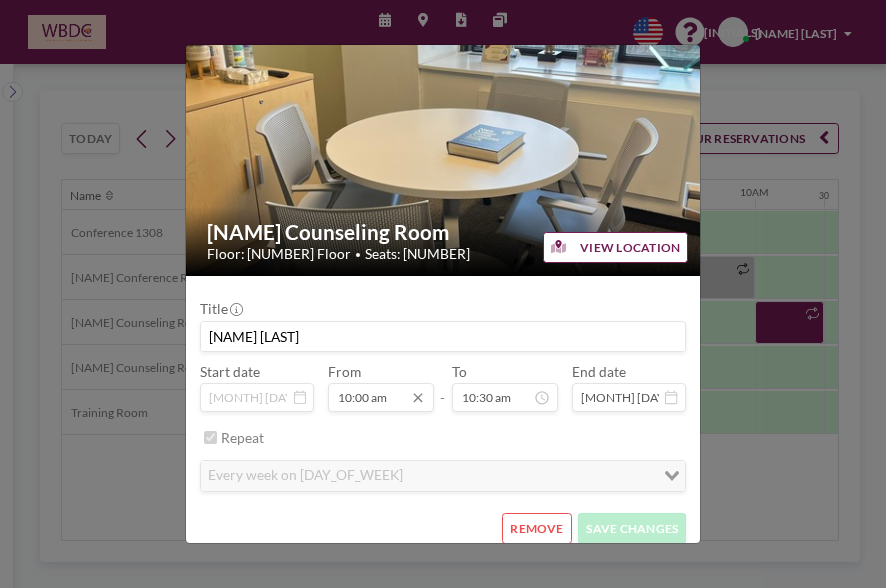 scroll, scrollTop: 34, scrollLeft: 0, axis: vertical 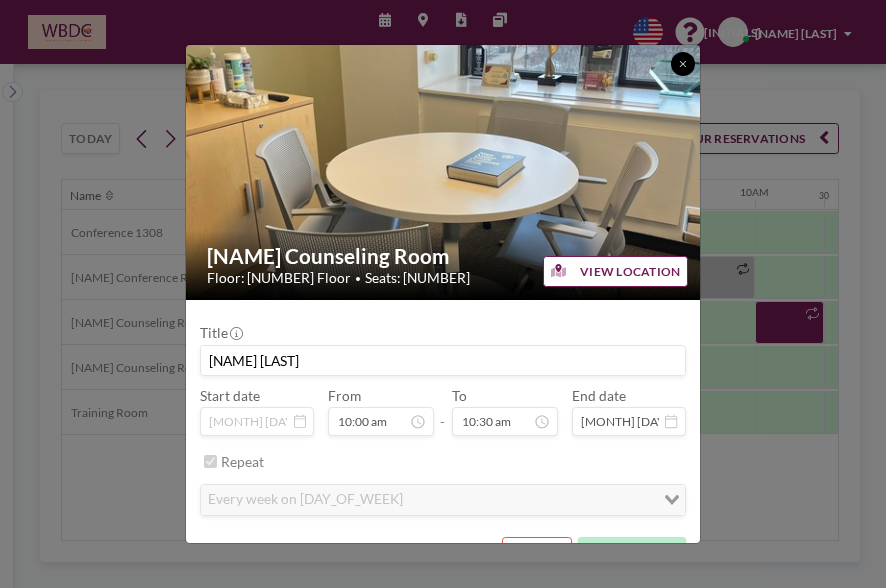 click at bounding box center (683, 64) 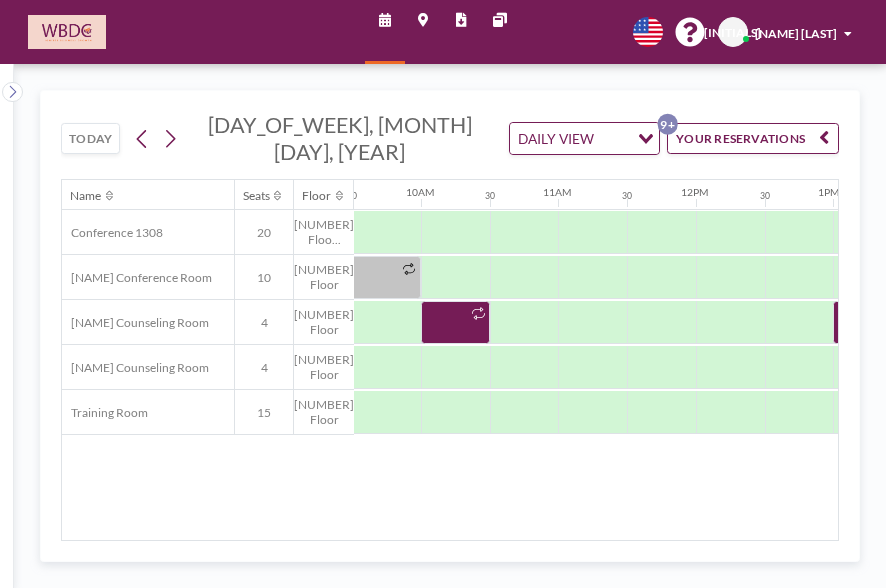 scroll, scrollTop: 0, scrollLeft: 1492, axis: horizontal 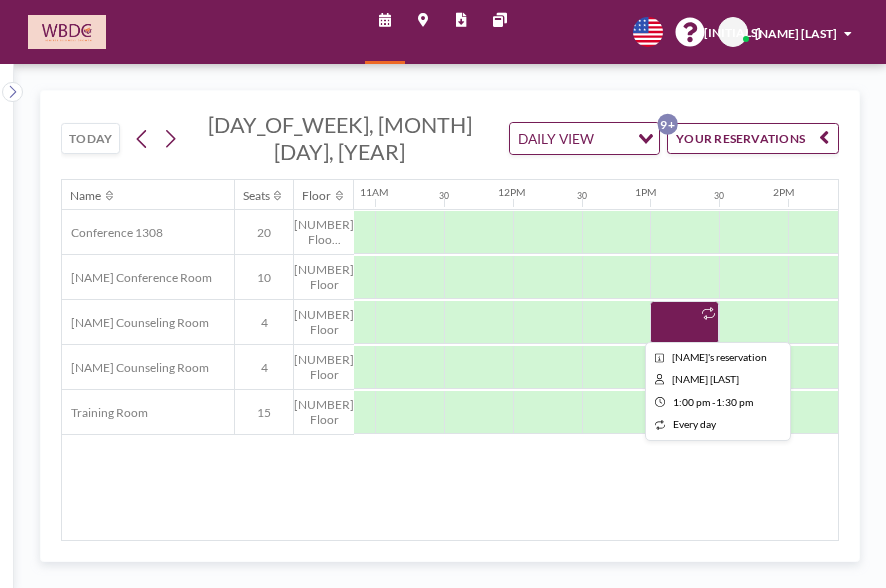 click at bounding box center [684, 322] 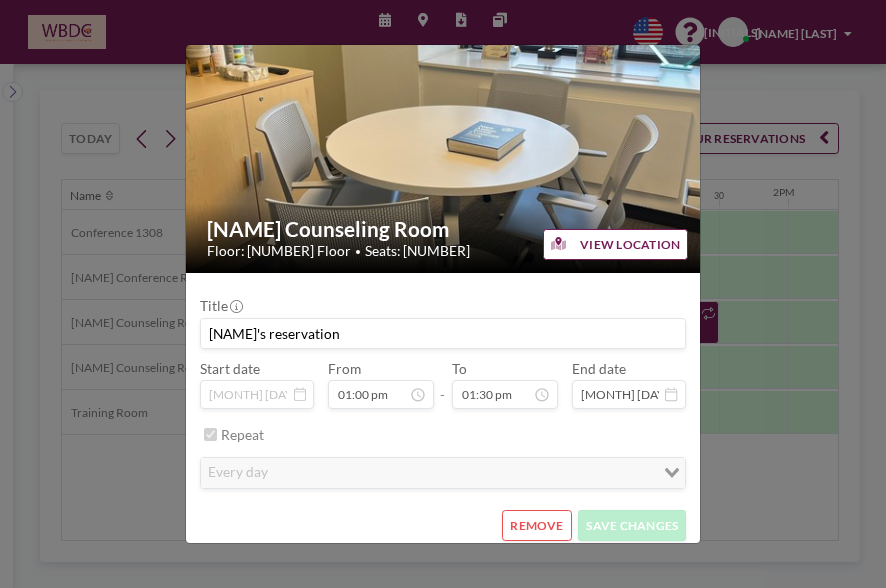 scroll, scrollTop: 34, scrollLeft: 0, axis: vertical 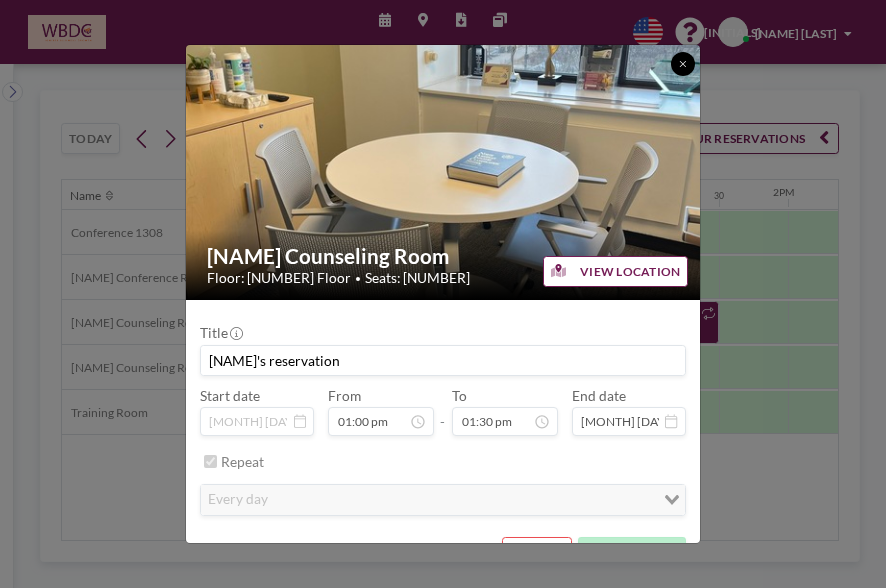 click 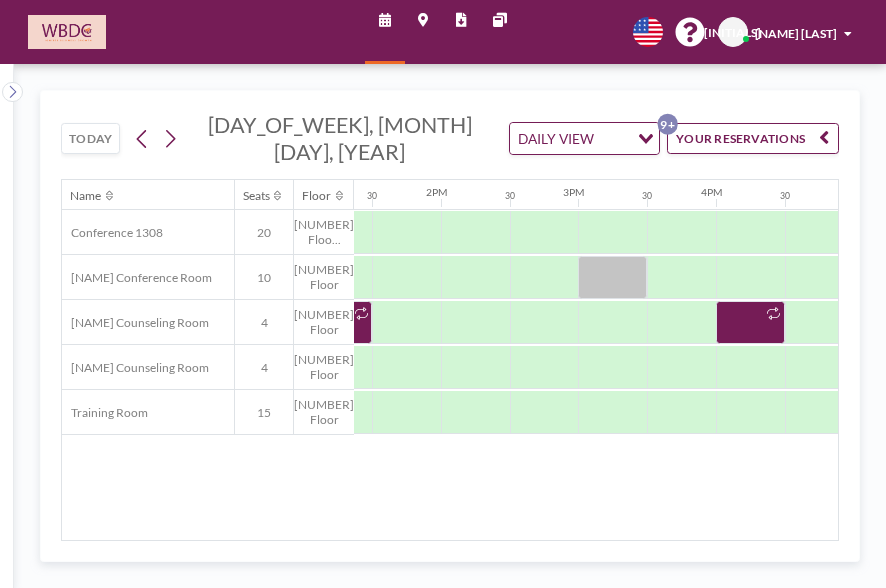 scroll, scrollTop: 0, scrollLeft: 2148, axis: horizontal 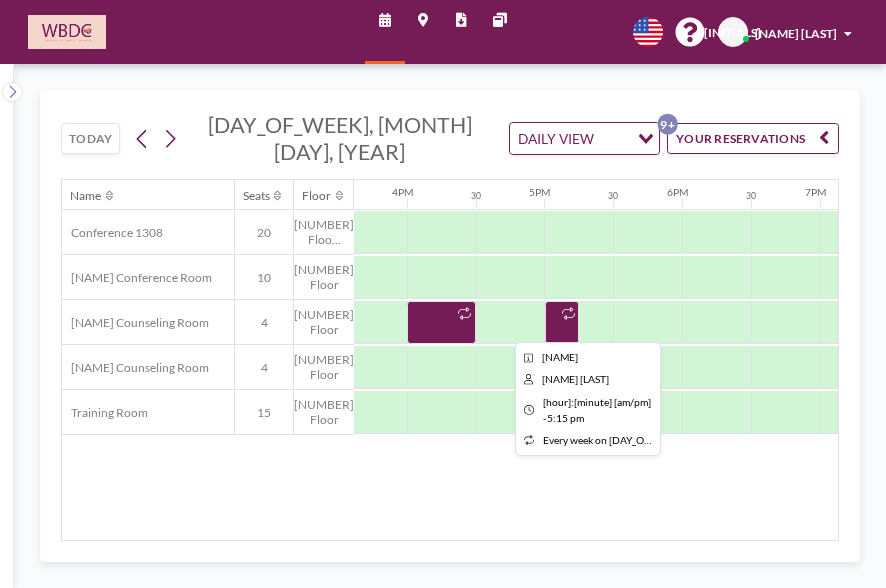 click at bounding box center [562, 322] 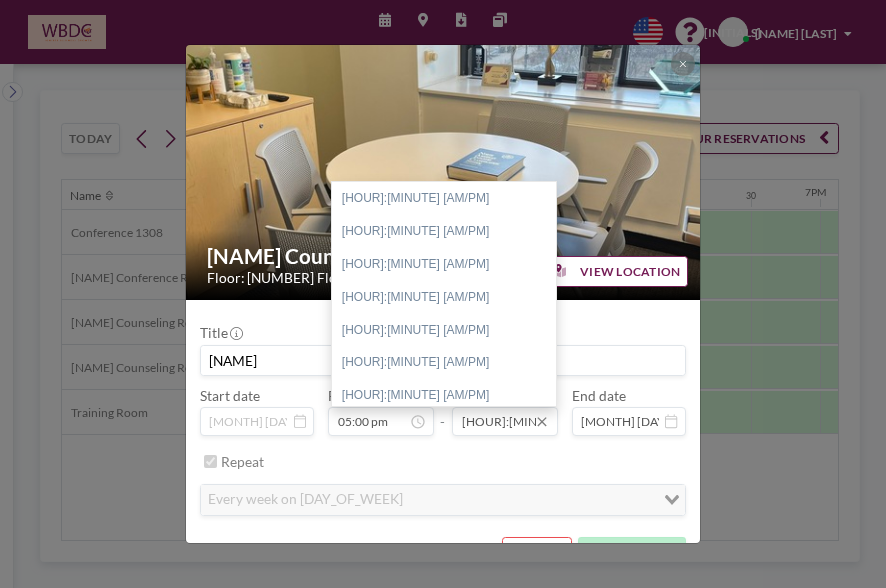 scroll, scrollTop: 34, scrollLeft: 0, axis: vertical 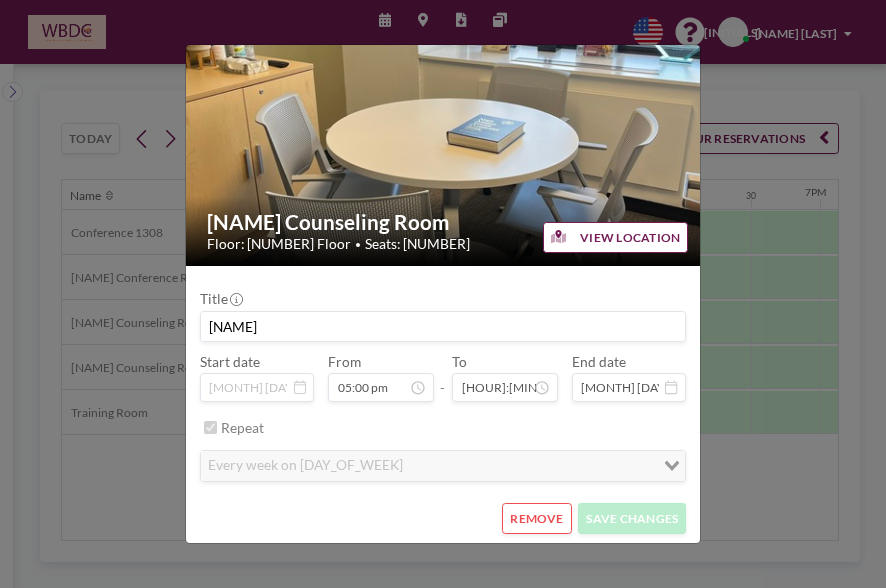 click on "REMOVE" at bounding box center [536, 518] 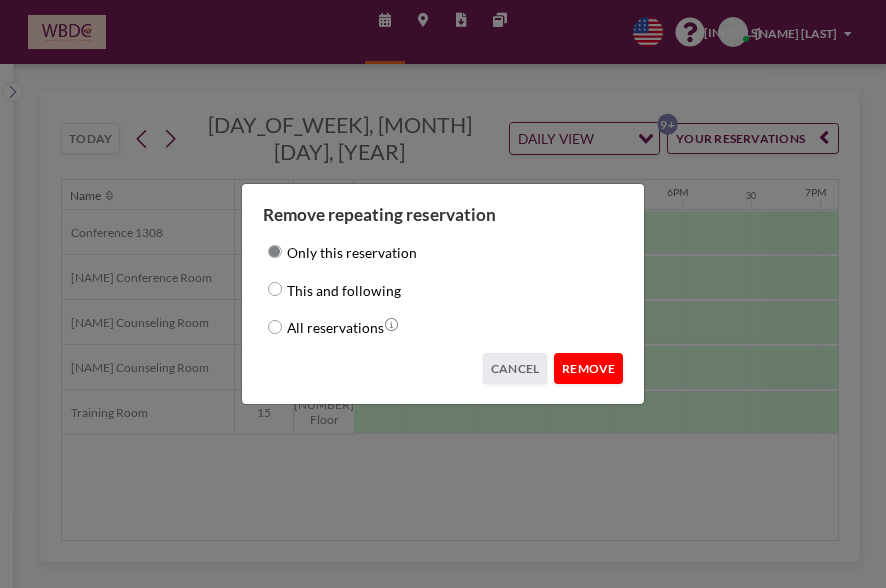 click on "REMOVE" at bounding box center [588, 368] 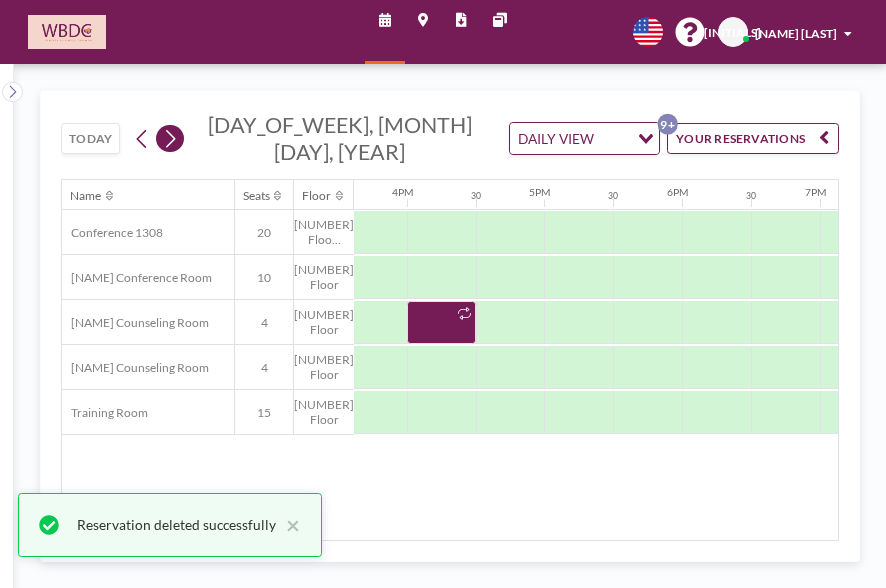 click 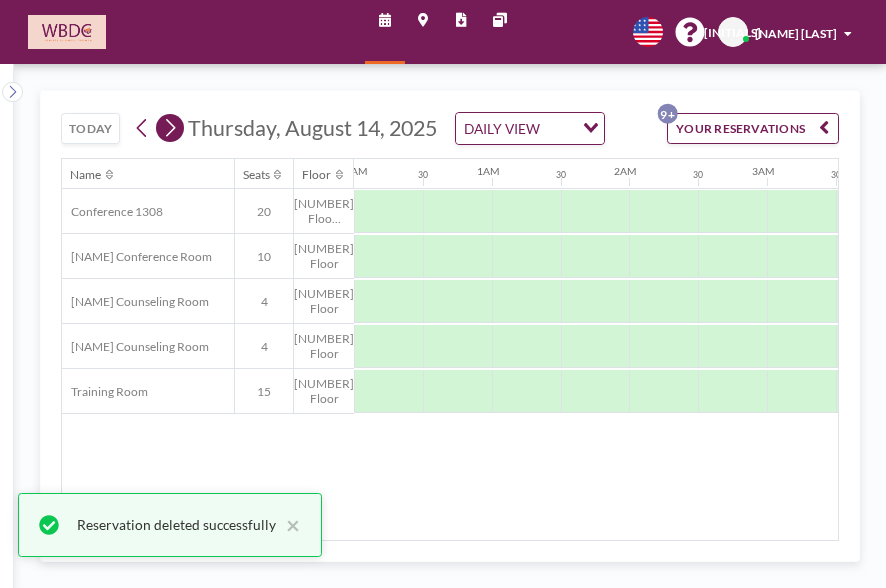 click 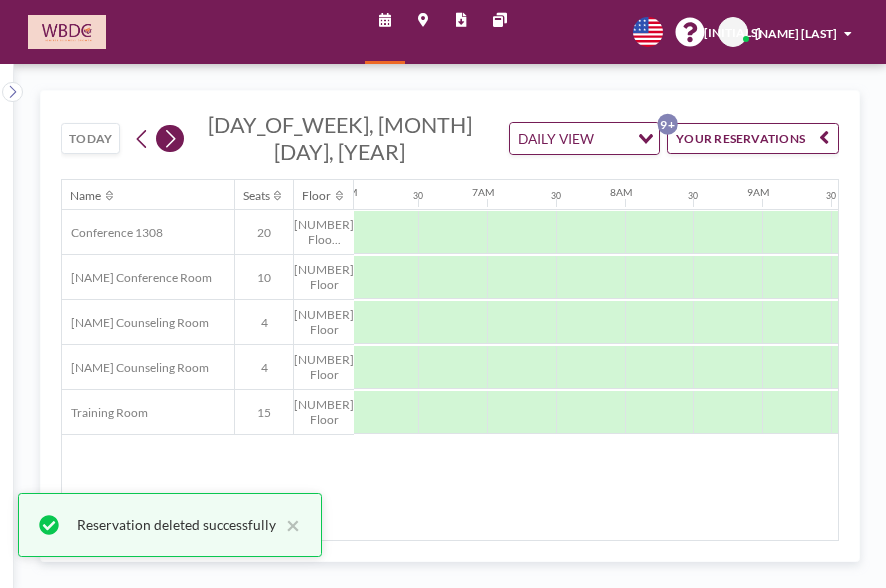 scroll, scrollTop: 0, scrollLeft: 975, axis: horizontal 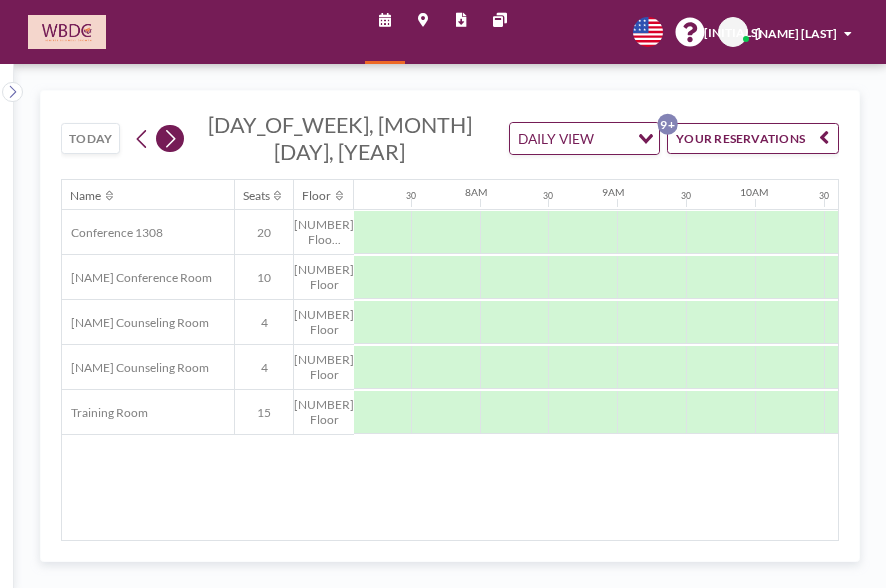 click 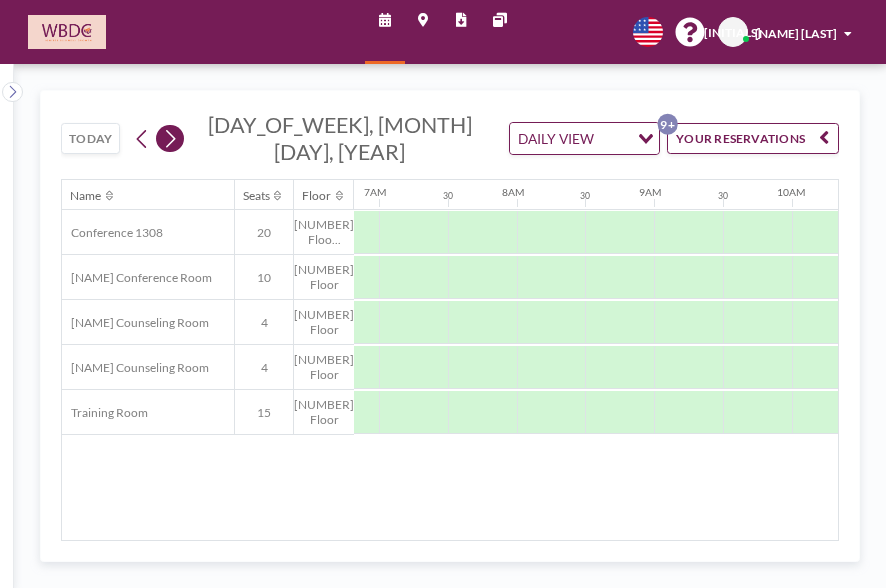 scroll, scrollTop: 0, scrollLeft: 975, axis: horizontal 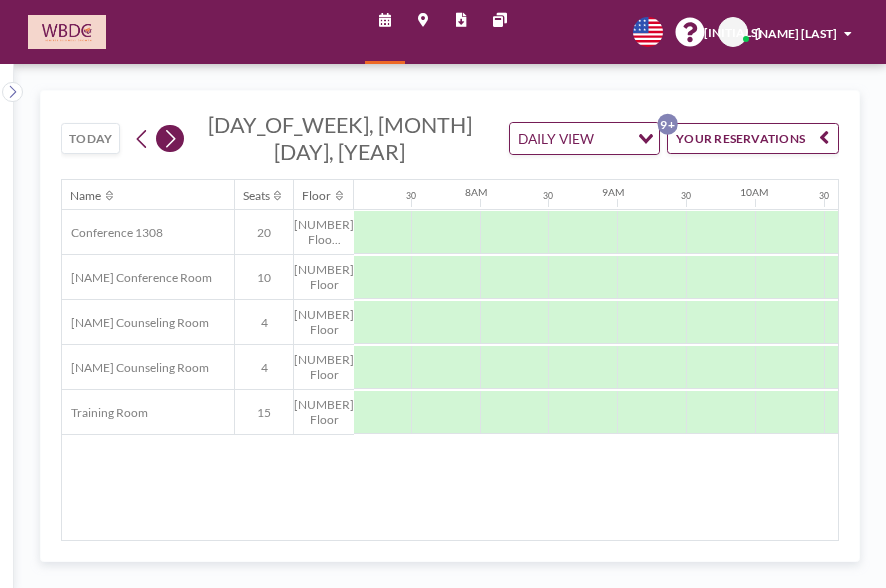 click 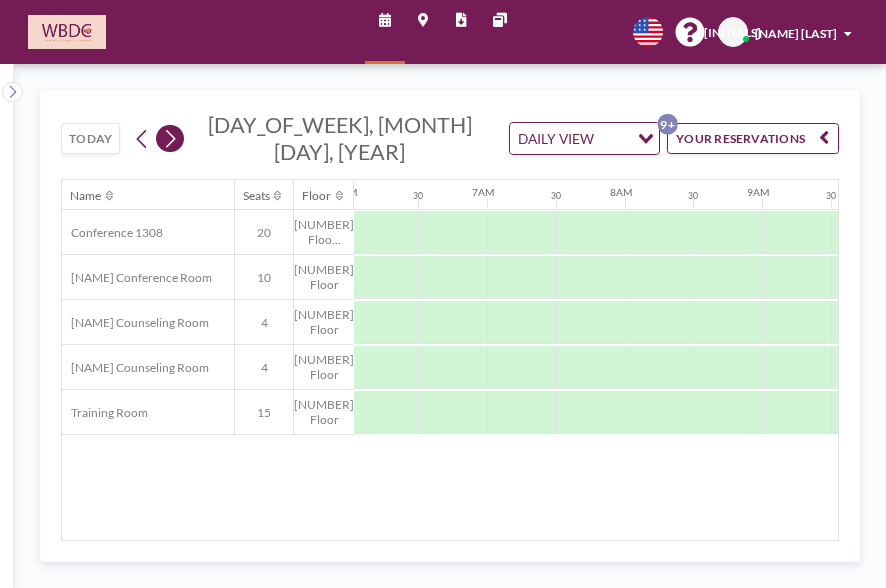 scroll, scrollTop: 0, scrollLeft: 961, axis: horizontal 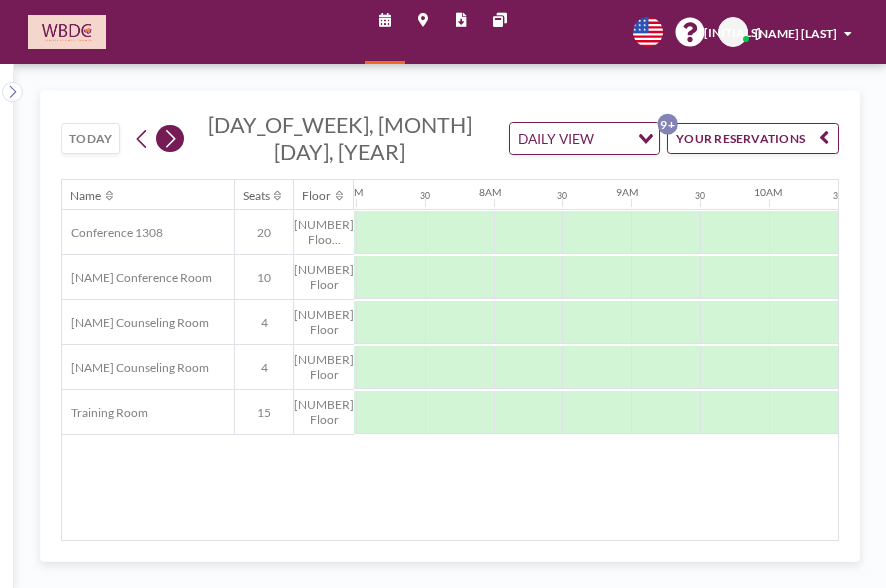 click 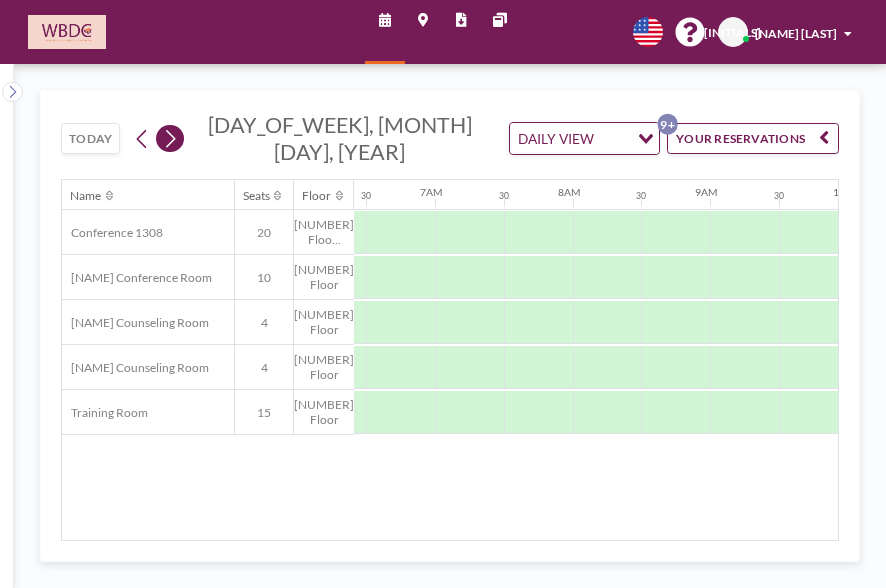 scroll, scrollTop: 0, scrollLeft: 975, axis: horizontal 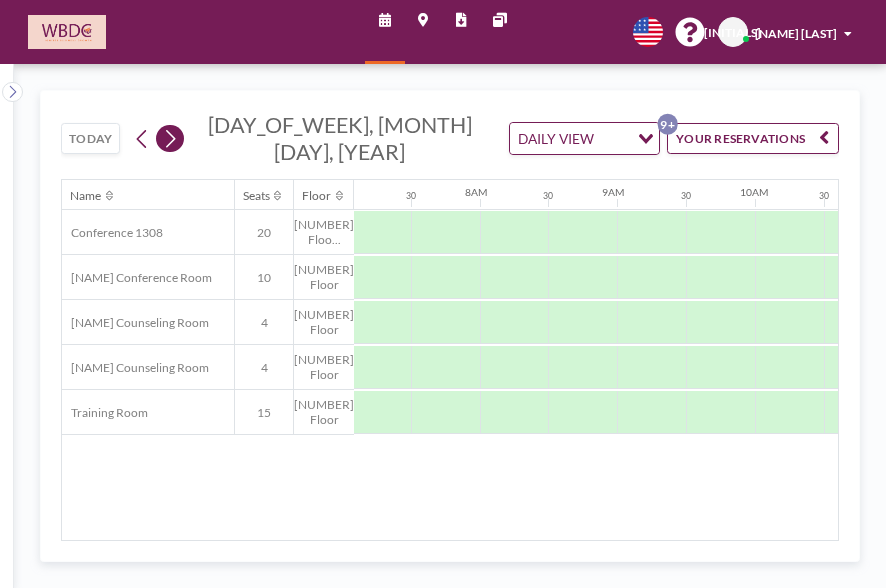 click 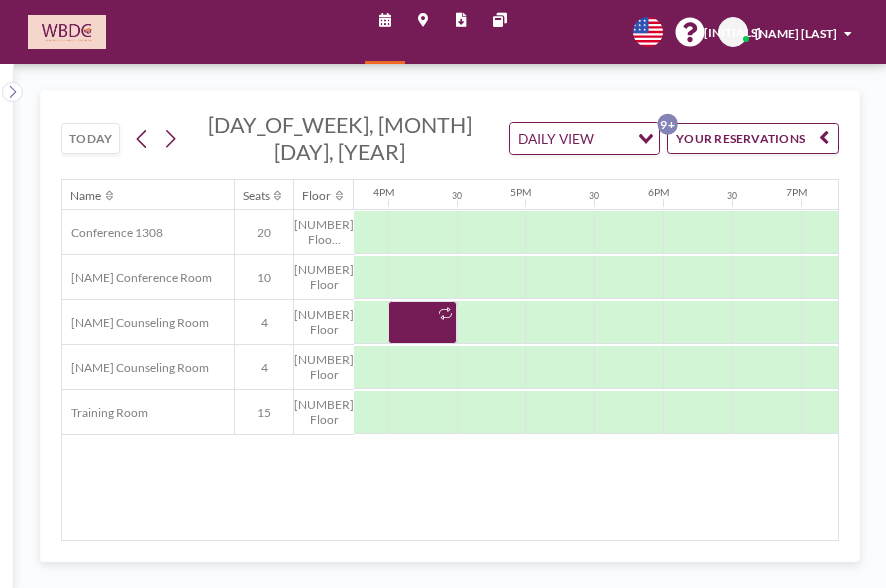 scroll, scrollTop: 0, scrollLeft: 2170, axis: horizontal 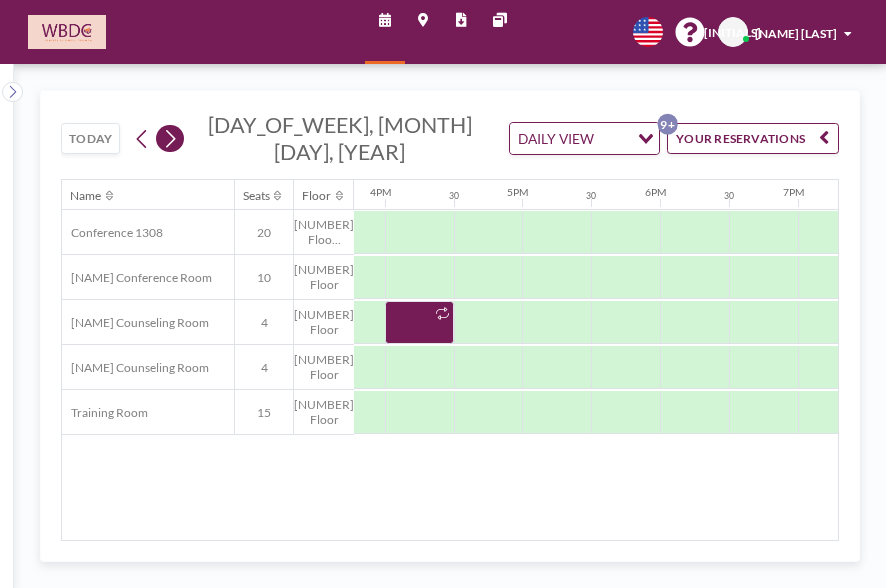 click at bounding box center [170, 139] 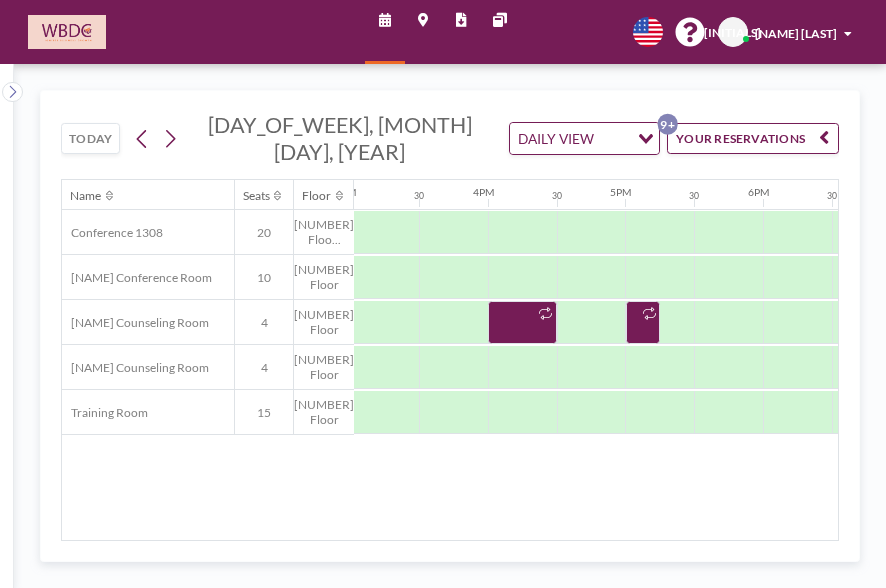 scroll, scrollTop: 0, scrollLeft: 2064, axis: horizontal 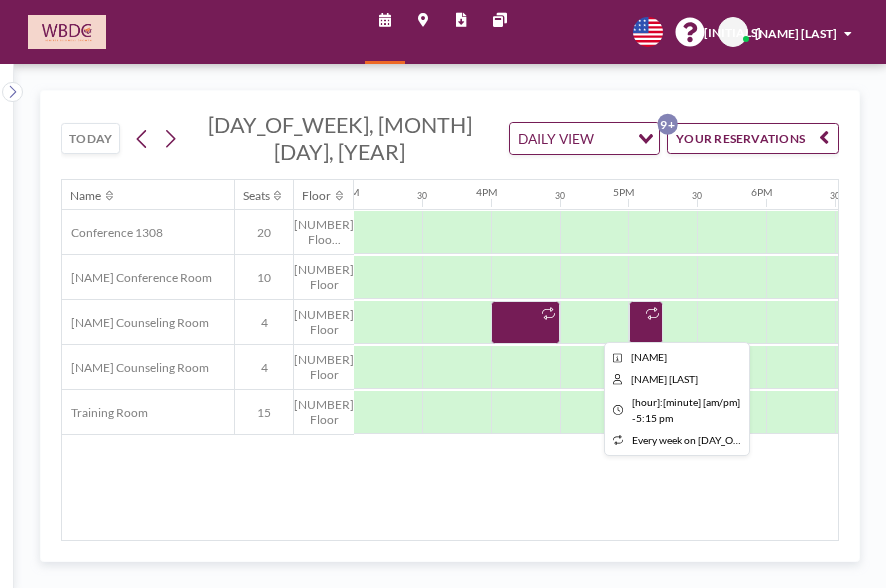 click at bounding box center [646, 322] 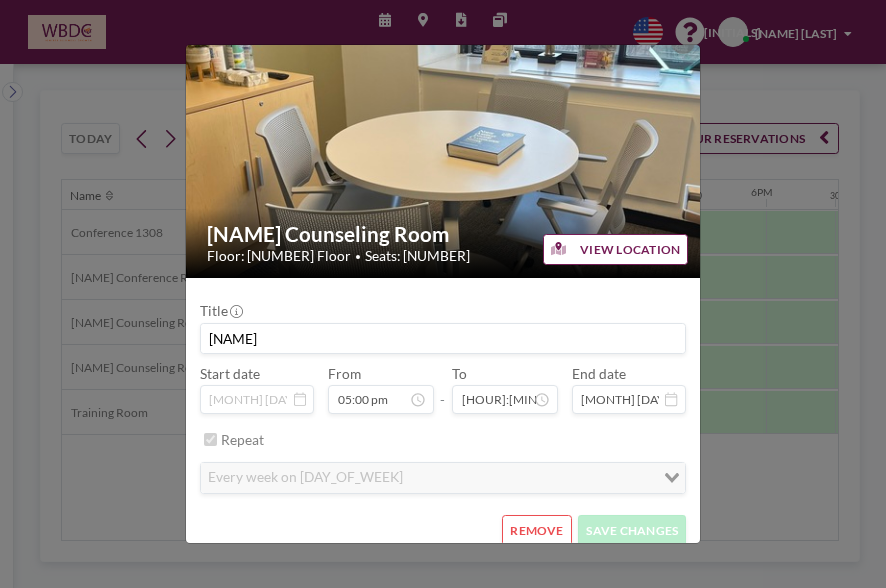 scroll, scrollTop: 34, scrollLeft: 0, axis: vertical 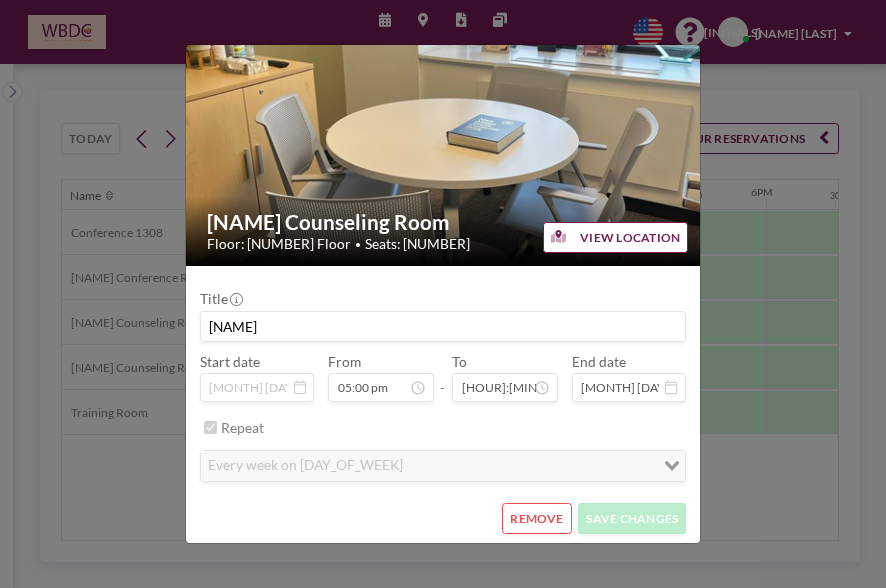 click on "REMOVE" at bounding box center (536, 518) 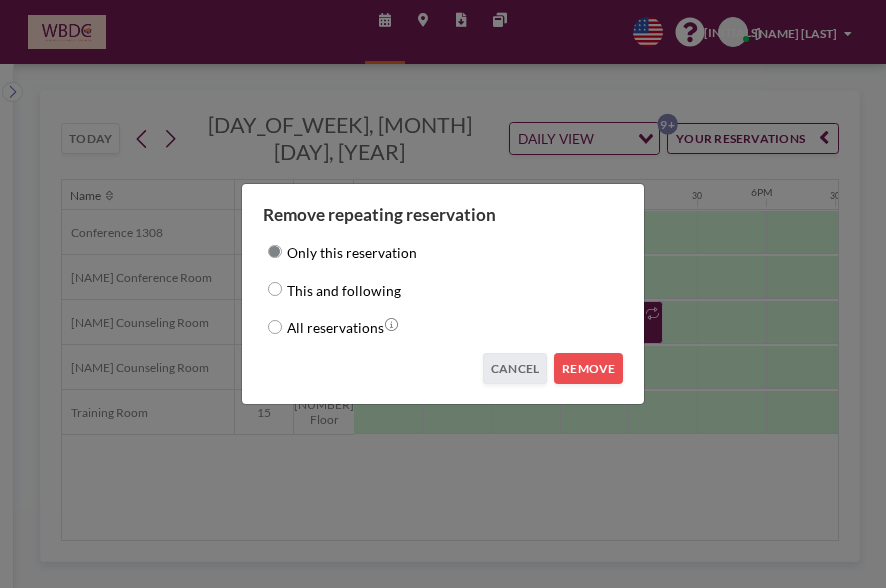 click on "This and following" at bounding box center [443, 289] 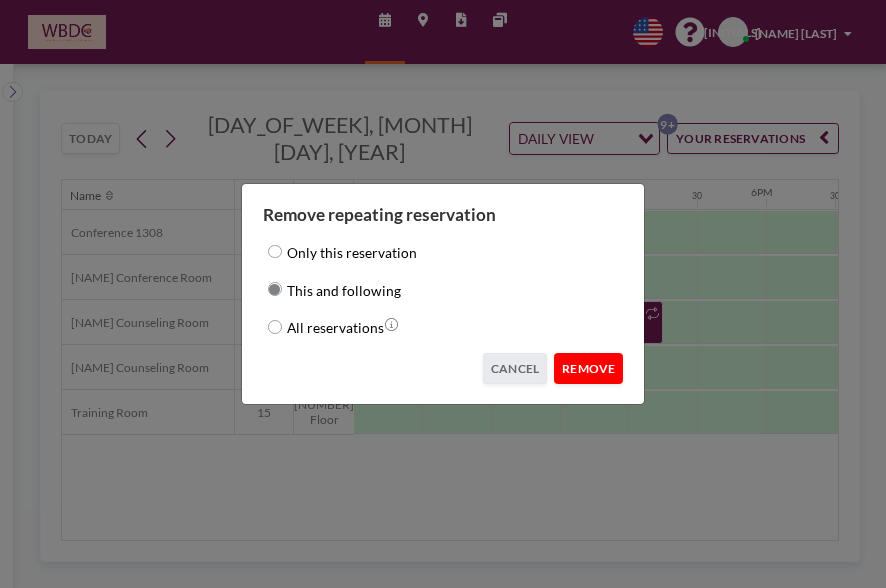 click on "REMOVE" at bounding box center [588, 368] 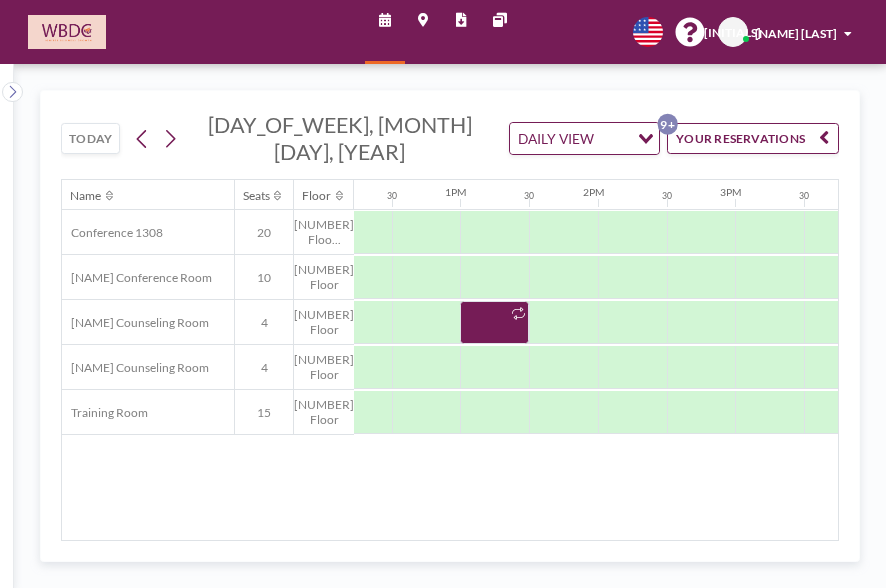 scroll, scrollTop: 0, scrollLeft: 1669, axis: horizontal 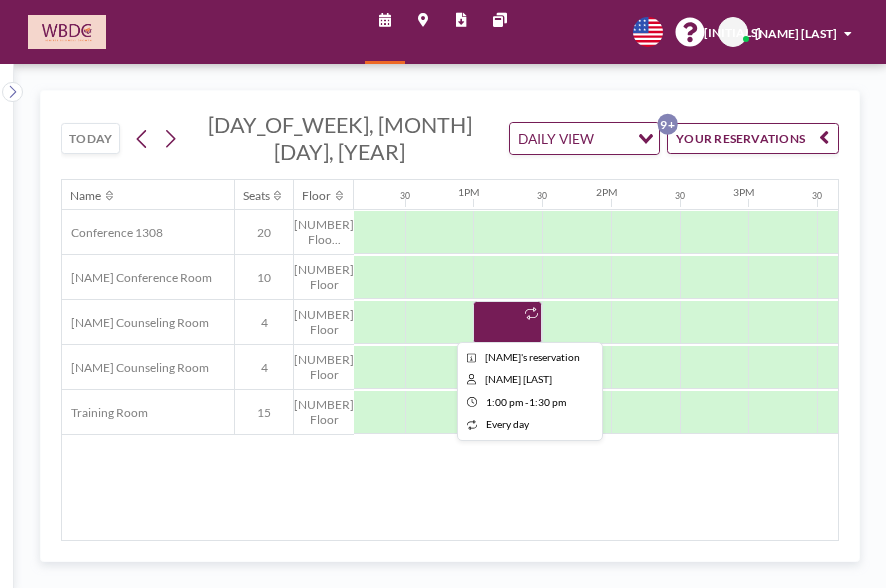 click at bounding box center [507, 322] 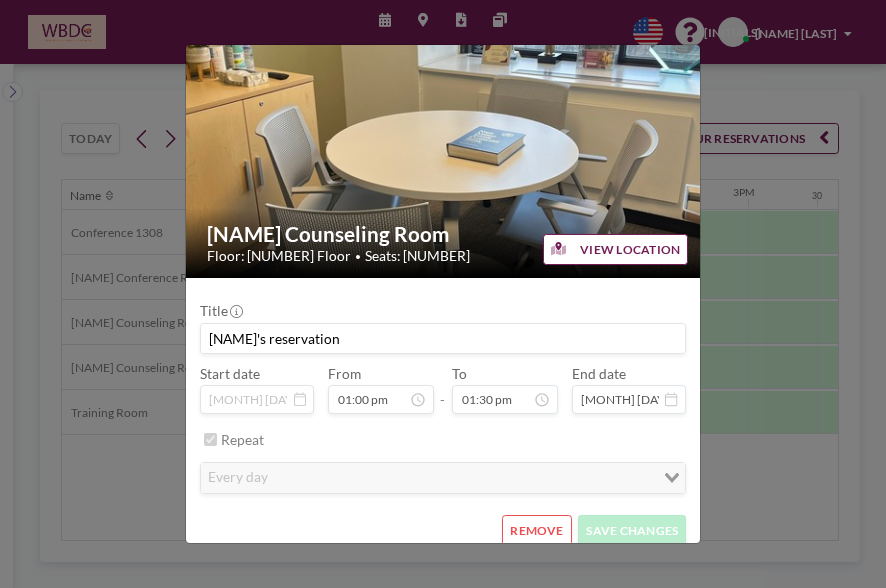 scroll, scrollTop: 34, scrollLeft: 0, axis: vertical 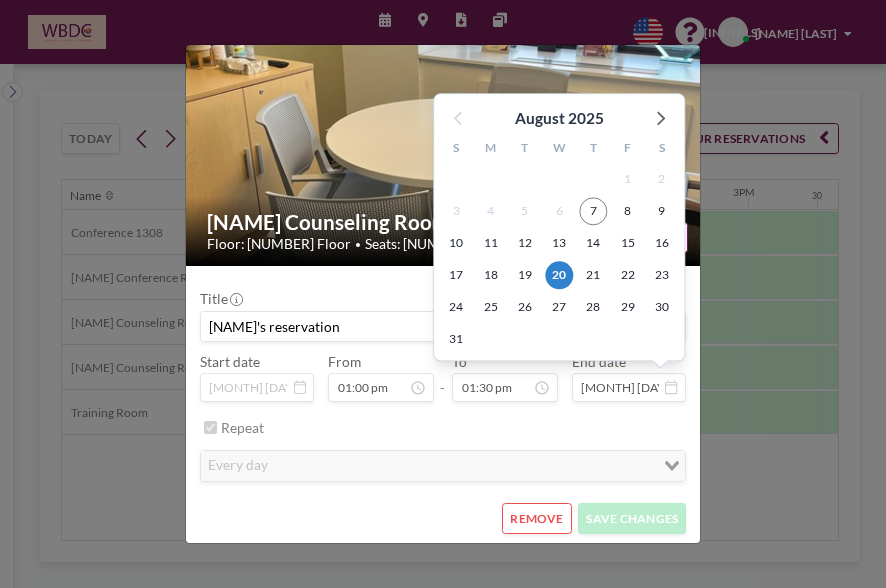 click on "[MONTH] [DAY], [YEAR]" at bounding box center [629, 387] 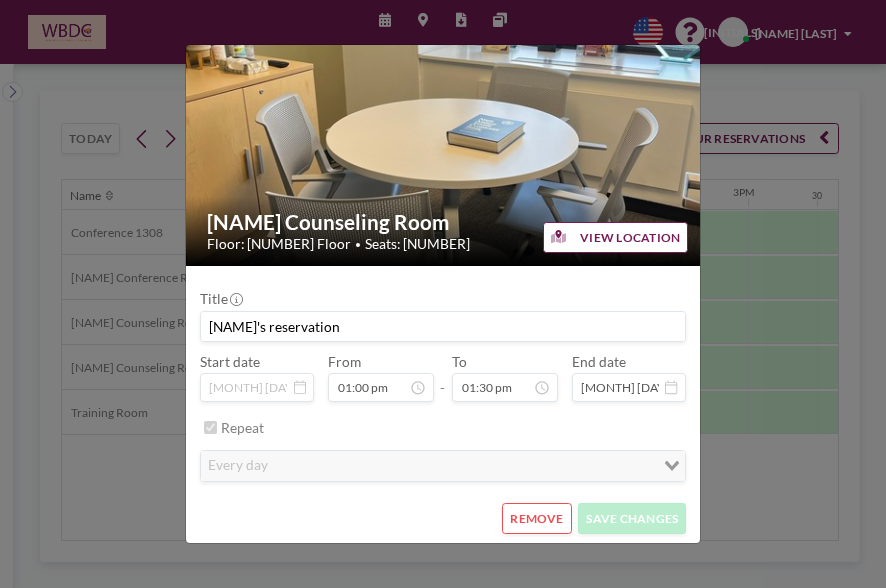 scroll, scrollTop: 854, scrollLeft: 0, axis: vertical 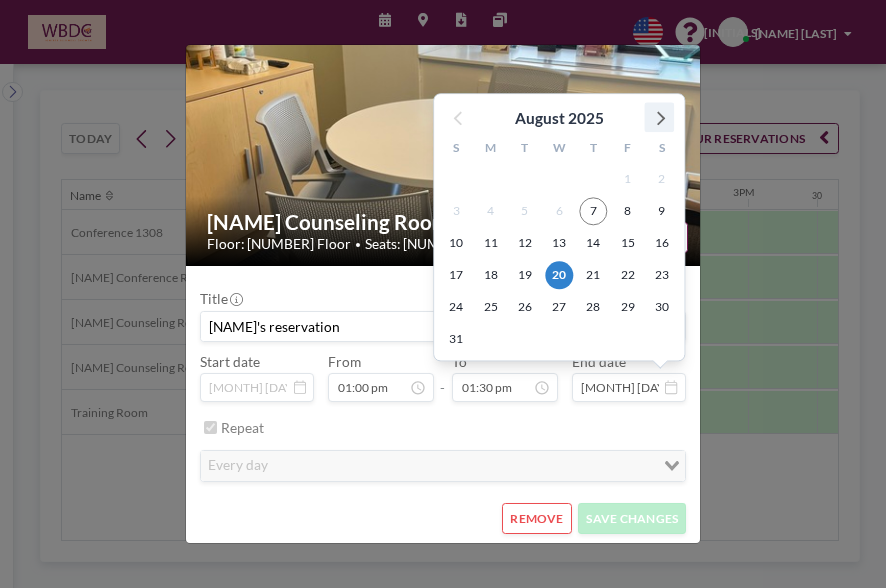 click 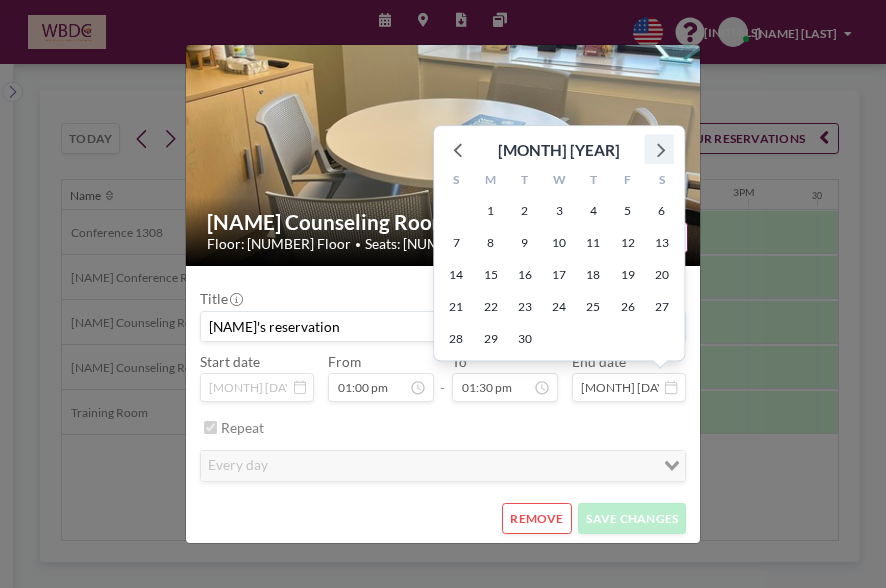 click 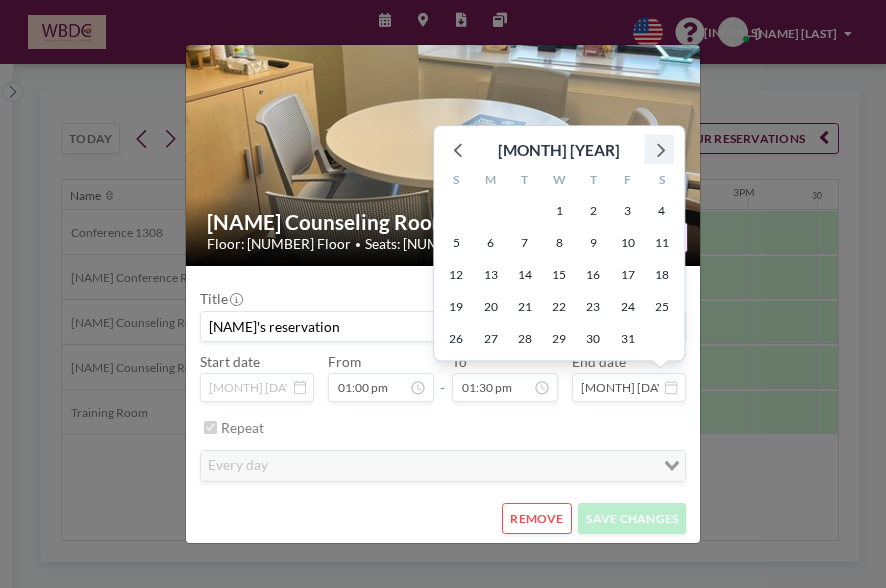 click 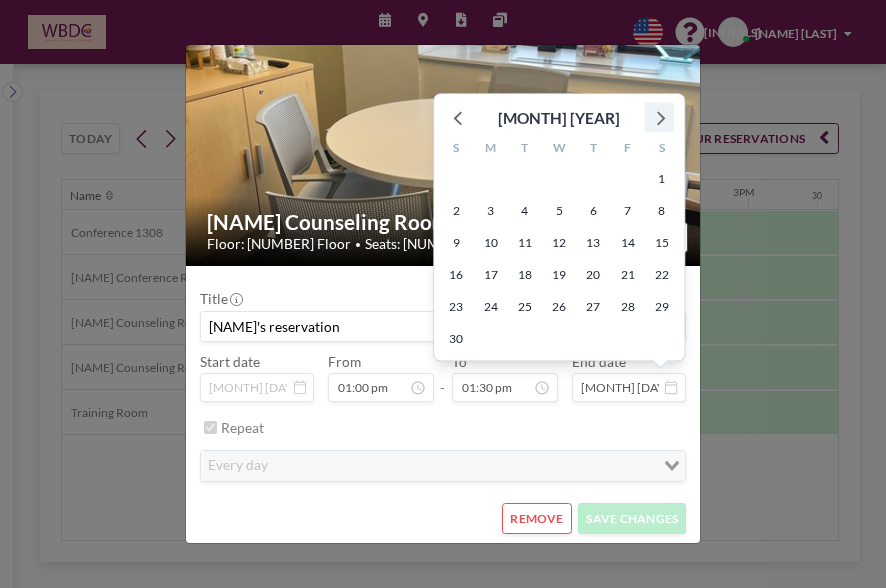 click 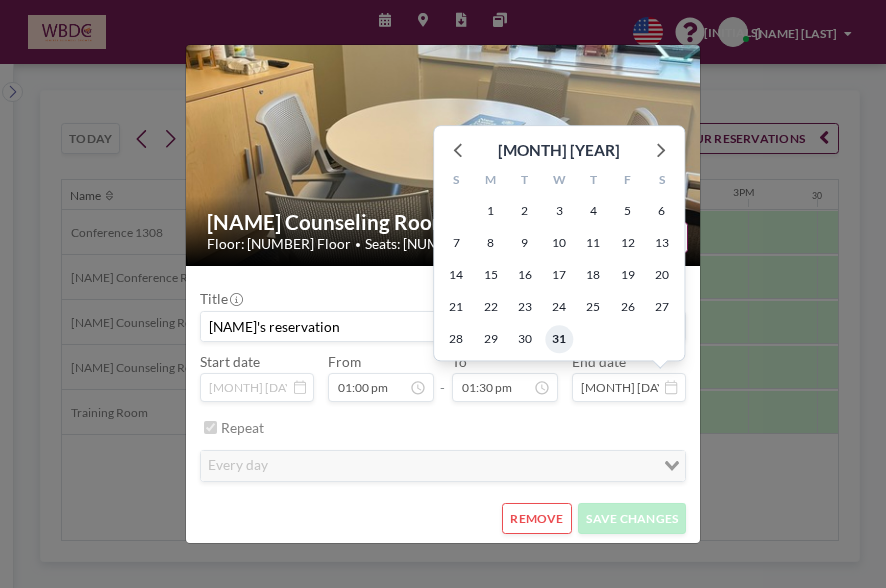 click on "31" at bounding box center [559, 340] 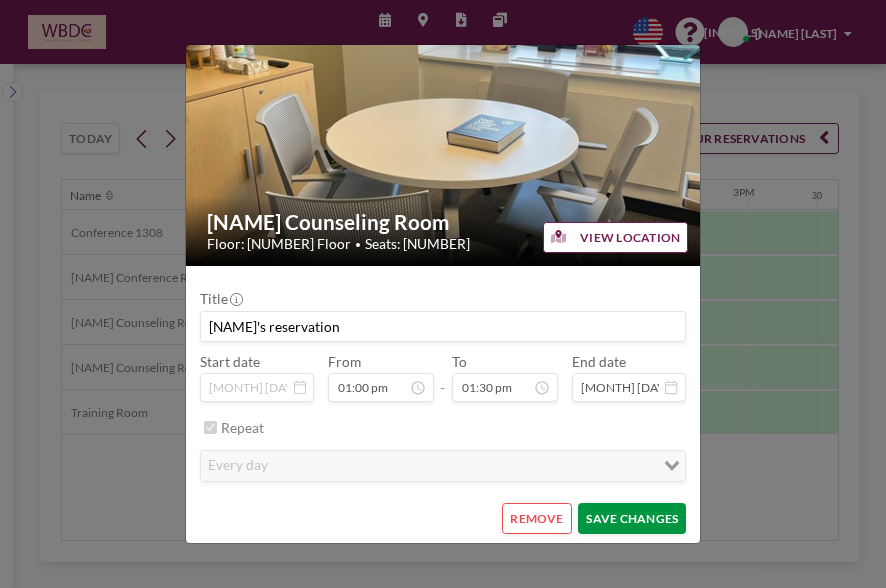 click on "SAVE CHANGES" at bounding box center (632, 518) 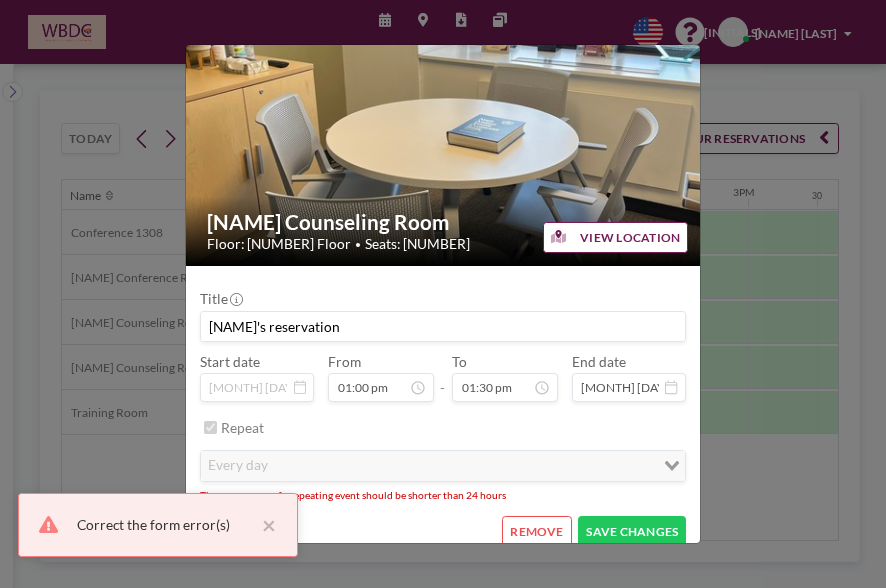 scroll, scrollTop: 854, scrollLeft: 0, axis: vertical 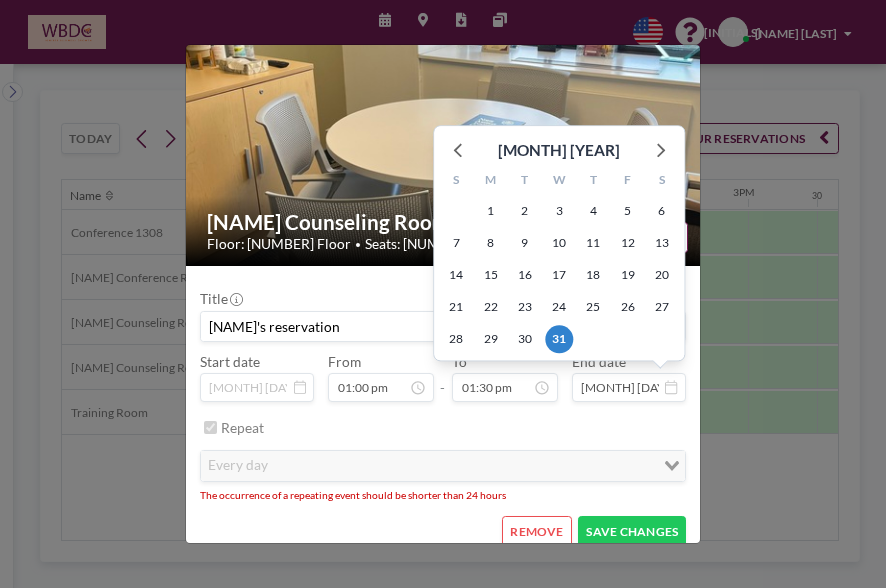 click on "[MONTH] [DAY], [YEAR]" at bounding box center (629, 387) 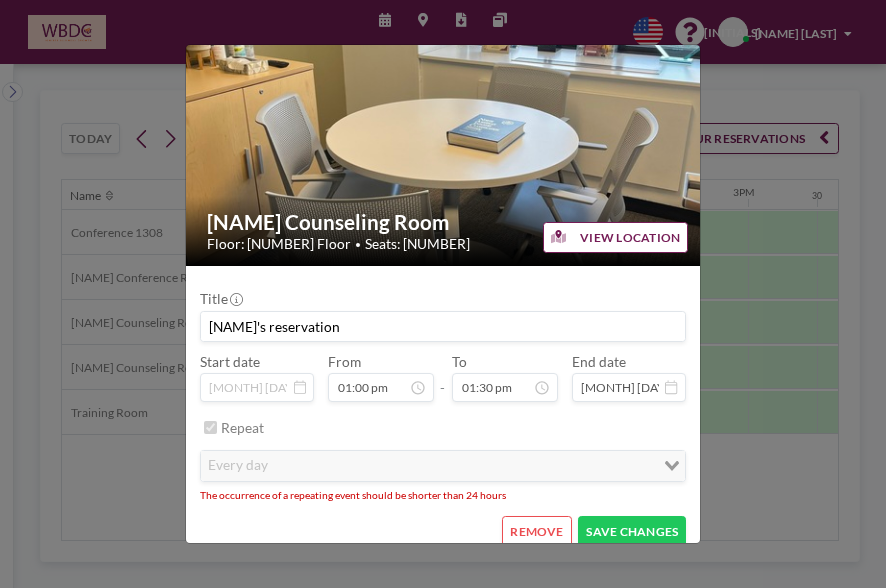 click on "REMOVE" at bounding box center [536, 531] 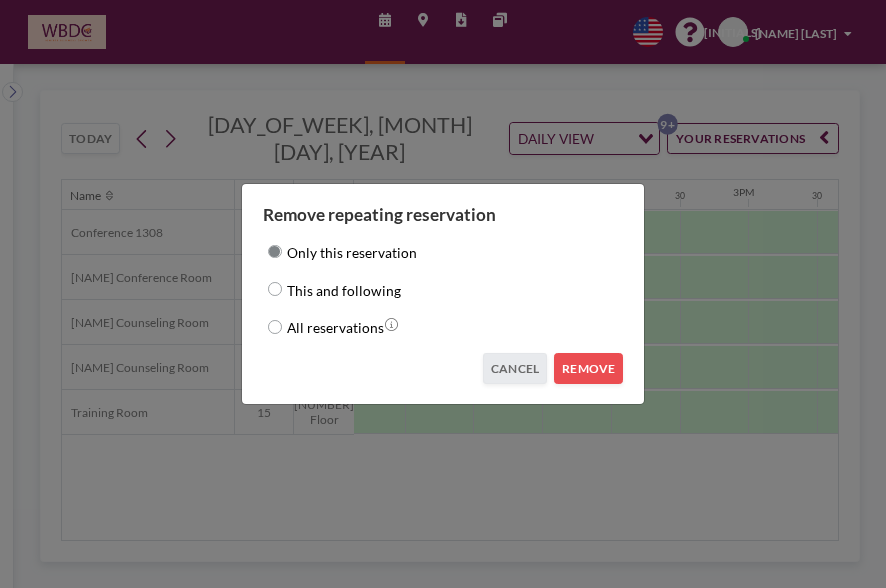 click on "This and following" at bounding box center (275, 289) 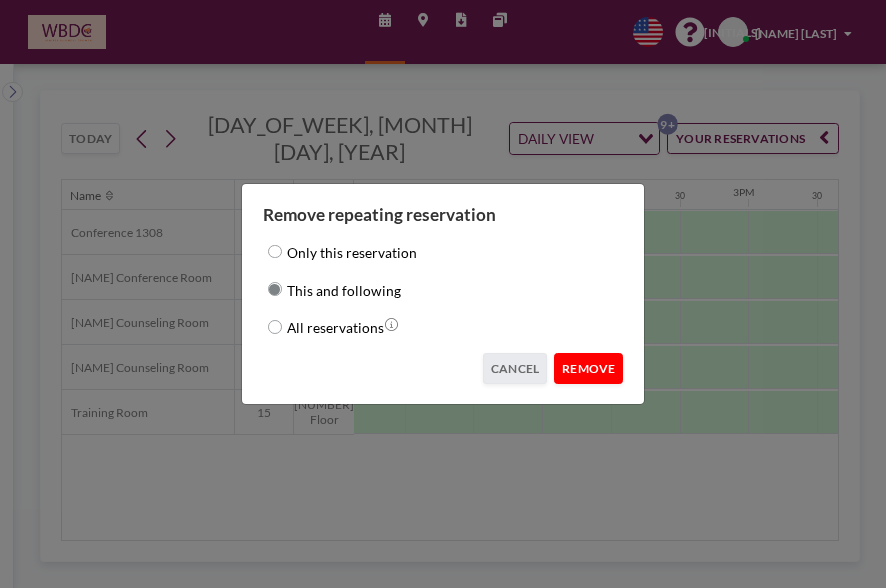 click on "REMOVE" at bounding box center (588, 368) 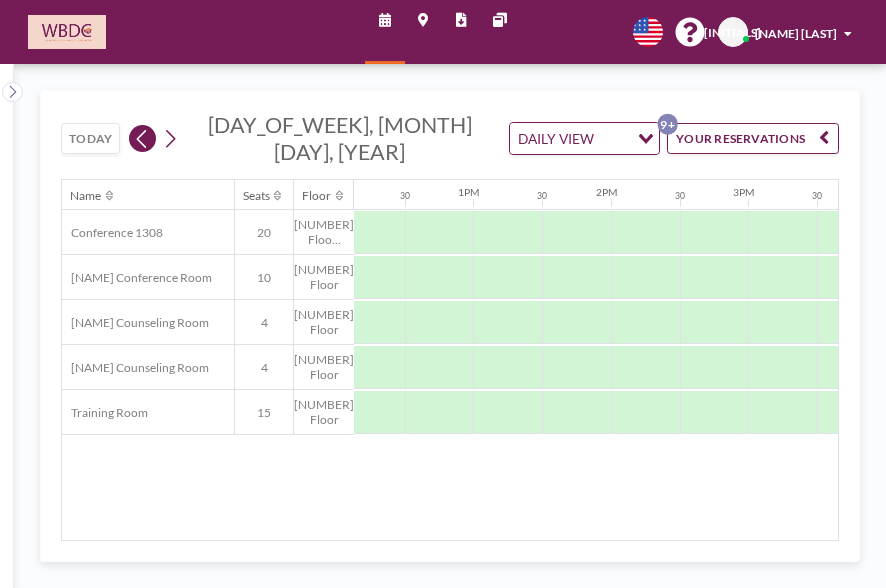 click 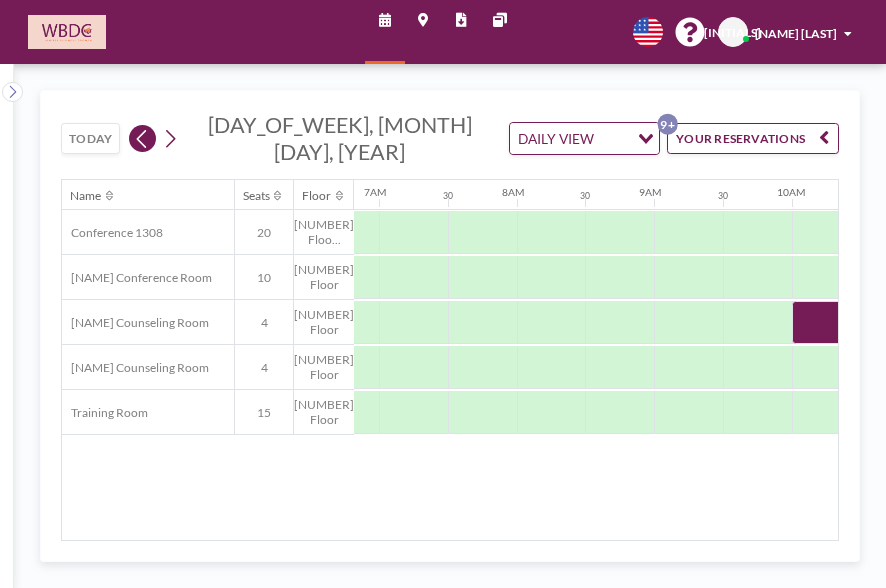 scroll, scrollTop: 0, scrollLeft: 975, axis: horizontal 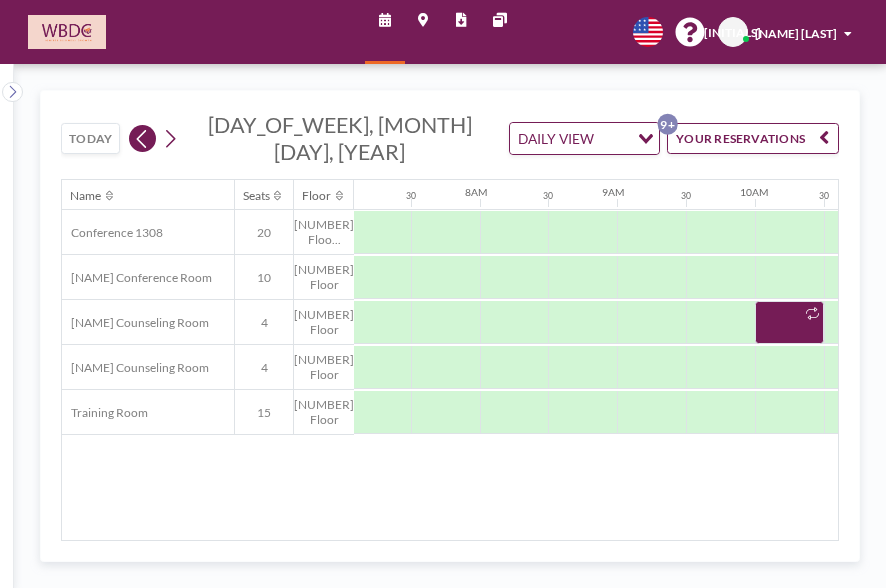 click 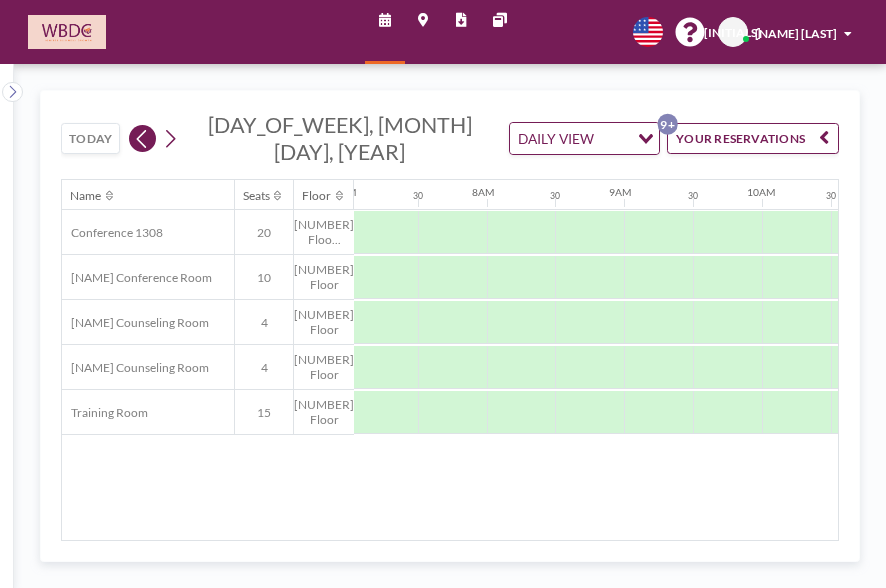 scroll, scrollTop: 0, scrollLeft: 975, axis: horizontal 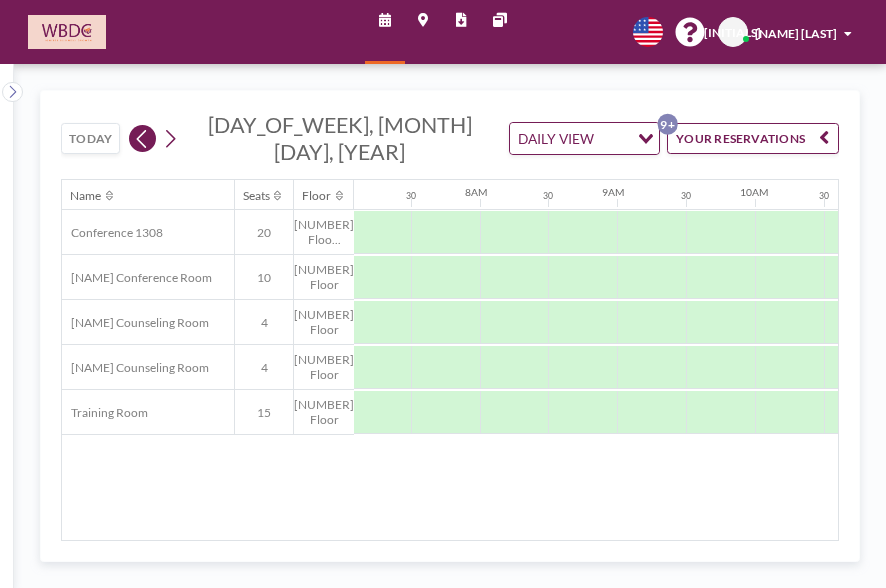 click 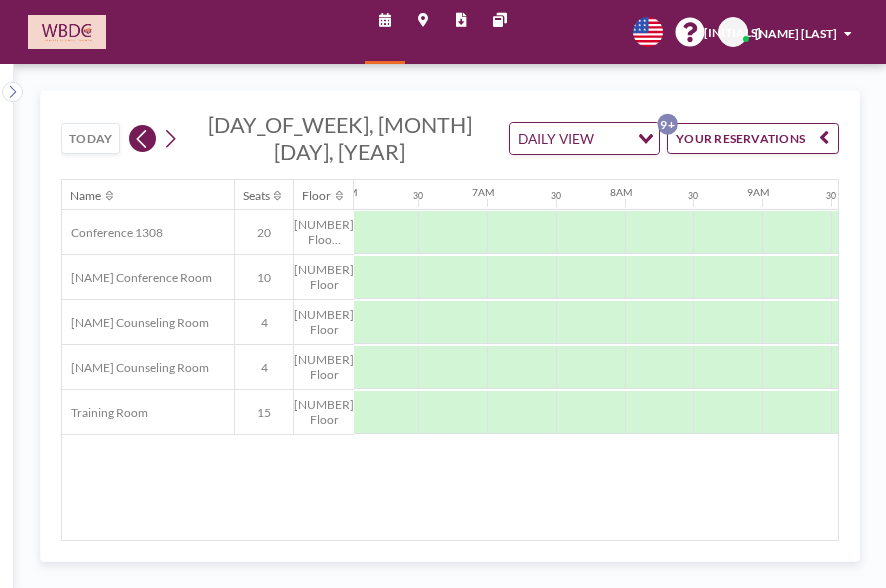 scroll, scrollTop: 0, scrollLeft: 975, axis: horizontal 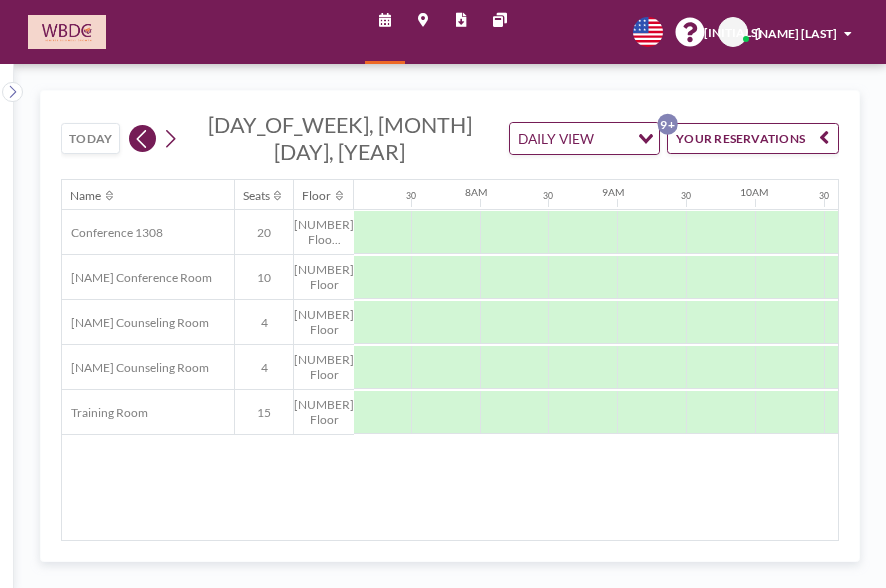 click 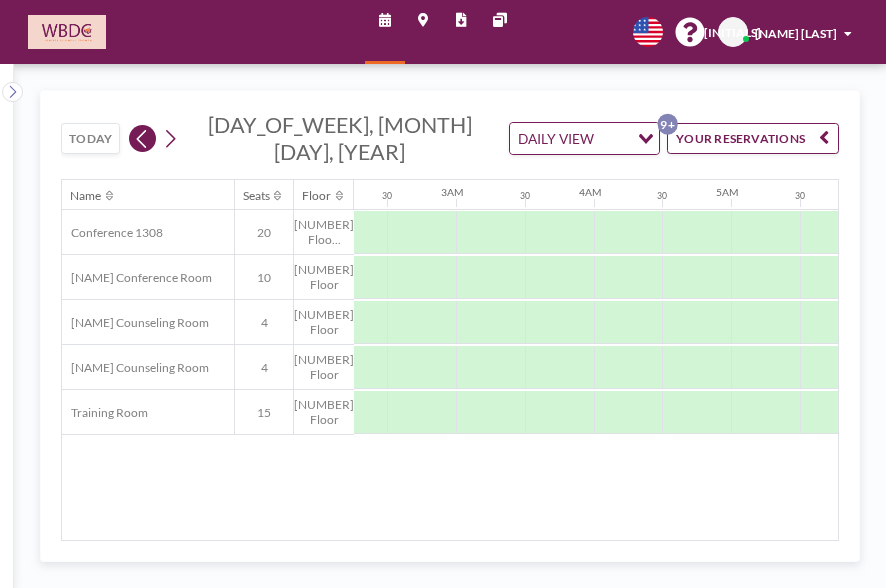 scroll, scrollTop: 0, scrollLeft: 800, axis: horizontal 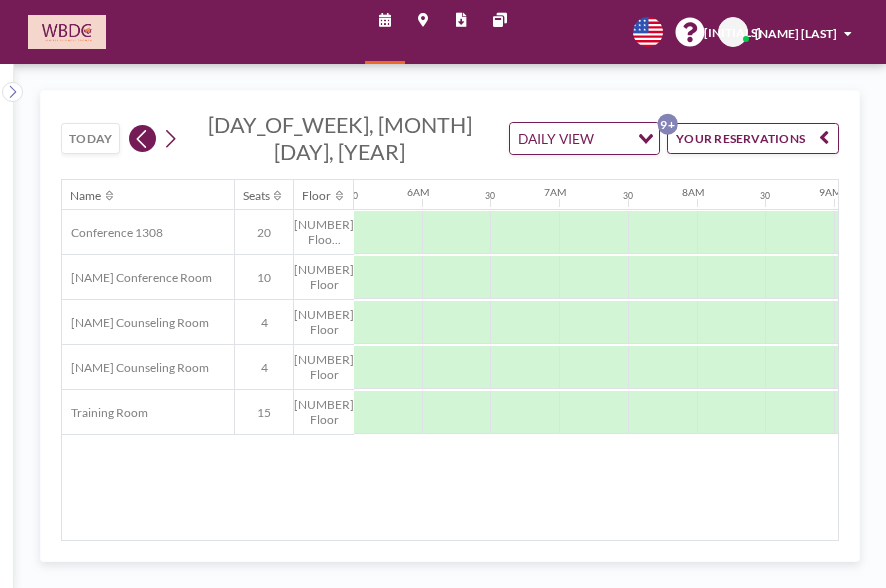 click 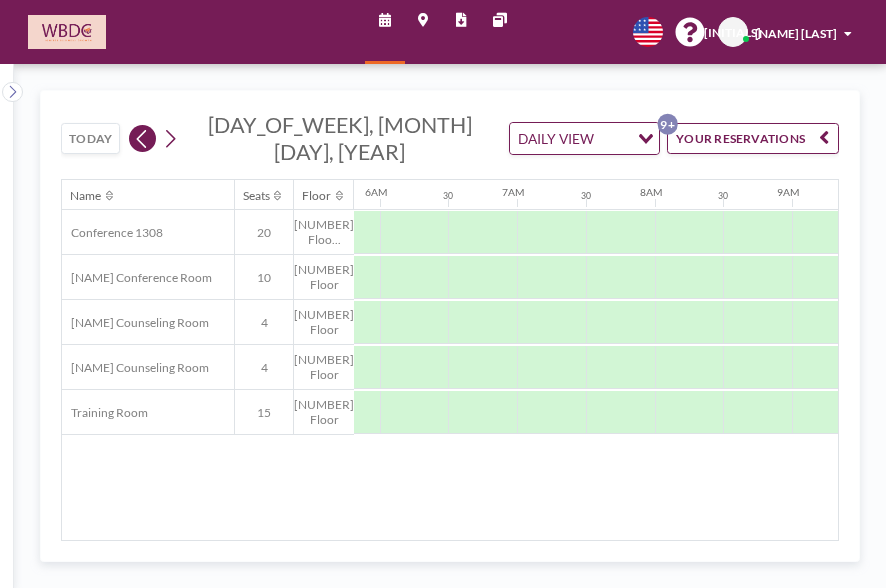 scroll, scrollTop: 0, scrollLeft: 0, axis: both 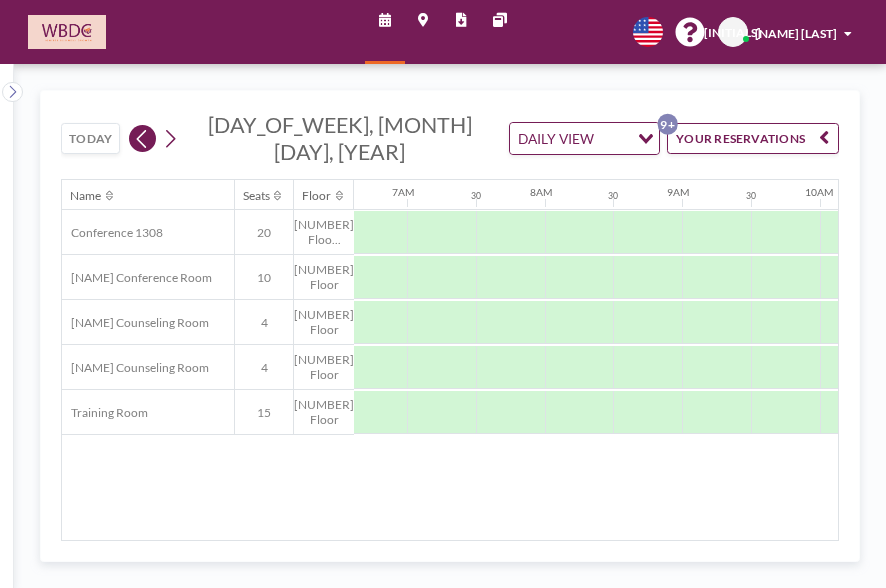click 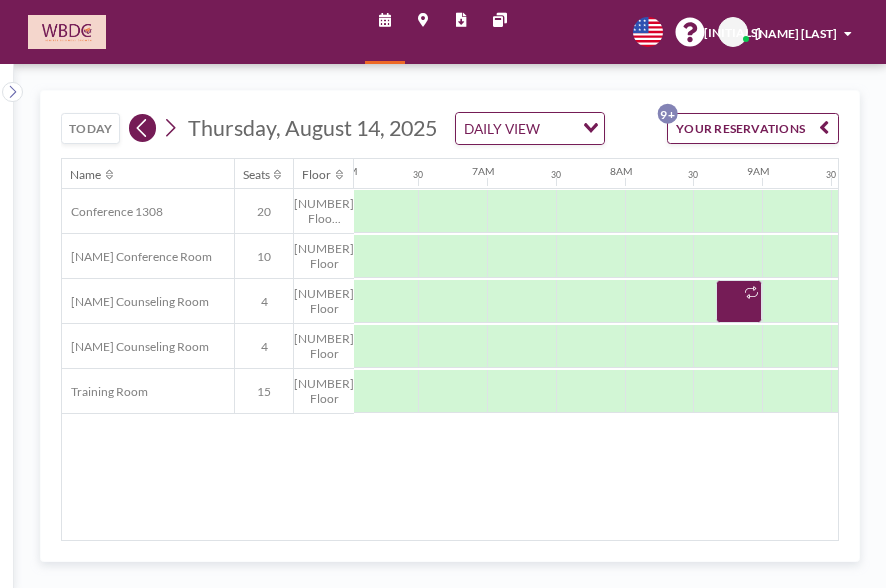 scroll, scrollTop: 0, scrollLeft: 975, axis: horizontal 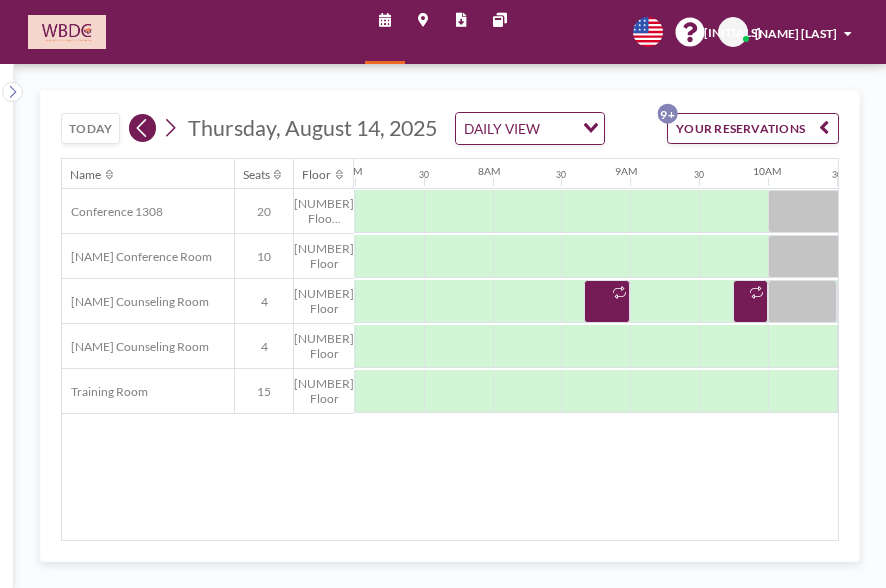 click 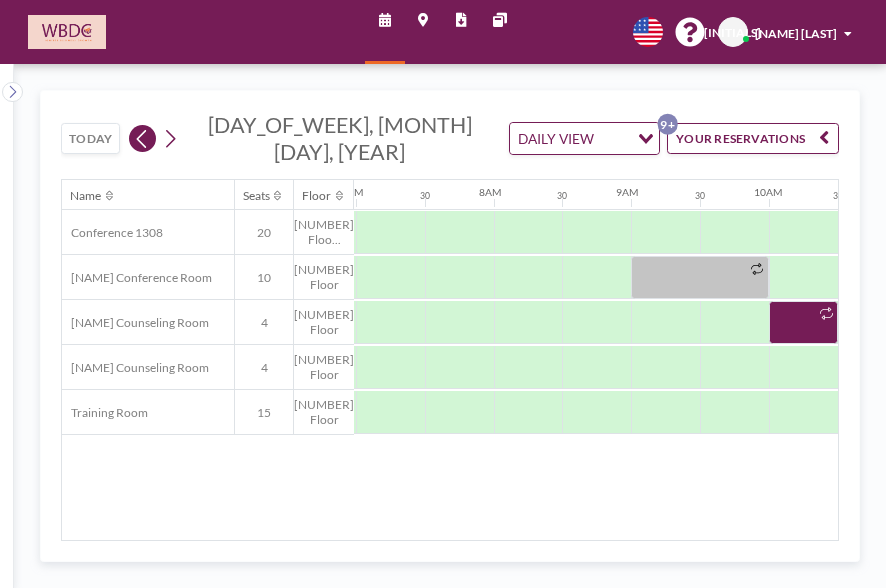 scroll, scrollTop: 0, scrollLeft: 975, axis: horizontal 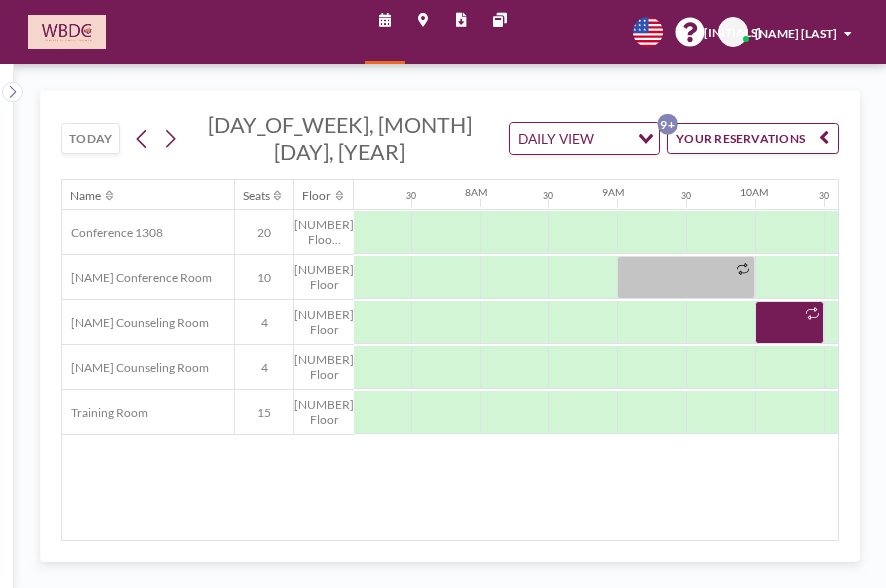 drag, startPoint x: 412, startPoint y: 529, endPoint x: 436, endPoint y: 533, distance: 24.33105 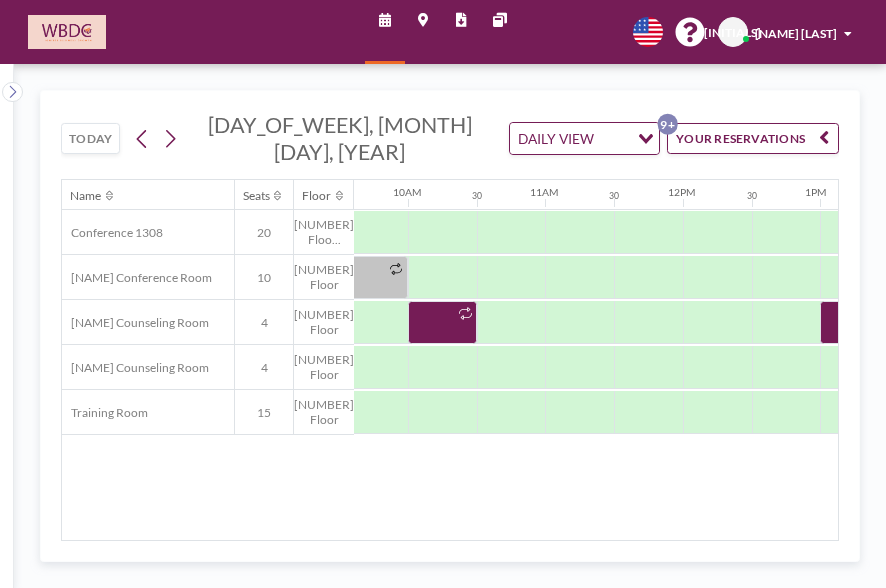 scroll, scrollTop: 0, scrollLeft: 1454, axis: horizontal 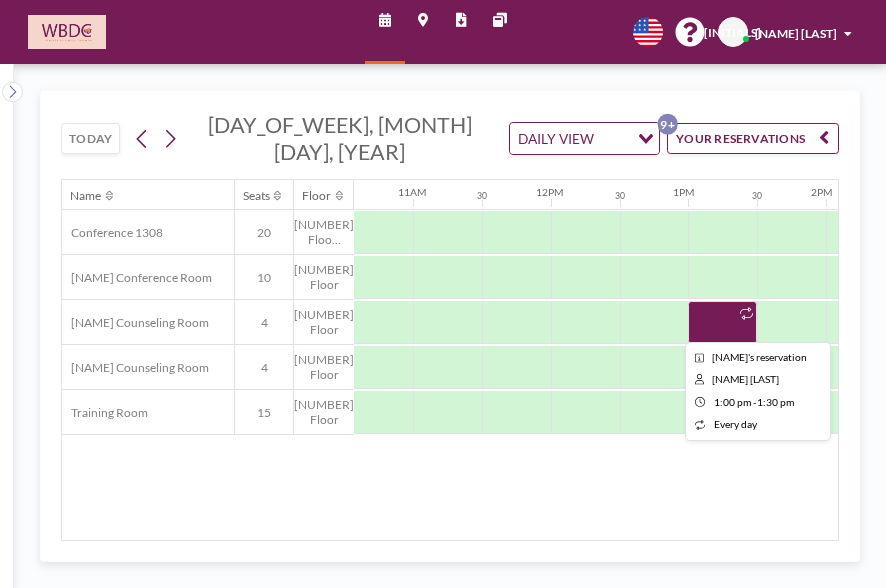 click at bounding box center (722, 322) 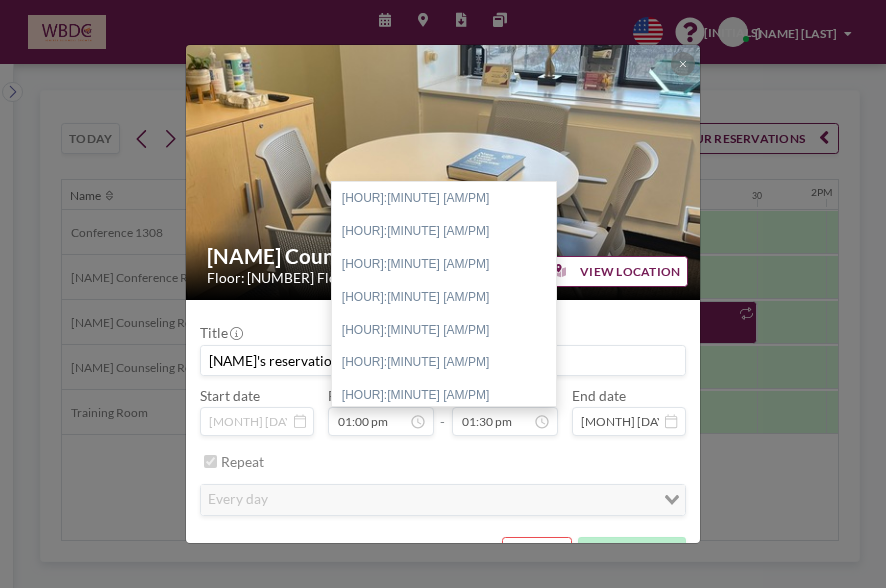 scroll, scrollTop: 887, scrollLeft: 0, axis: vertical 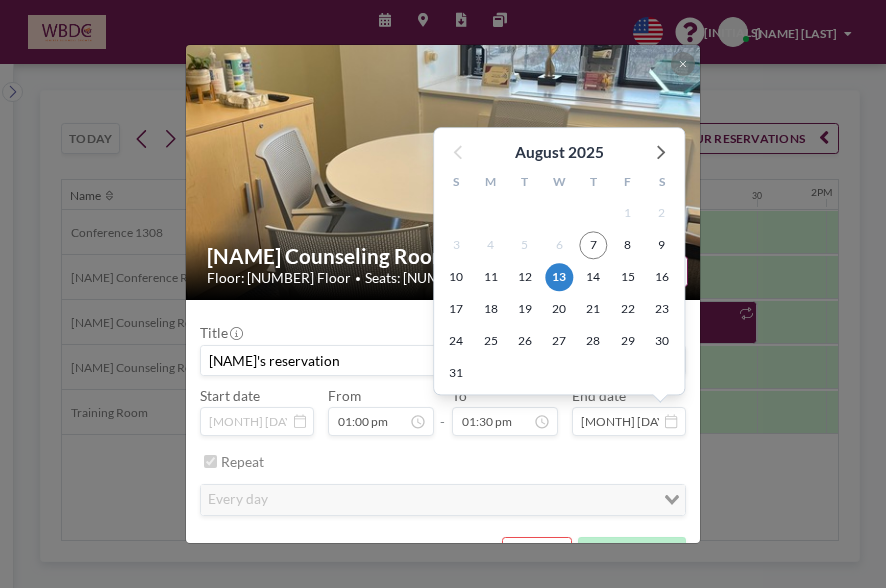 click on "[MONTH] [DAY], [YEAR]" at bounding box center (629, 421) 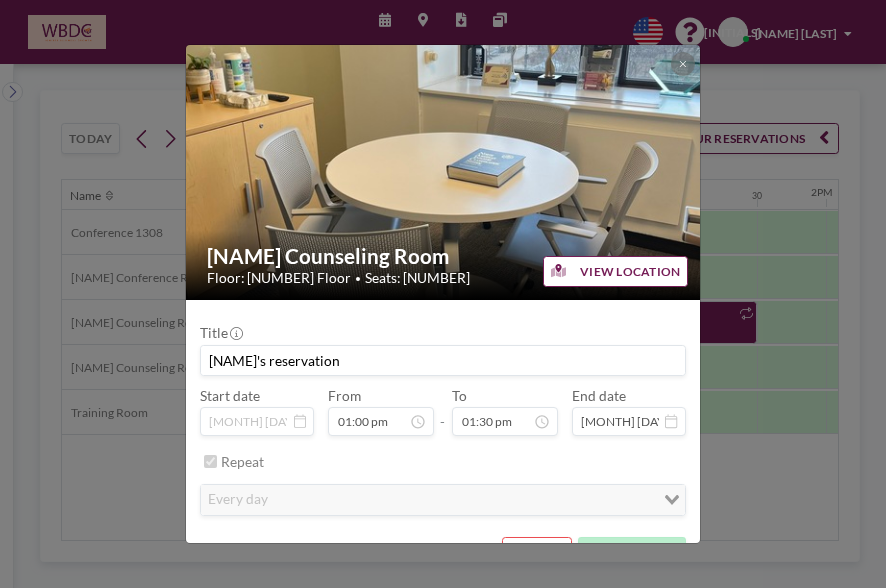 click on "every day Loading..." at bounding box center (443, 500) 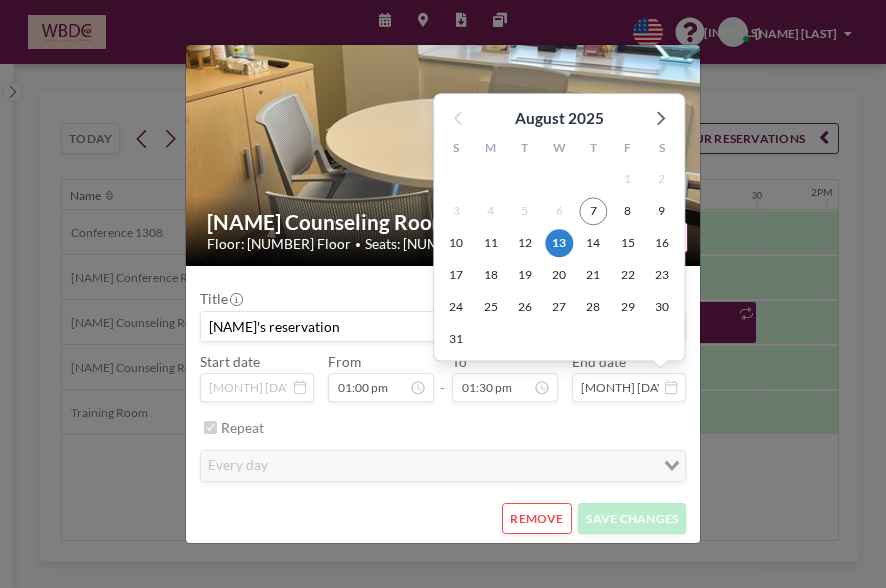 scroll, scrollTop: 887, scrollLeft: 0, axis: vertical 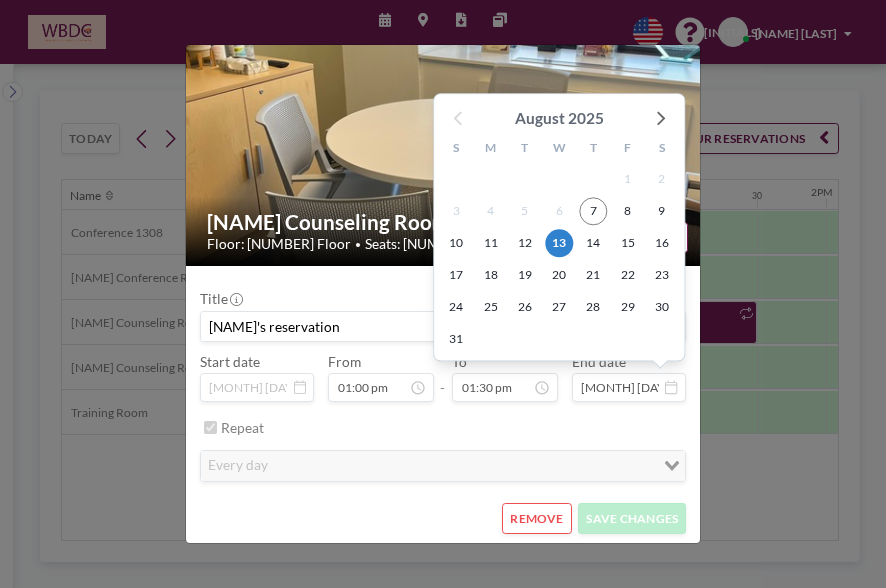 click on "August 2025" at bounding box center (559, 119) 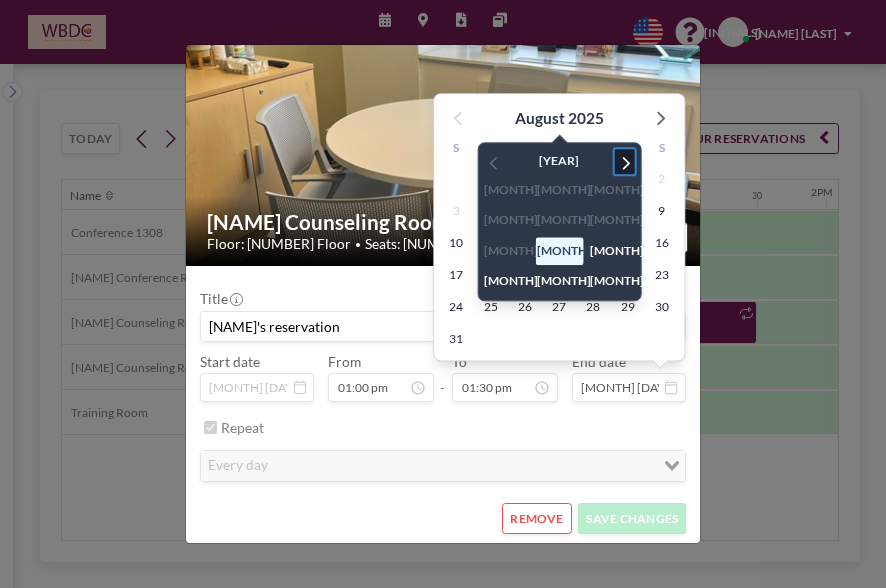click 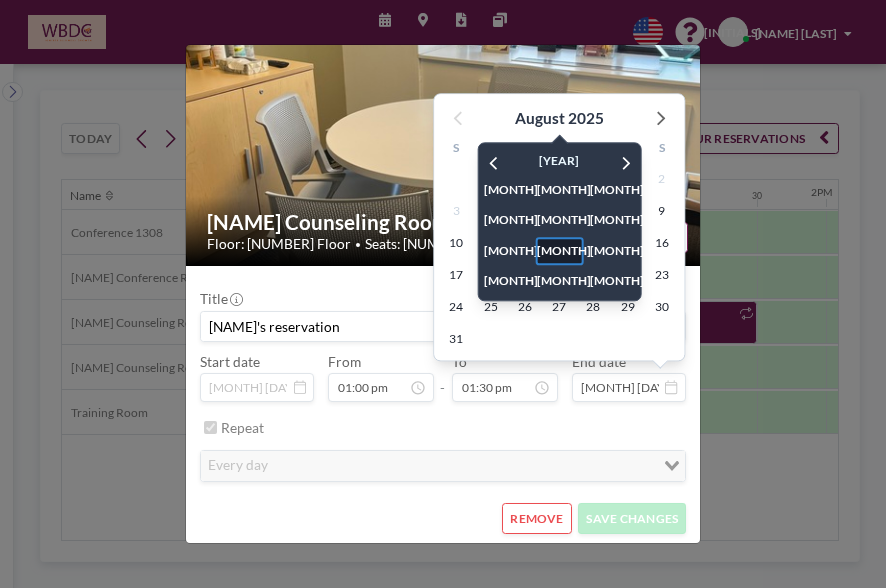 click on "[MONTH]" at bounding box center (559, 251) 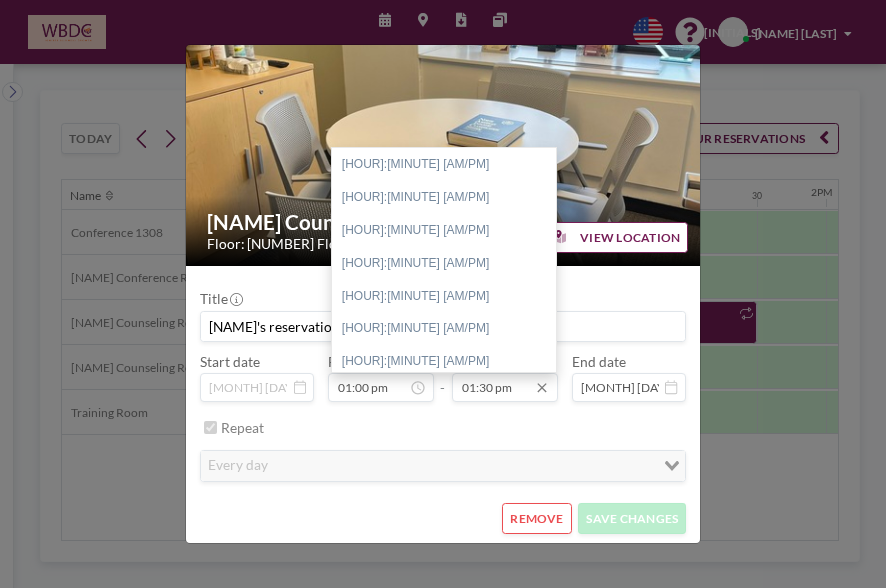 scroll, scrollTop: 887, scrollLeft: 0, axis: vertical 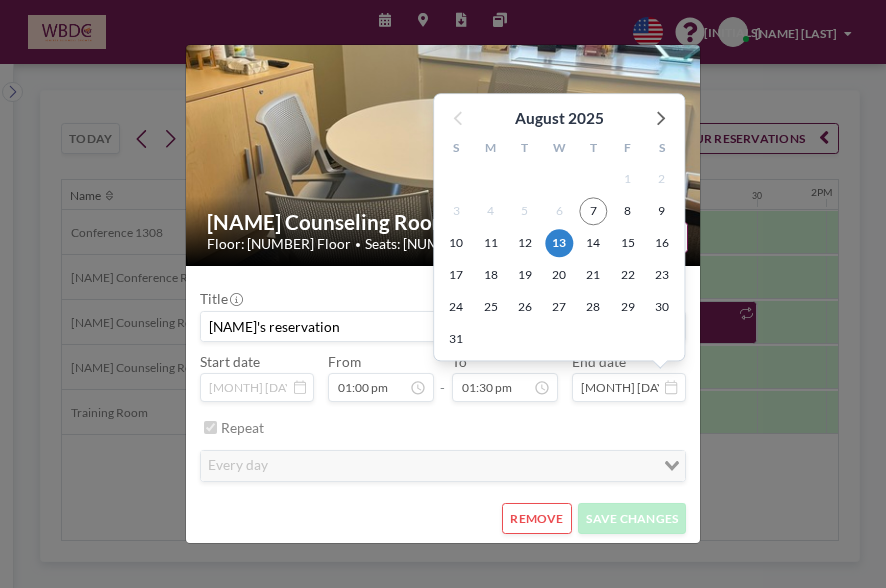 drag, startPoint x: 605, startPoint y: 381, endPoint x: 574, endPoint y: 183, distance: 200.41208 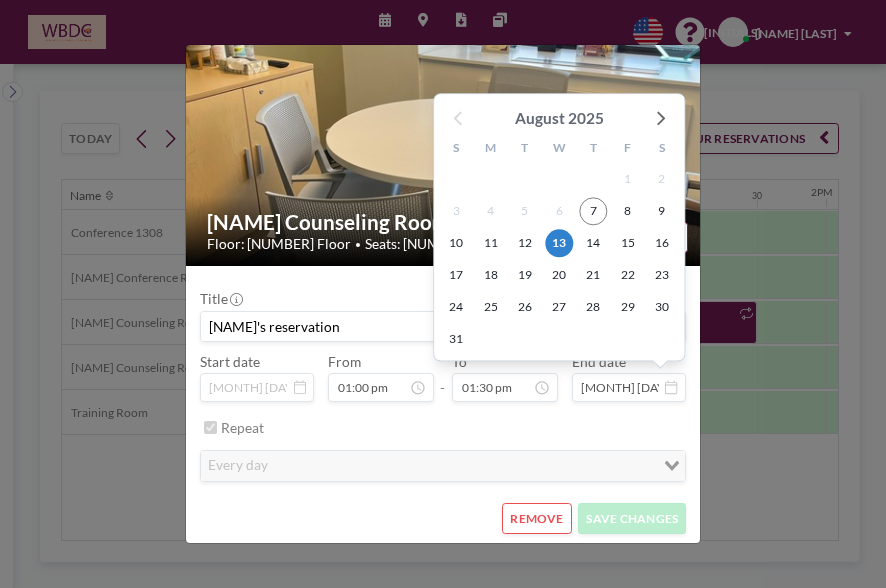 click on "August 2025" at bounding box center [559, 119] 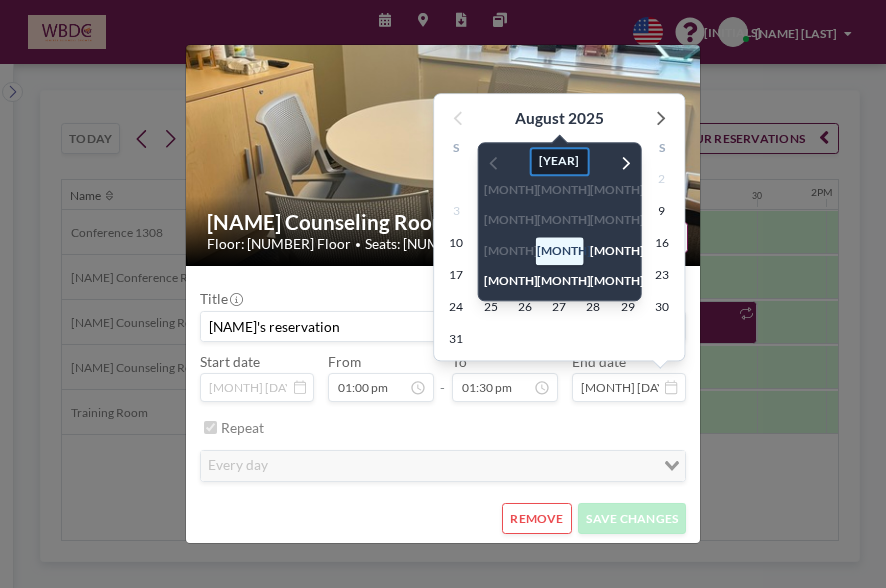 click on "[YEAR]" at bounding box center (559, 162) 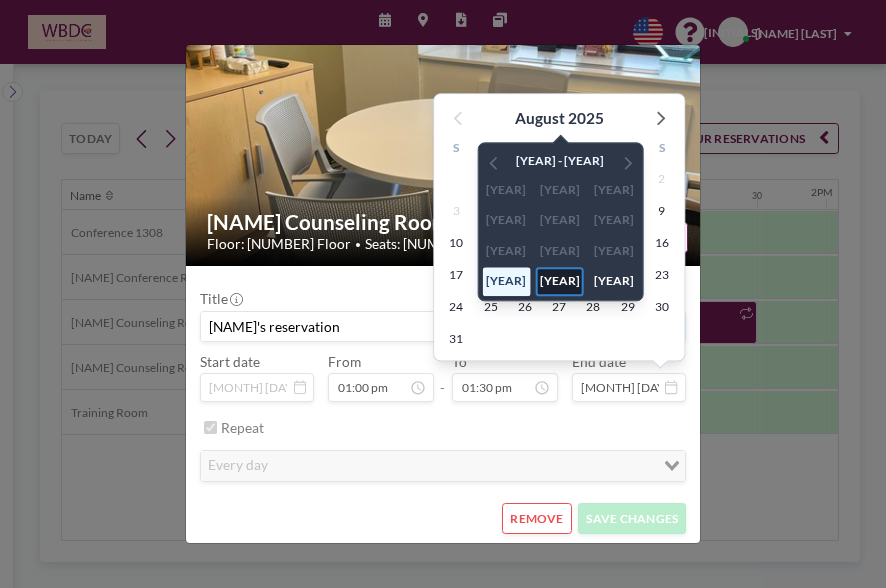 click on "[YEAR]" at bounding box center [560, 282] 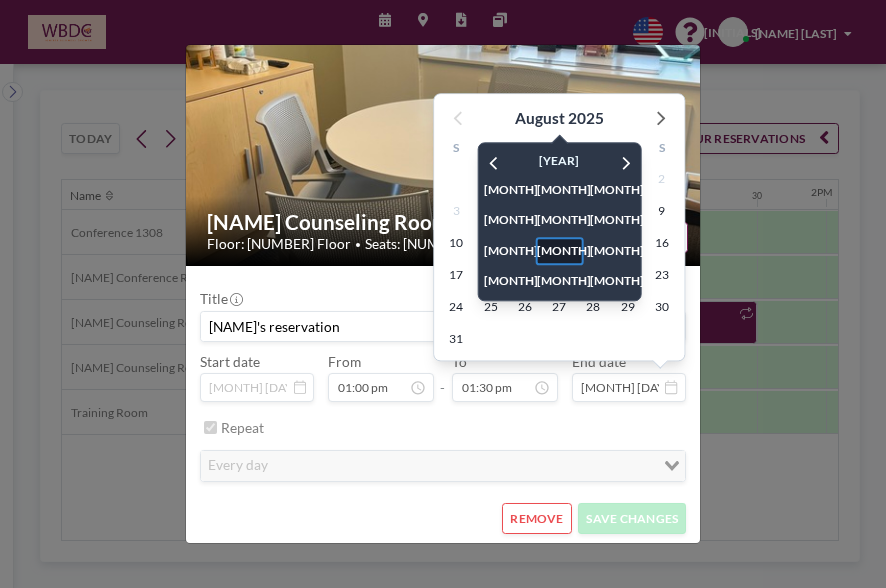 click on "[MONTH]" at bounding box center [559, 251] 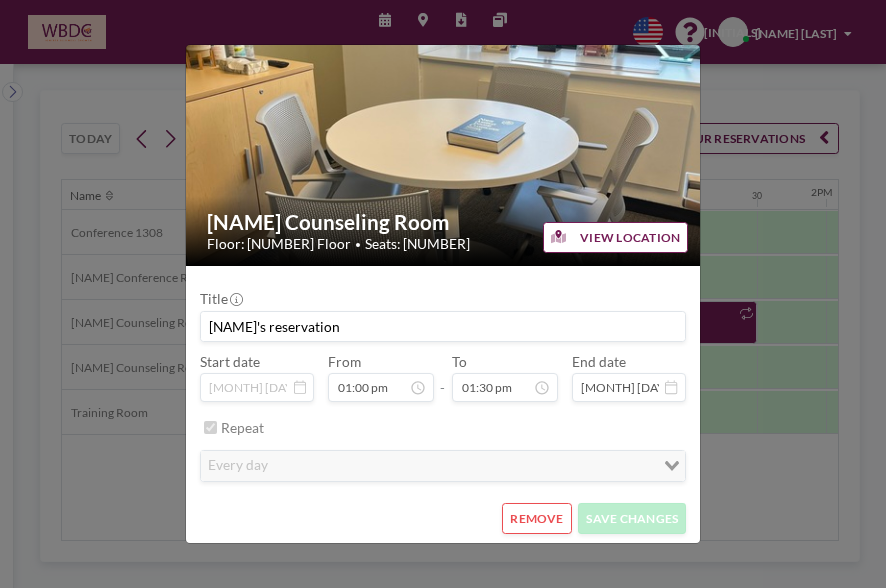scroll, scrollTop: 887, scrollLeft: 0, axis: vertical 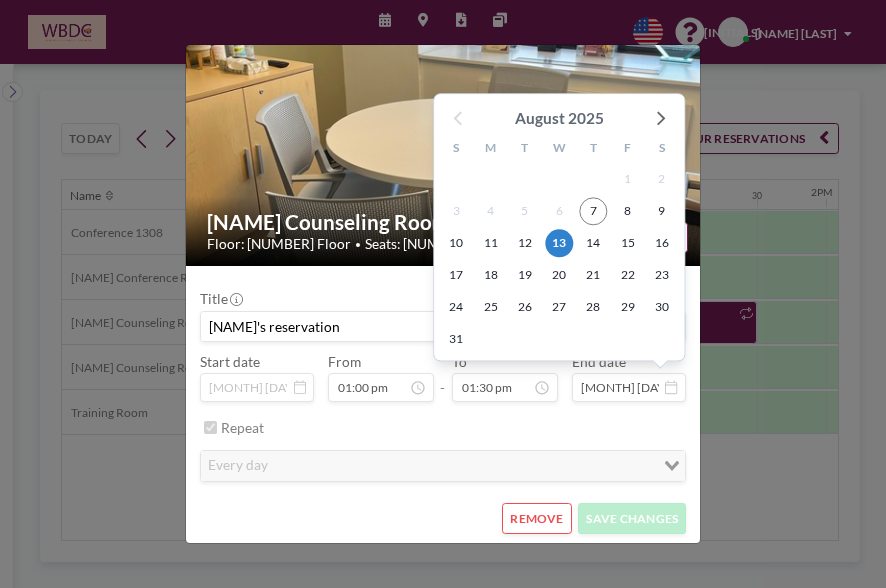 click on "August 2025" at bounding box center (559, 119) 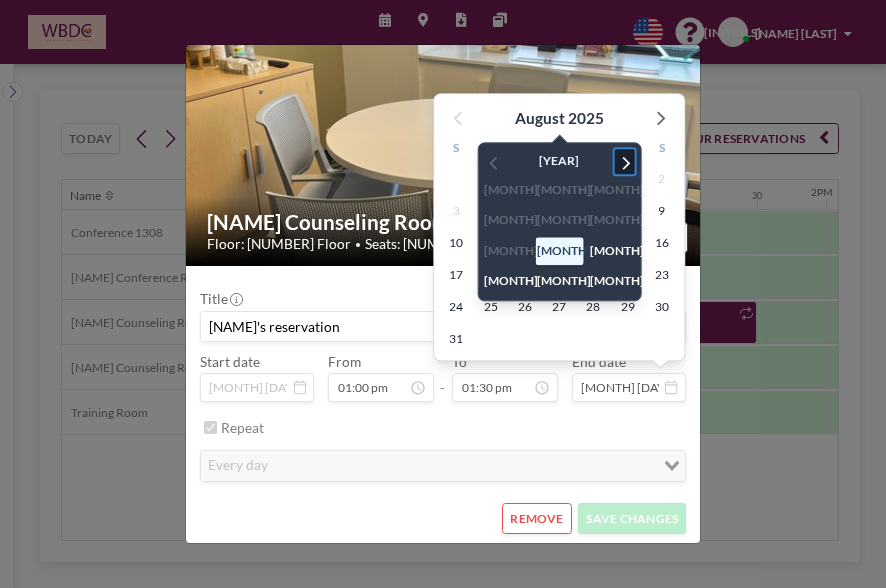 click 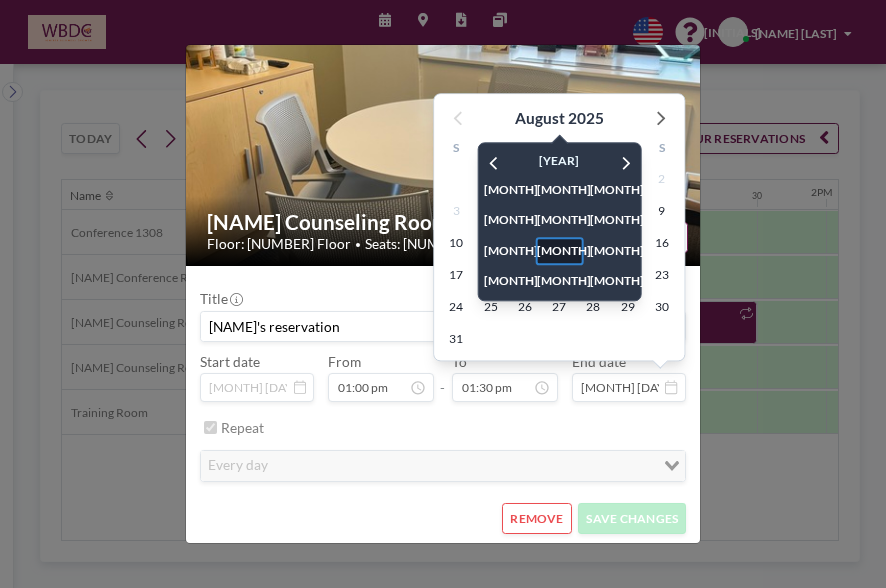 click on "[MONTH]" at bounding box center (559, 251) 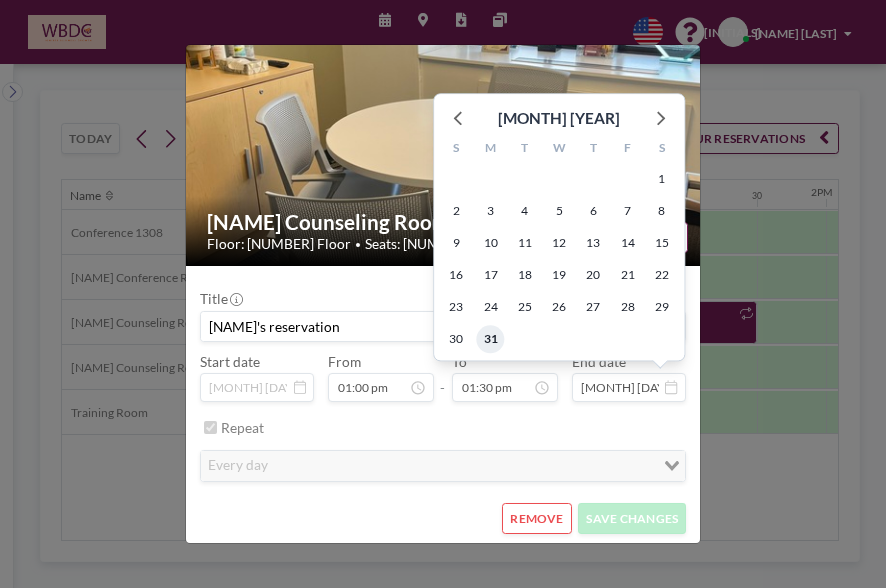 click on "31" at bounding box center (491, 340) 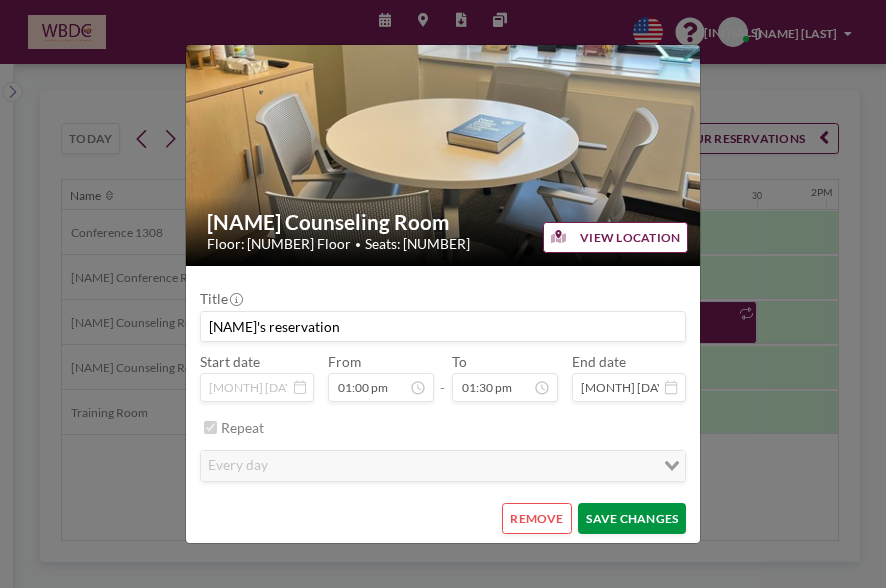 click on "SAVE CHANGES" at bounding box center [632, 518] 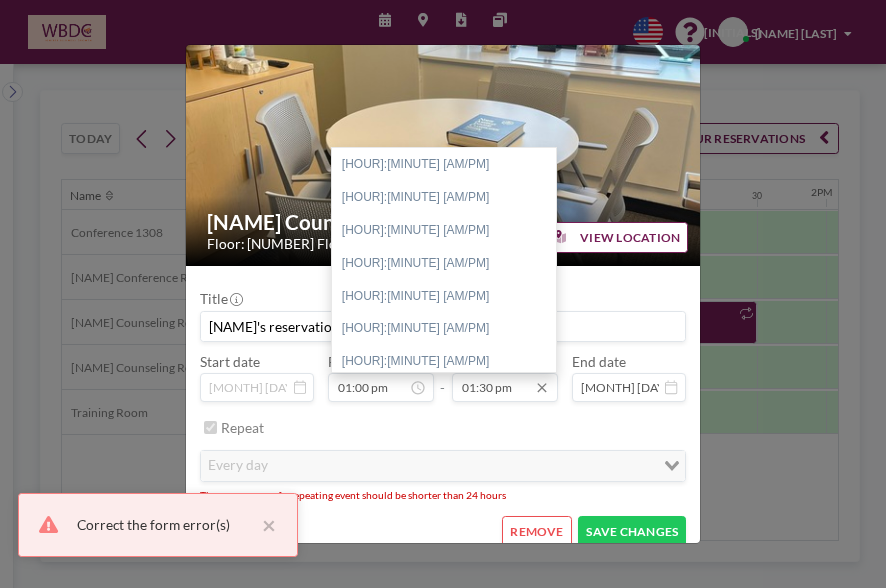 scroll, scrollTop: 887, scrollLeft: 0, axis: vertical 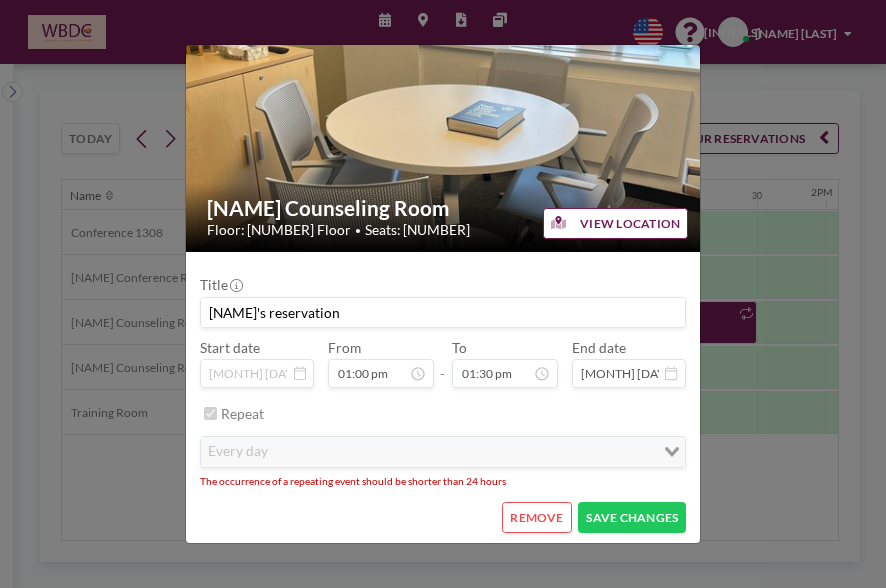 click 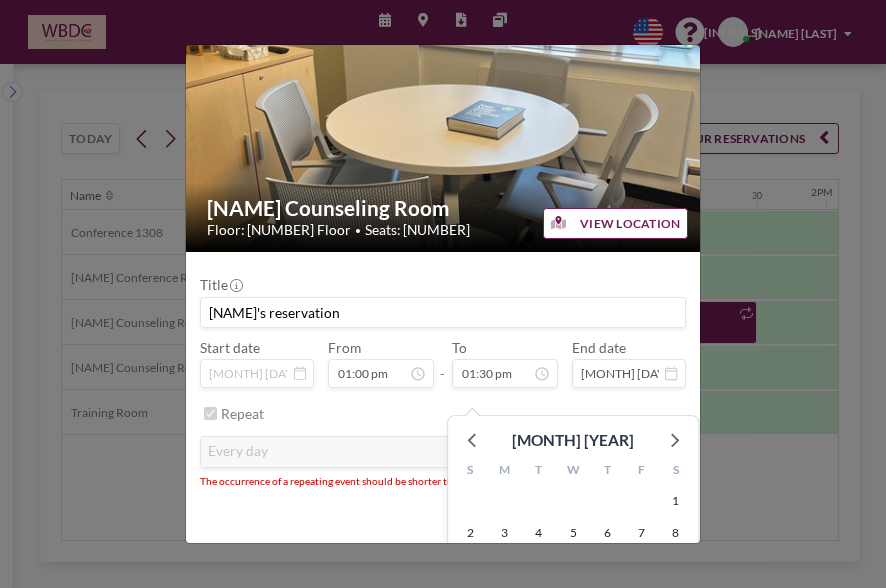 click on "[MONTH] [DAY], [YEAR]" at bounding box center [629, 373] 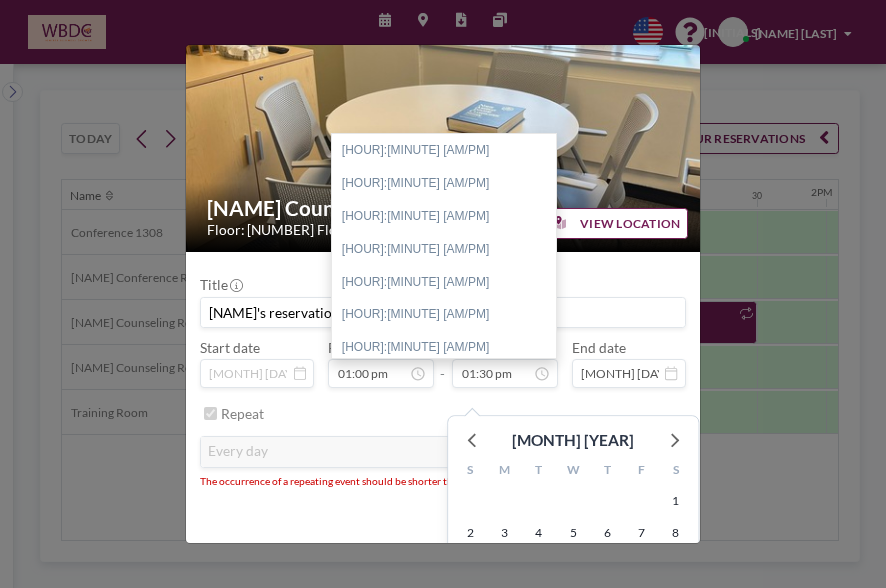 scroll, scrollTop: 887, scrollLeft: 0, axis: vertical 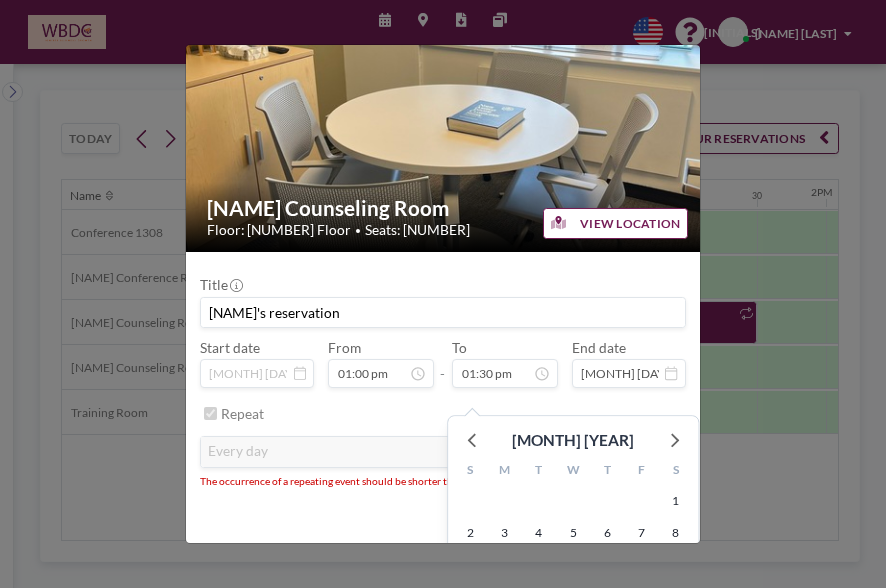 click on "[MONTH] [YEAR] S M T W T F S 26 27 28 29 30 31 1 2 3 4 5 6 7 8 9 10 11 12 13 14 15 16 17 18 19 20 21 22 23 24 25 26 27 28 29 30 31 1 2 3 4 5" at bounding box center (573, 545) 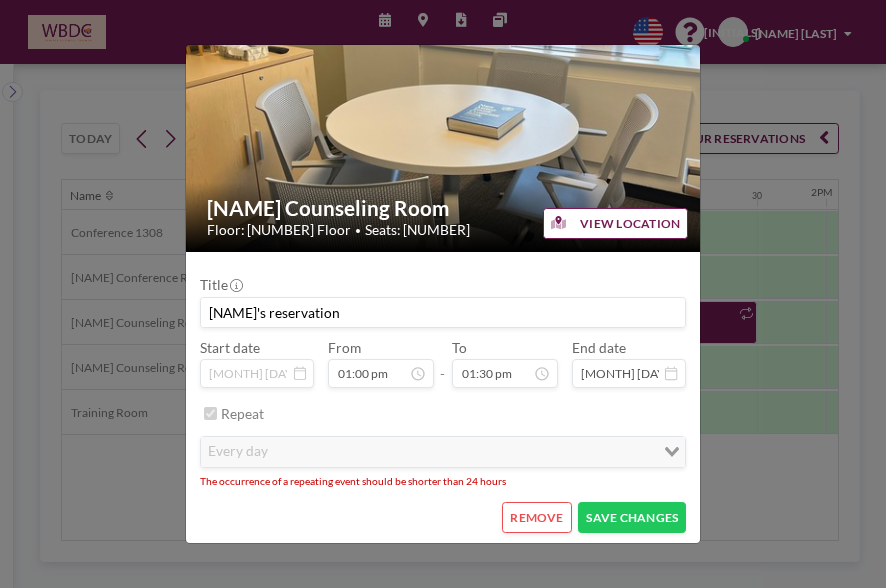 click at bounding box center (444, 125) 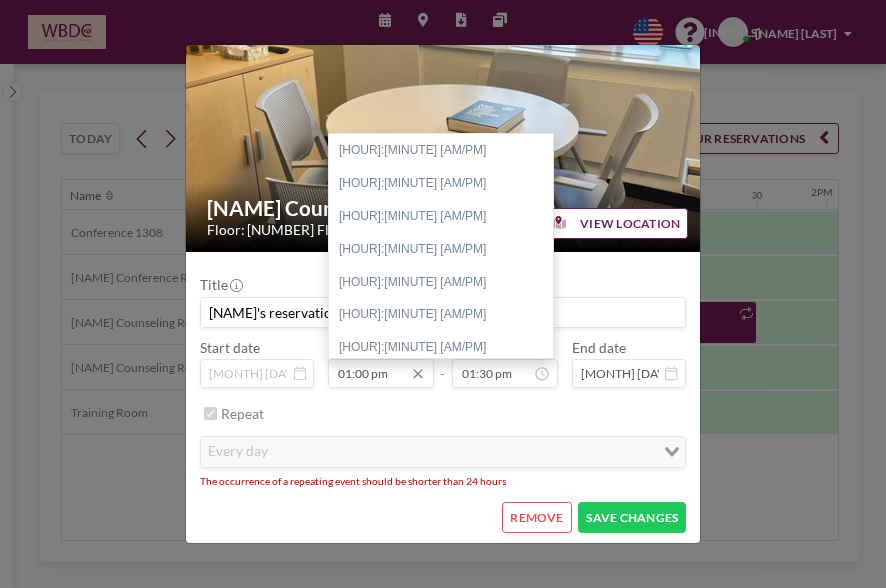 scroll, scrollTop: 854, scrollLeft: 0, axis: vertical 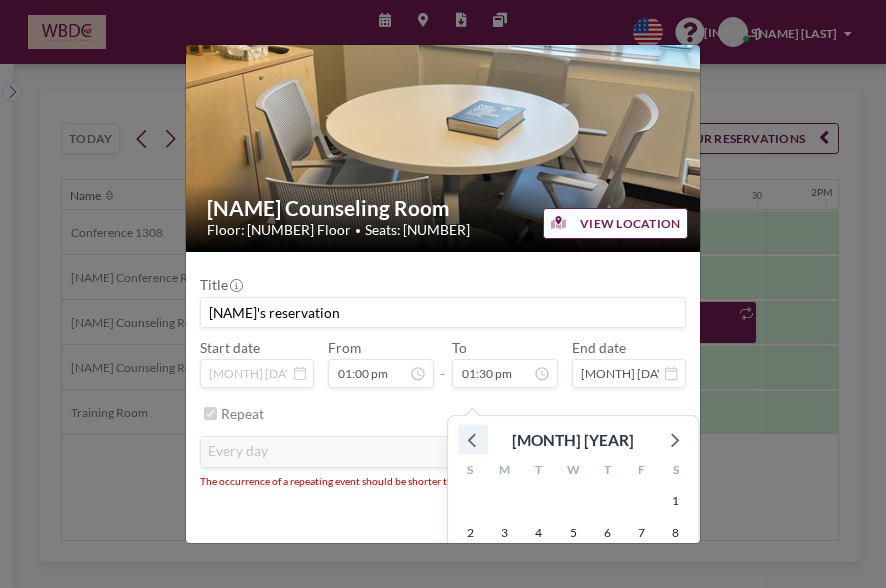 click 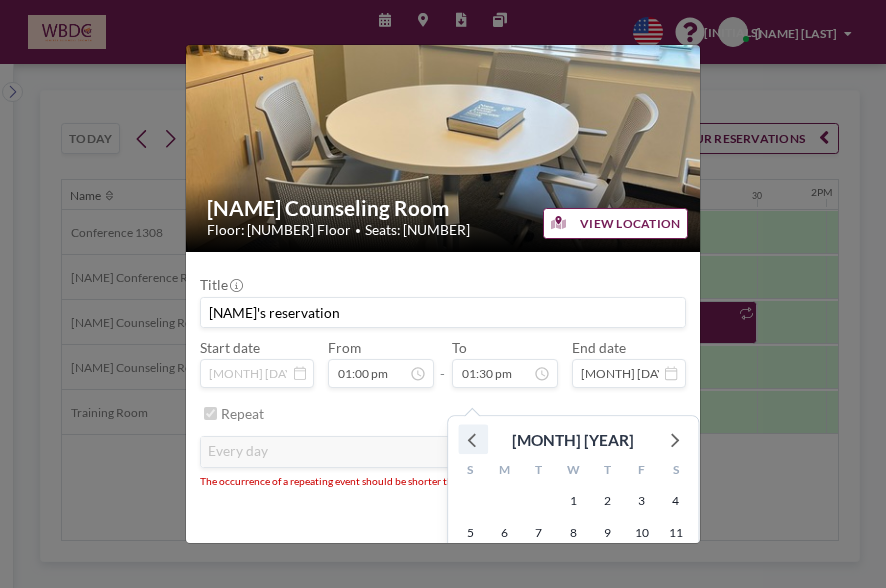click 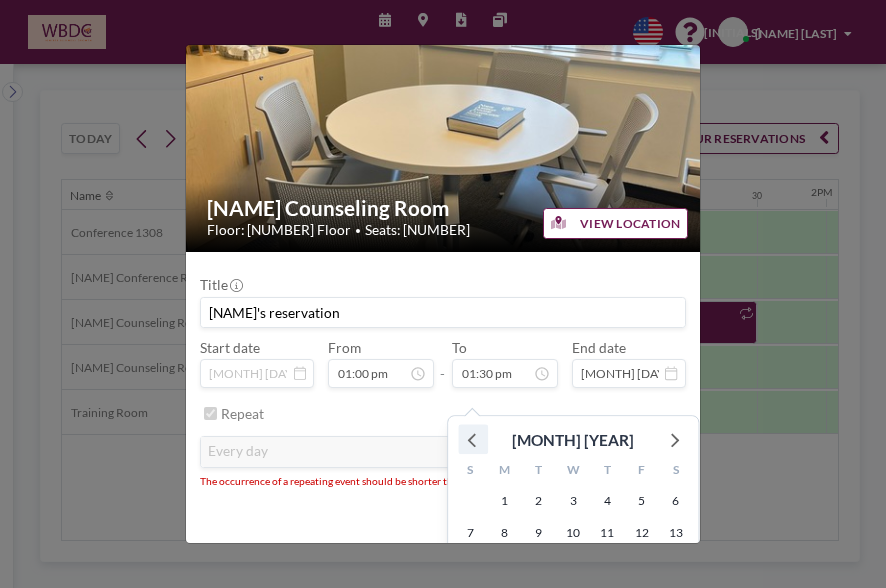 click 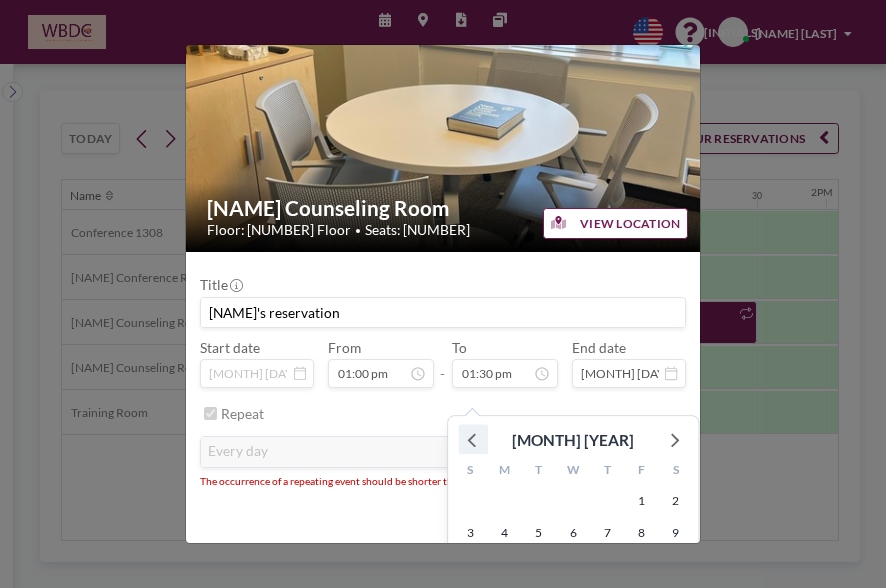 click 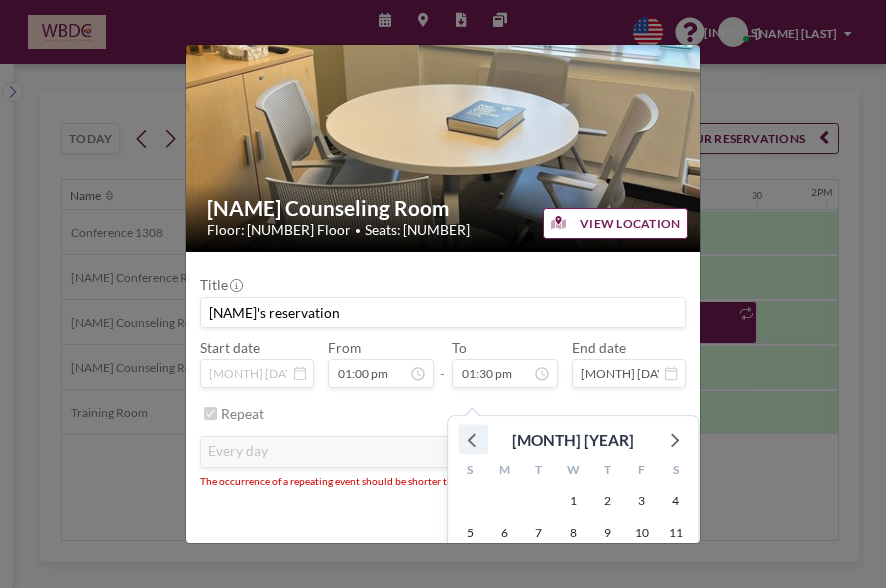 click 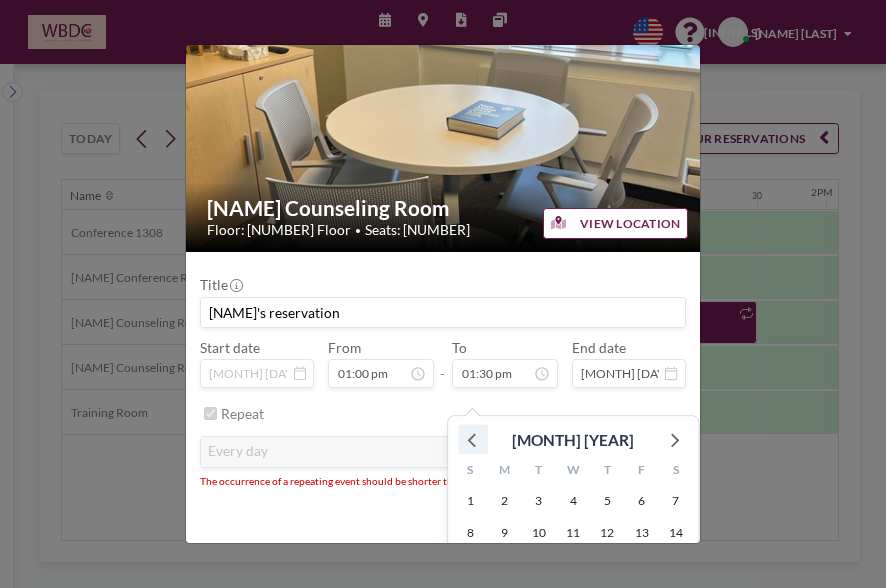 click 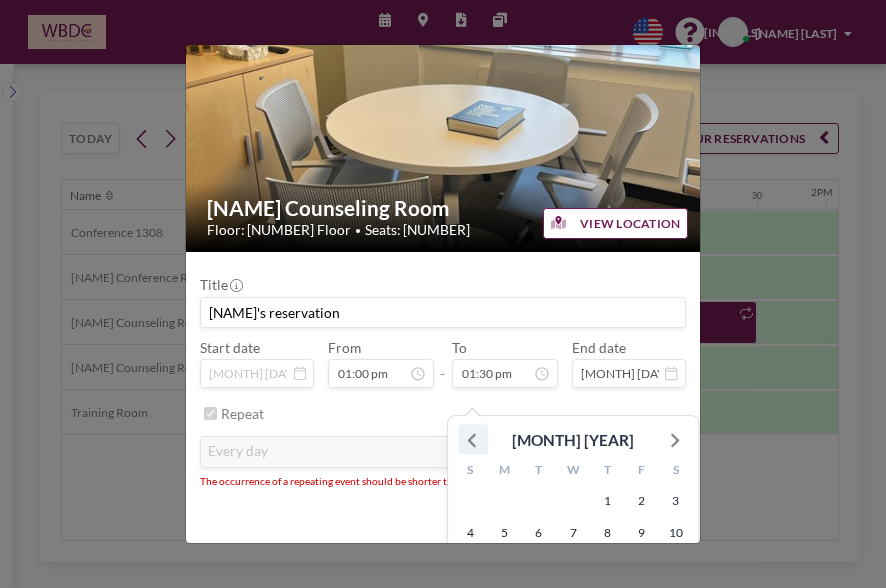 click 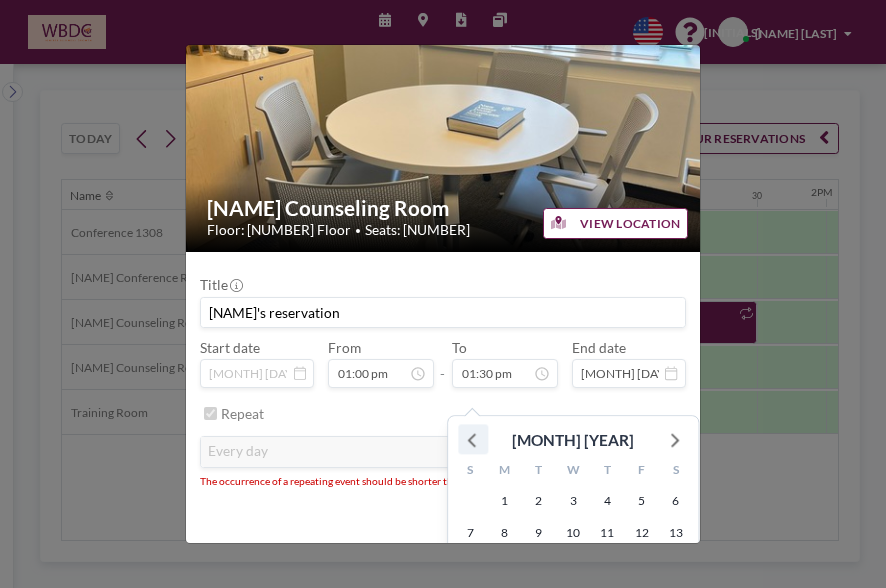 click 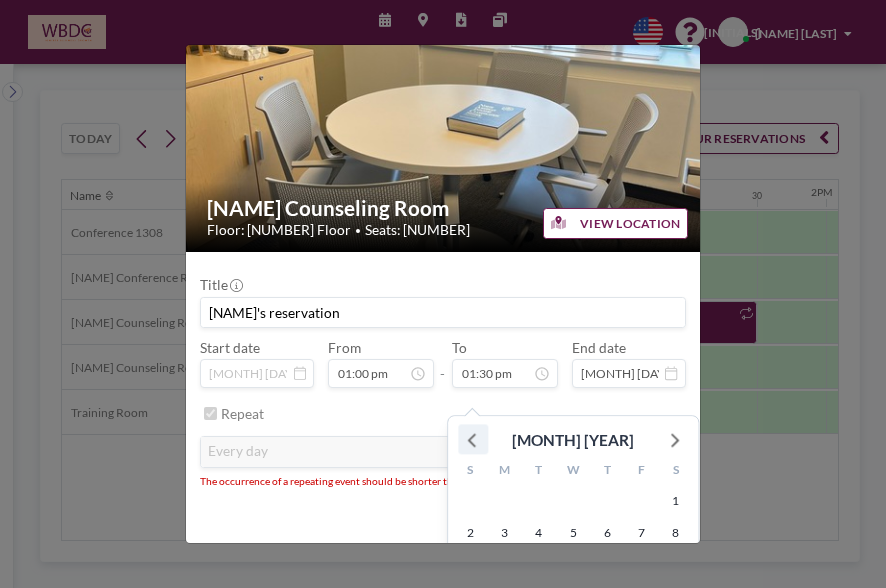click 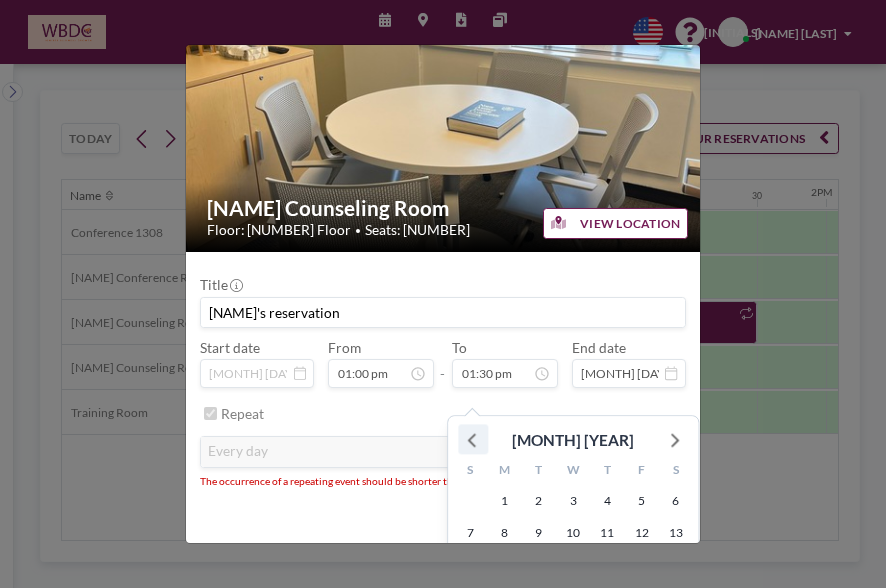 click 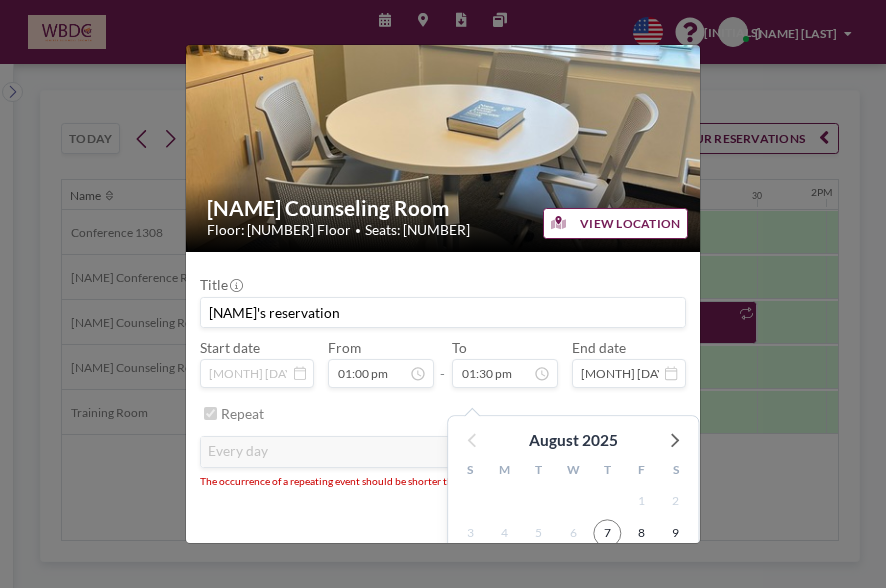scroll, scrollTop: 887, scrollLeft: 0, axis: vertical 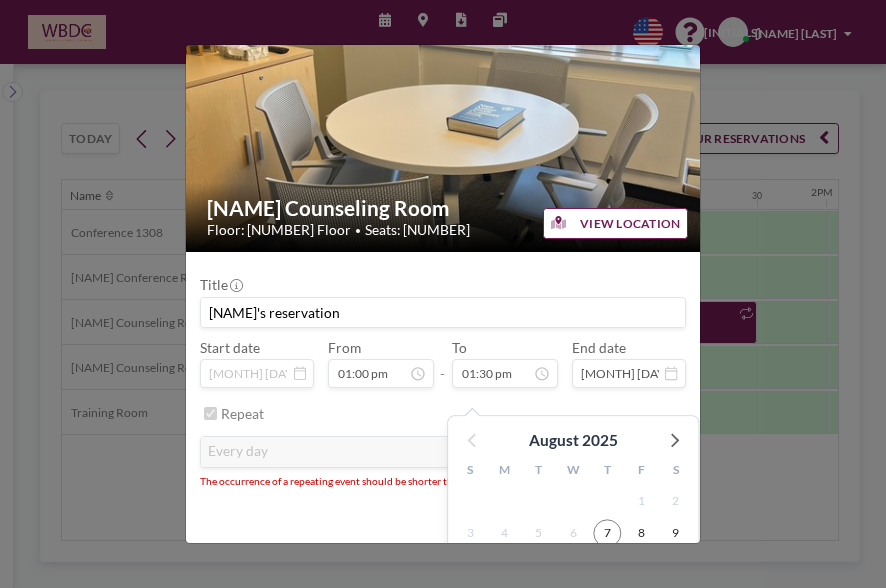 click on "[NAME] Counseling Room Floor: [NUMBER] Floor • Seats: [NUMBER] VIEW LOCATION Title [NAME]'s reservation Start date [MONTH] [DAY], [YEAR] From [HOUR]:[MINUTE] [AM/PM] - To [HOUR]:[MINUTE] [AM/PM] End date [MONTH] [DAY], [YEAR] [MONTH] [YEAR] S M T W T F S 27 28 29 30 31 1 2 3 4 5 6 7 8 9 10 11 12 13 14 15 16 17 18 19 20 21 22 23 24 25 26 27 28 29 30 31 1 2 3 4 5 6 Repeat every day Loading The occurrence of a repeating event should be shorter than 24 hours REMOVE SAVE CHANGES" at bounding box center [443, 294] 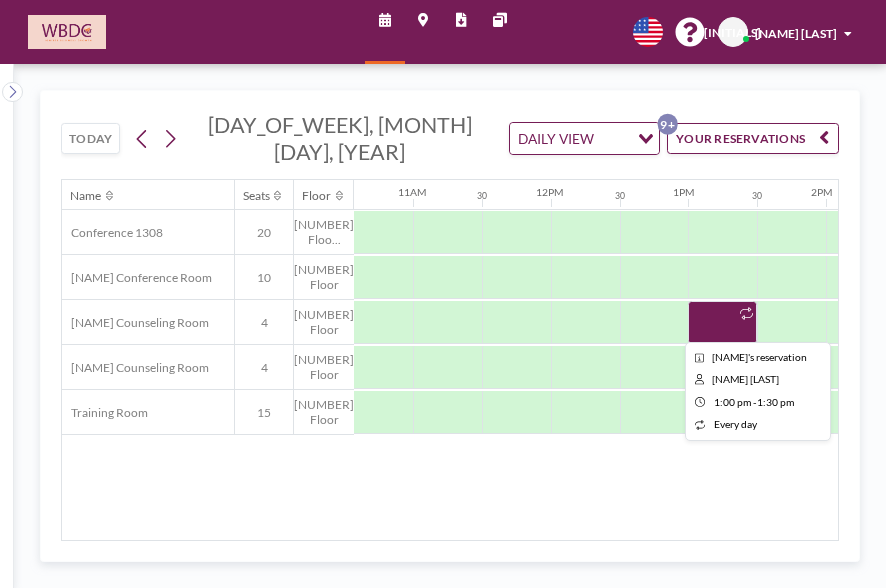 drag, startPoint x: 744, startPoint y: 307, endPoint x: 717, endPoint y: 290, distance: 31.906113 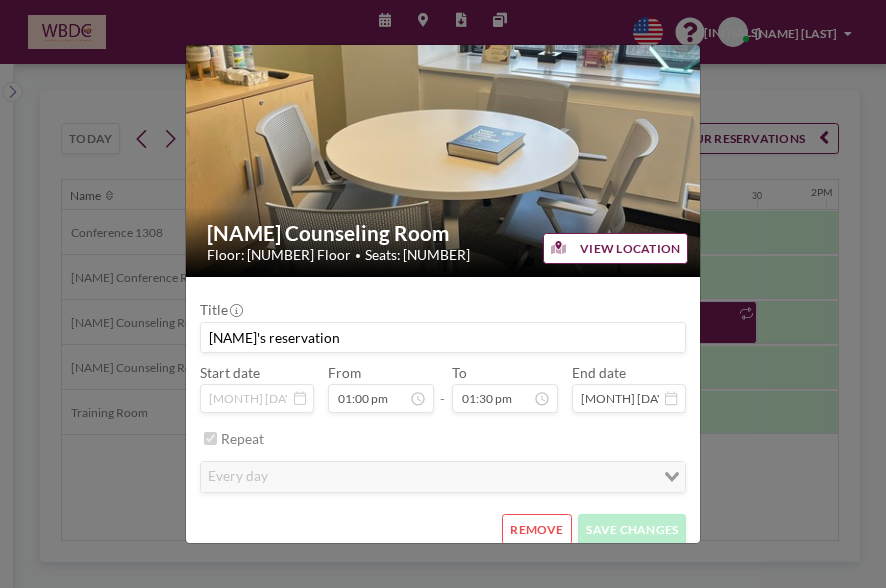 scroll, scrollTop: 34, scrollLeft: 0, axis: vertical 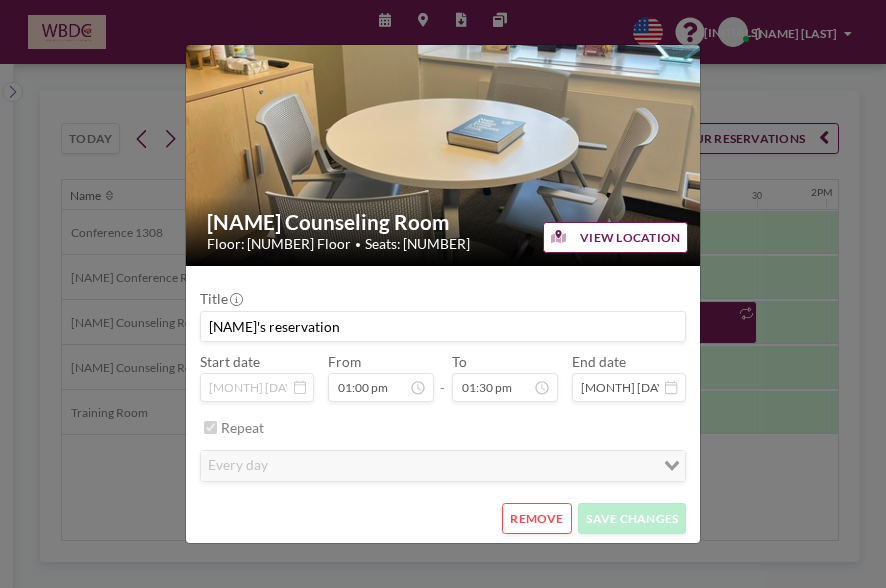 click on "[NAME]'s reservation" at bounding box center (443, 326) 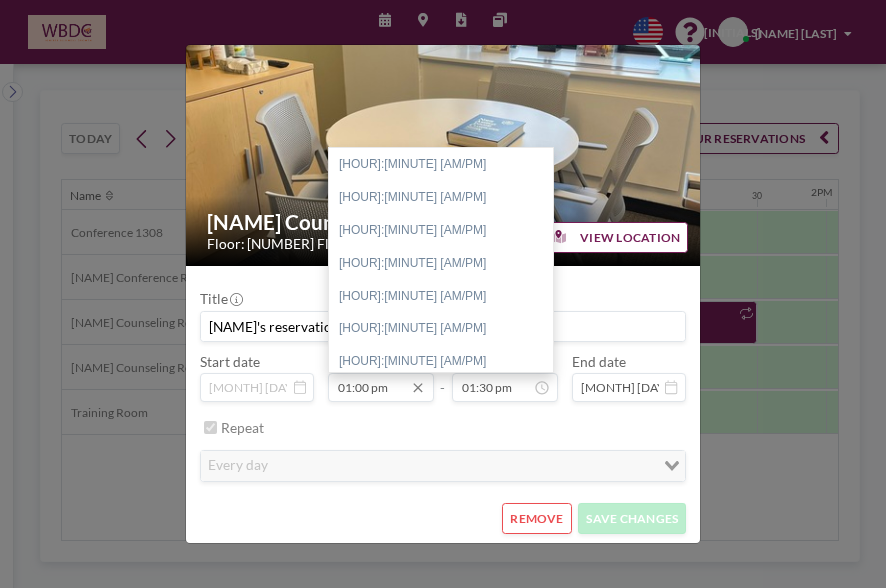 click on "01:00 pm" at bounding box center [381, 387] 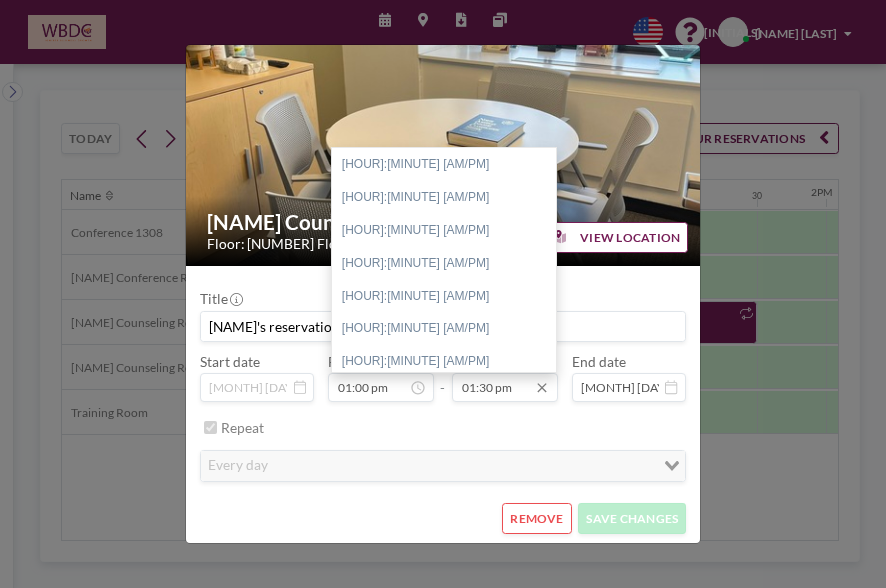 scroll, scrollTop: 887, scrollLeft: 0, axis: vertical 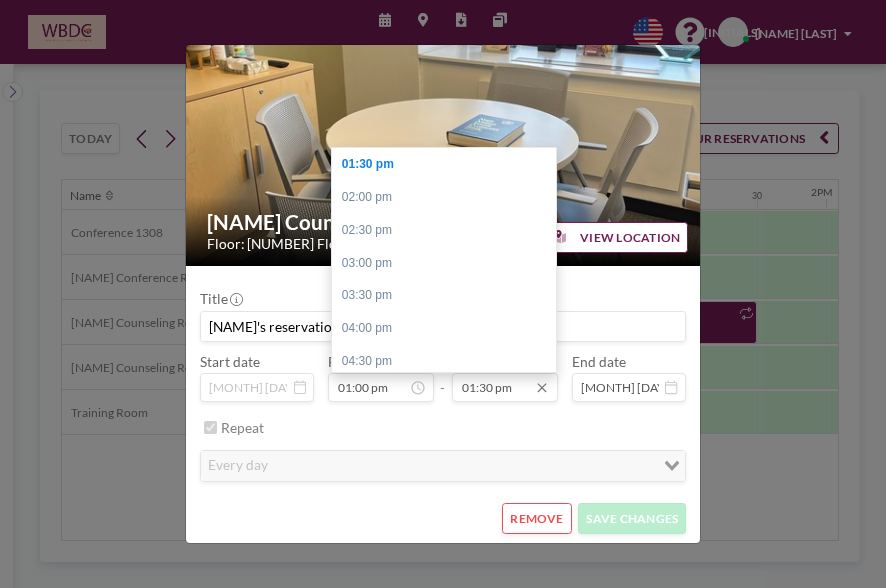 click on "01:30 pm" at bounding box center (505, 387) 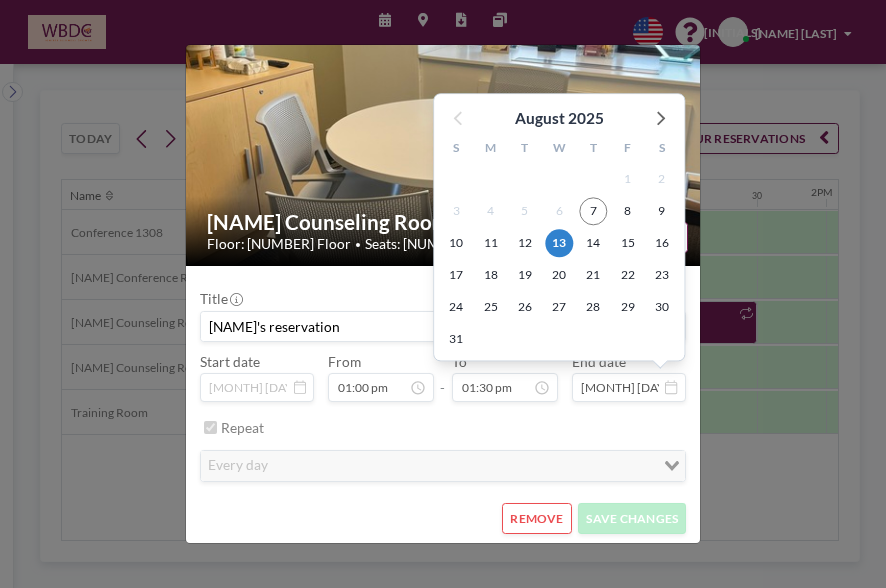 click on "[MONTH] [DAY], [YEAR]" at bounding box center [629, 387] 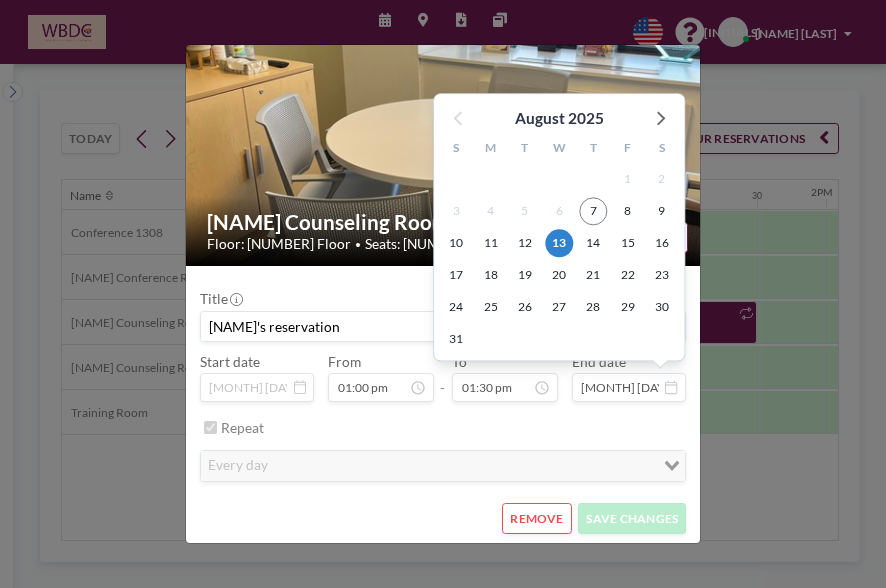 scroll, scrollTop: 854, scrollLeft: 0, axis: vertical 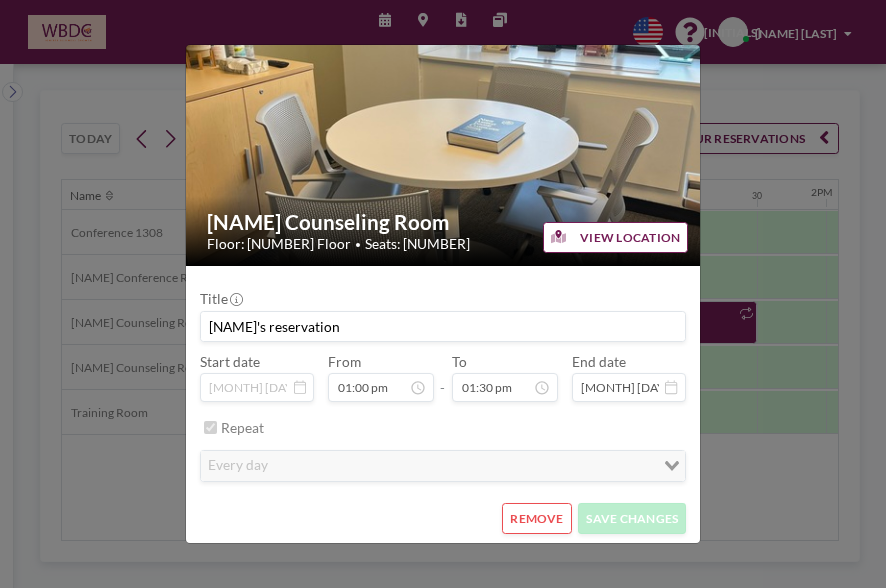 click on "REMOVE" at bounding box center (536, 518) 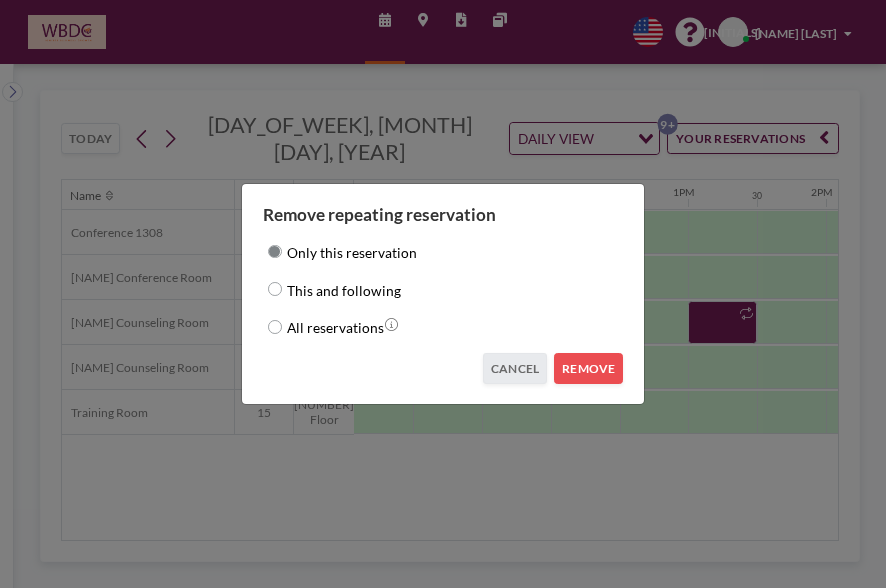 click on "This and following" at bounding box center (275, 289) 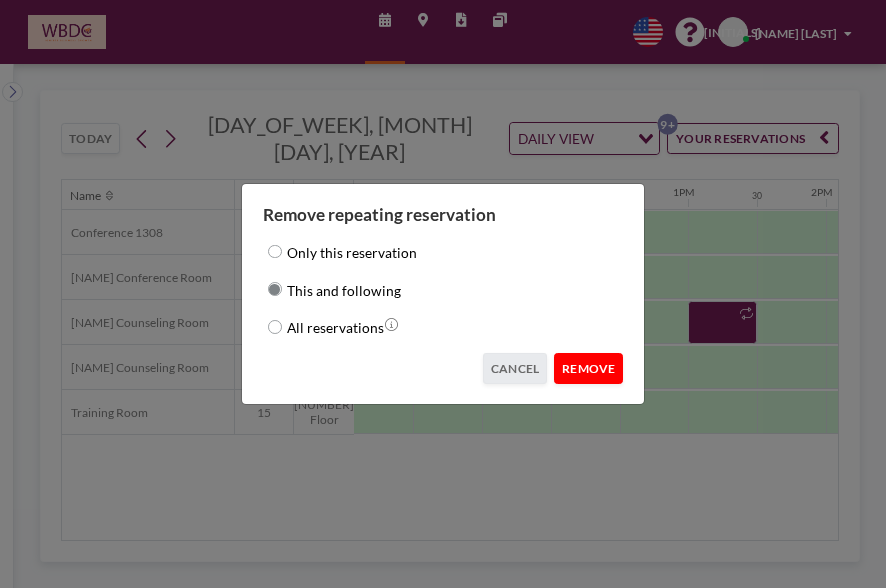 click on "REMOVE" at bounding box center (588, 368) 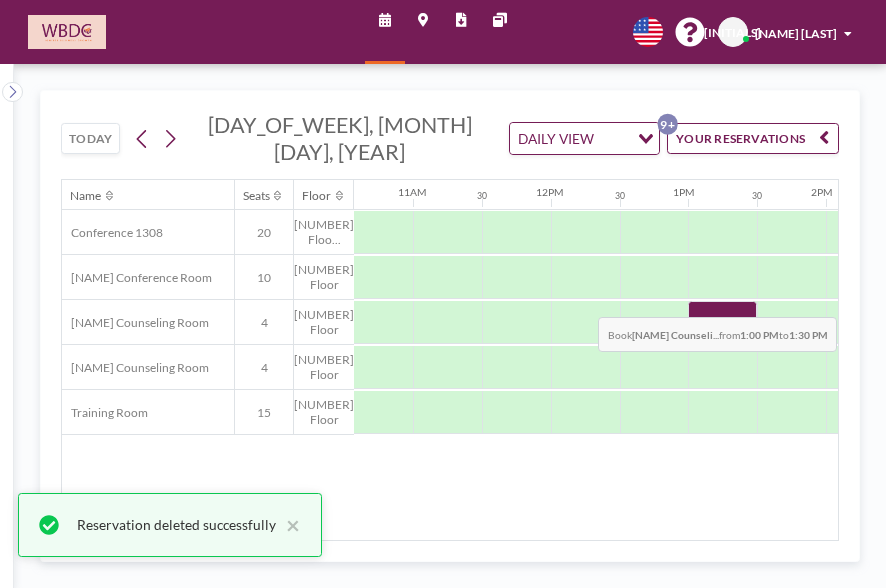 click at bounding box center (722, 322) 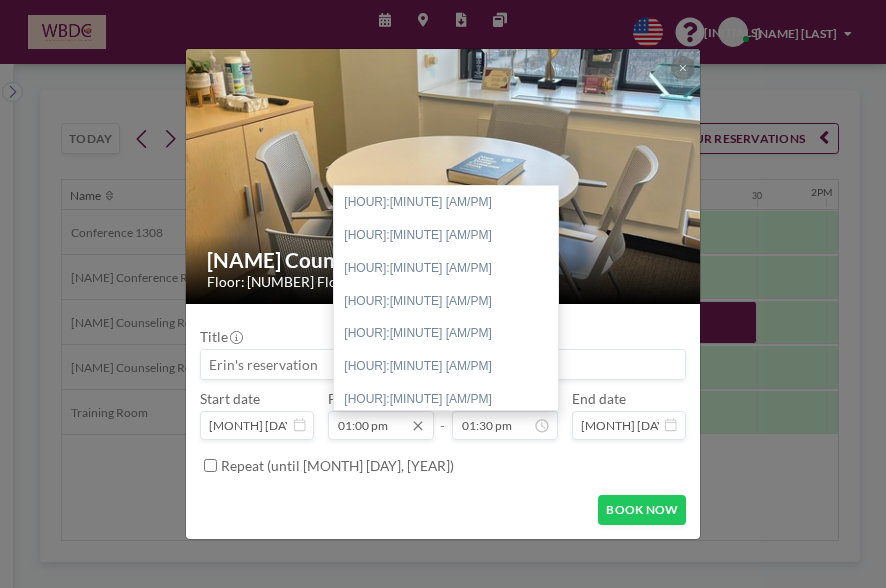 scroll, scrollTop: 887, scrollLeft: 0, axis: vertical 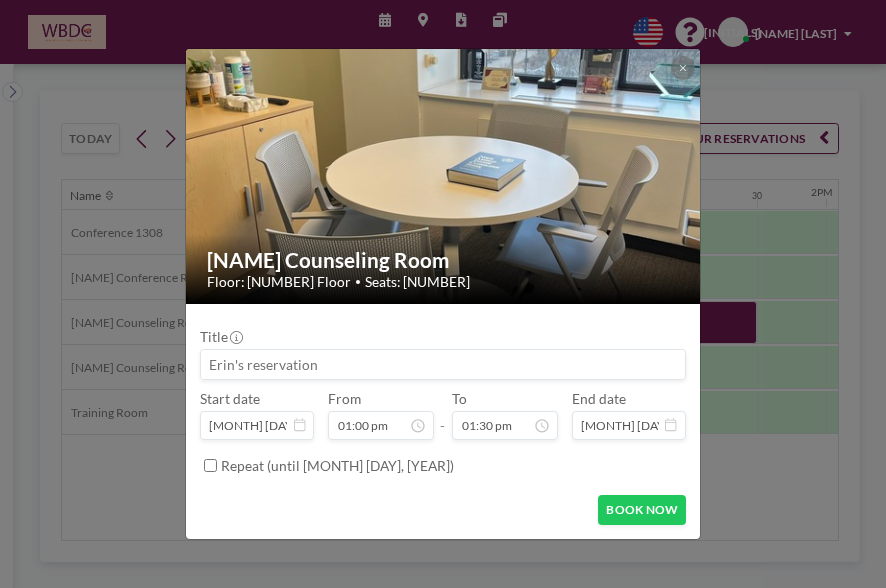 click on "Repeat (until [MONTH] [DAY], [YEAR])" at bounding box center [210, 465] 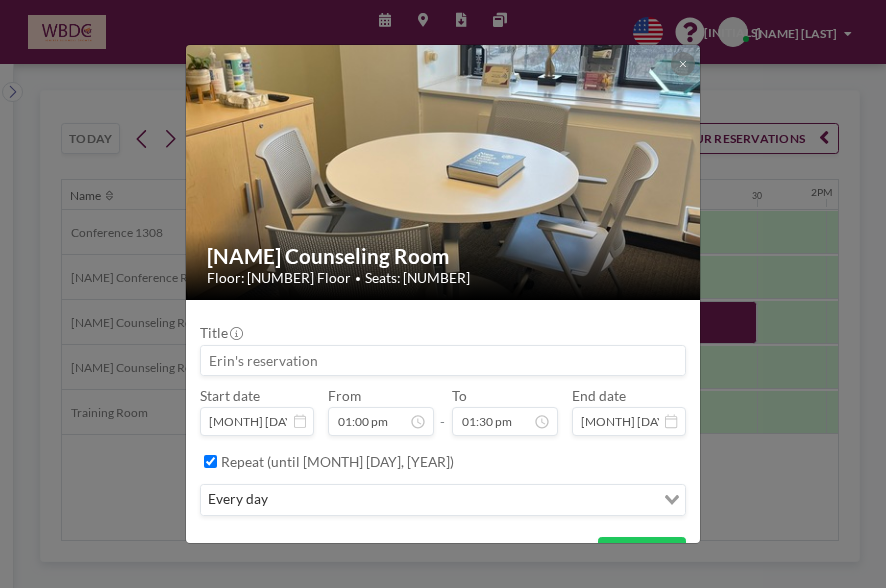 scroll, scrollTop: 34, scrollLeft: 0, axis: vertical 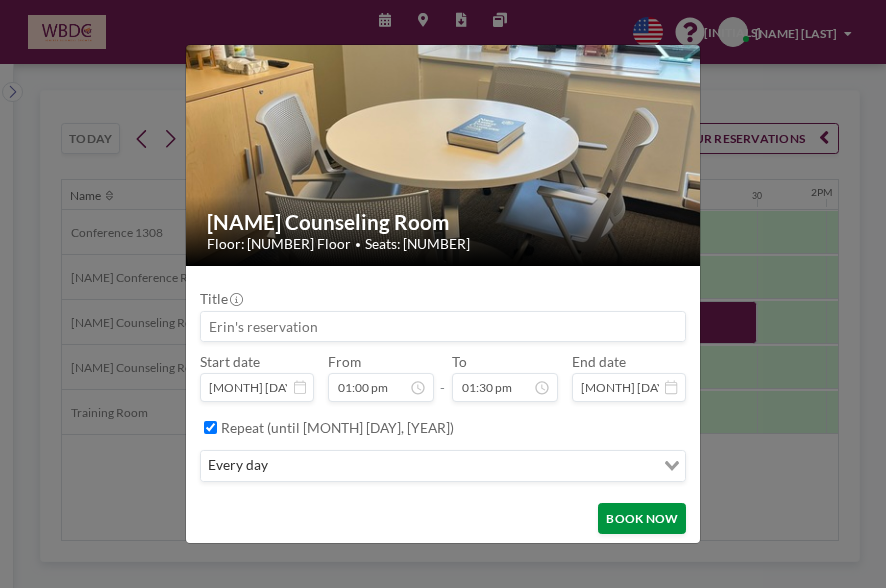 click on "BOOK NOW" at bounding box center (642, 518) 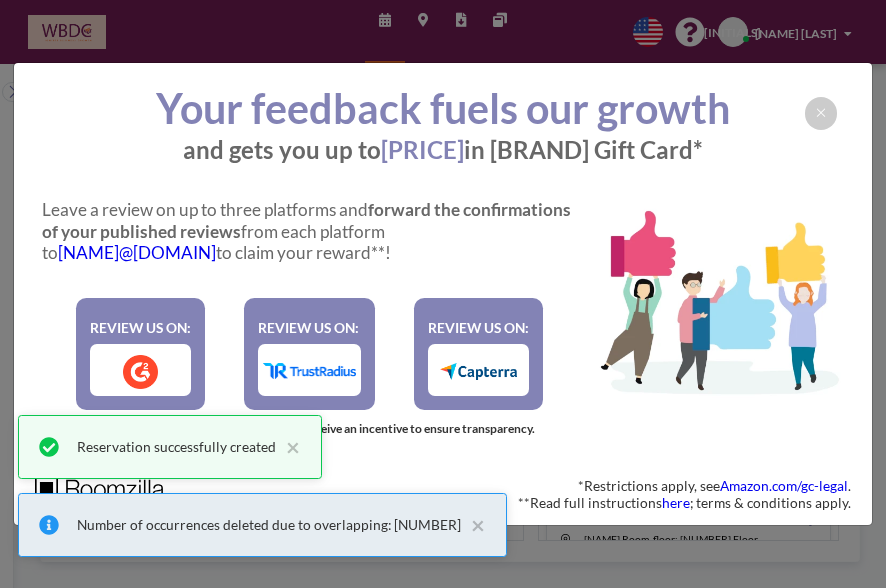 scroll, scrollTop: 1074, scrollLeft: 0, axis: vertical 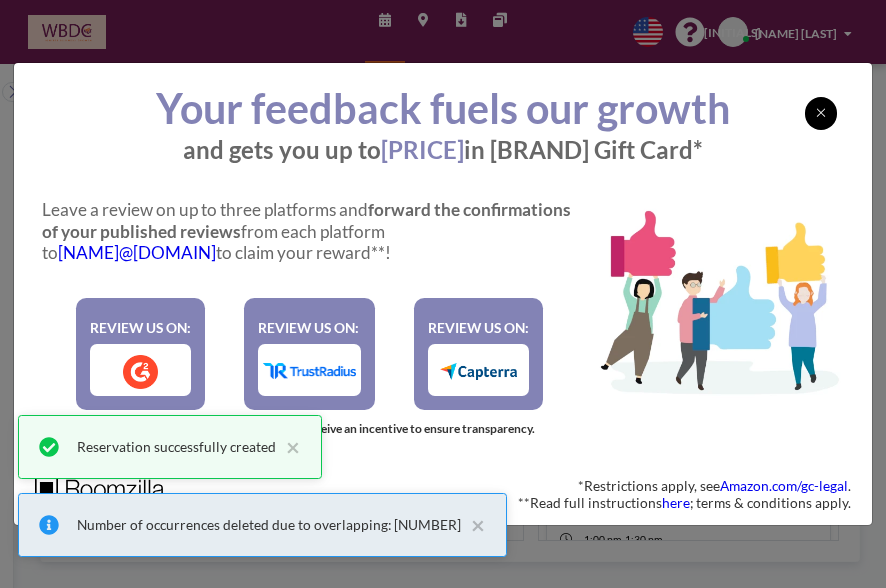click 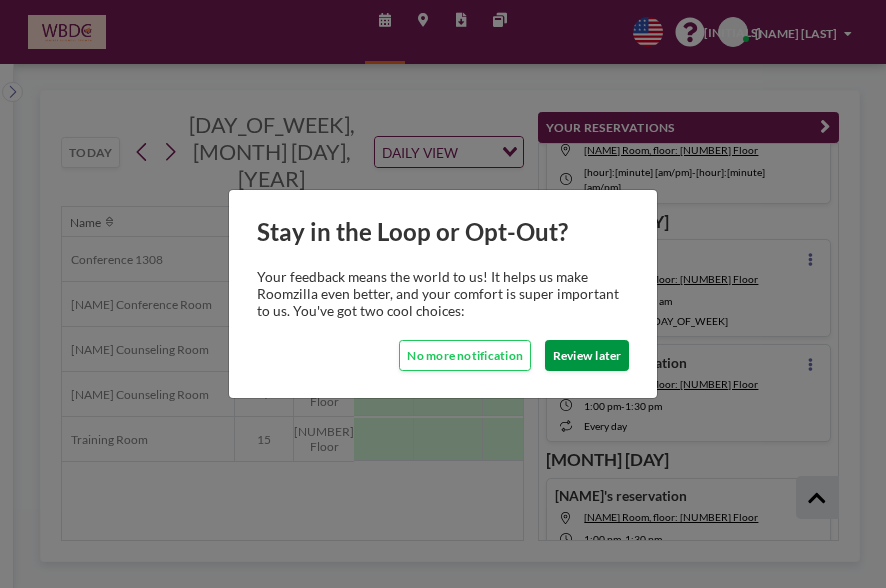 click on "Review later" at bounding box center (587, 355) 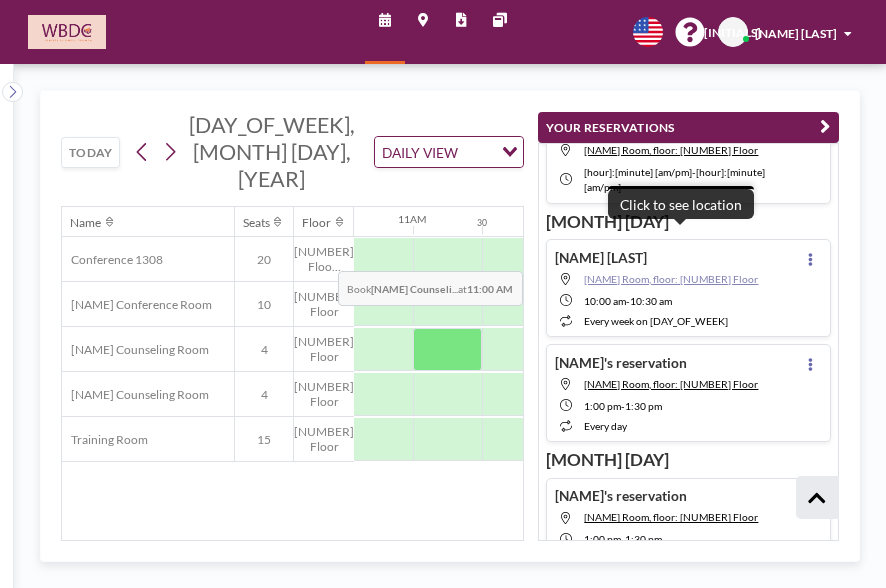 click on "[NAME] Room, floor: [NUMBER] Floor" at bounding box center (671, 279) 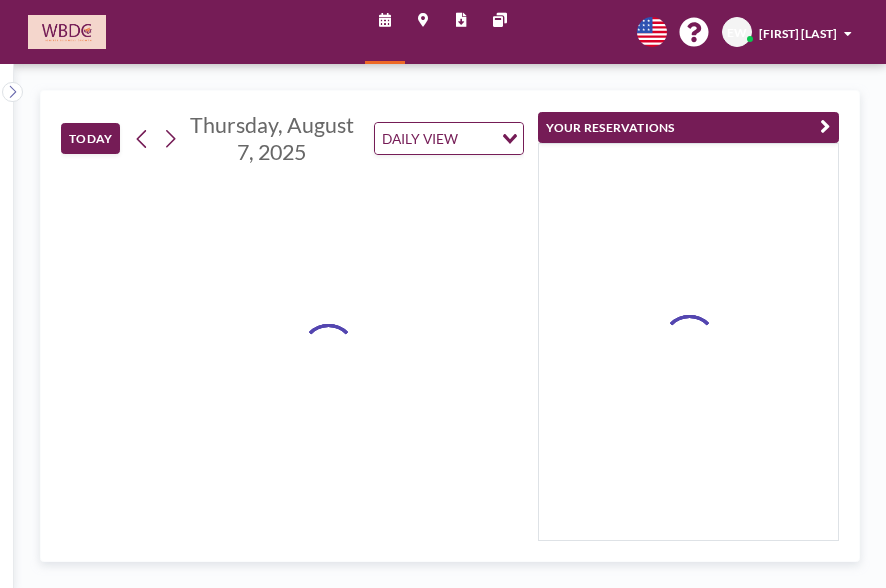 scroll, scrollTop: 0, scrollLeft: 0, axis: both 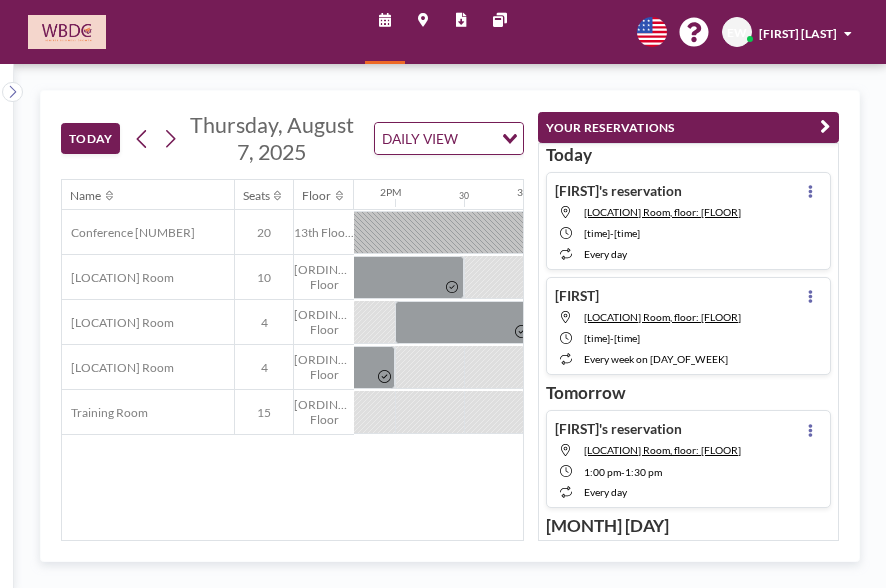 click on "[FIRST]'s reservation" at bounding box center (618, 190) 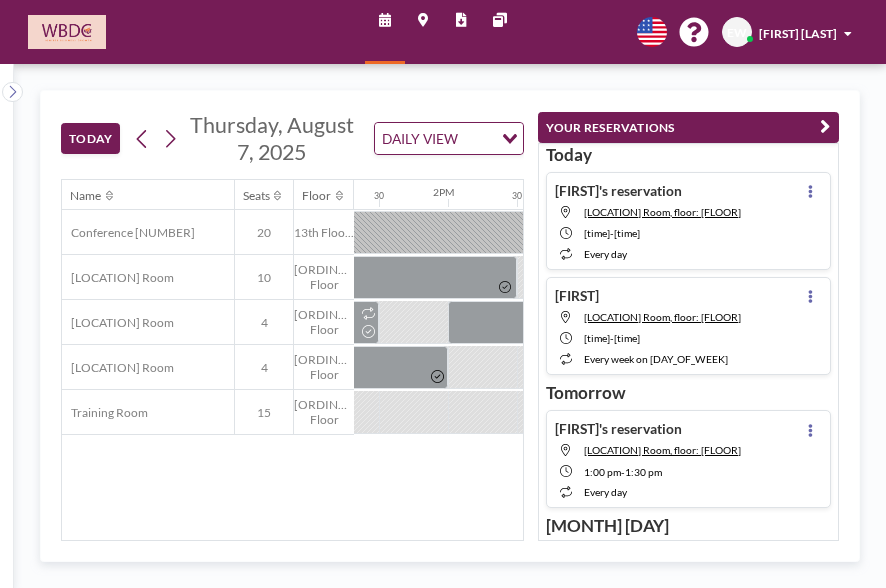 scroll, scrollTop: 0, scrollLeft: 1885, axis: horizontal 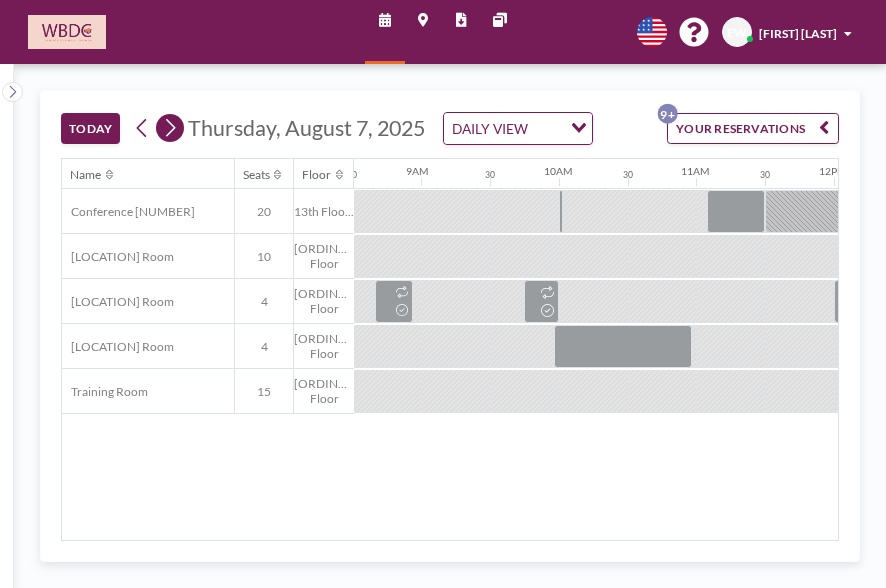 click 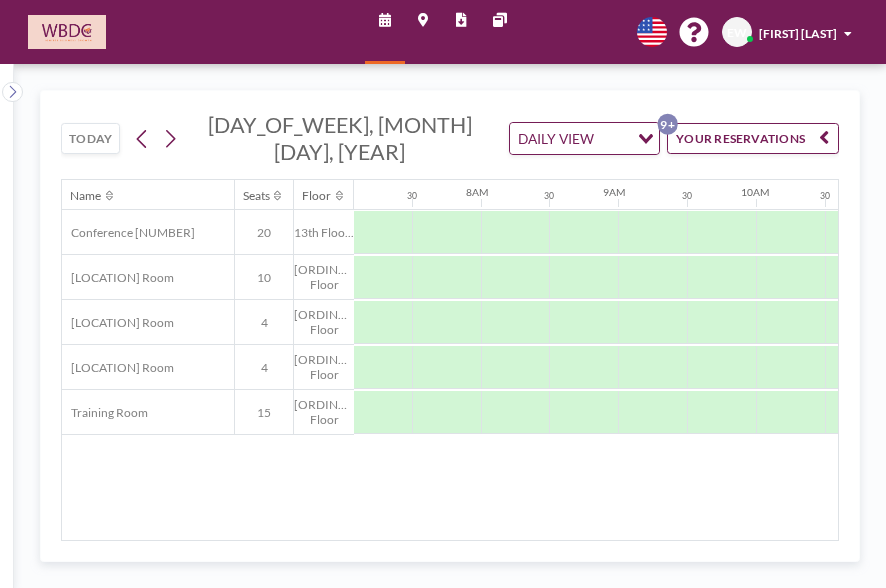 scroll, scrollTop: 0, scrollLeft: 975, axis: horizontal 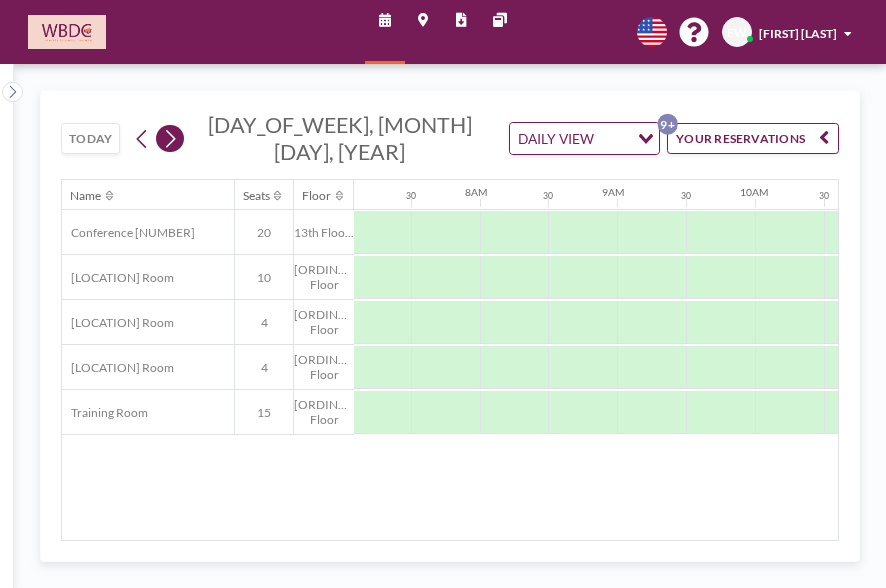 click 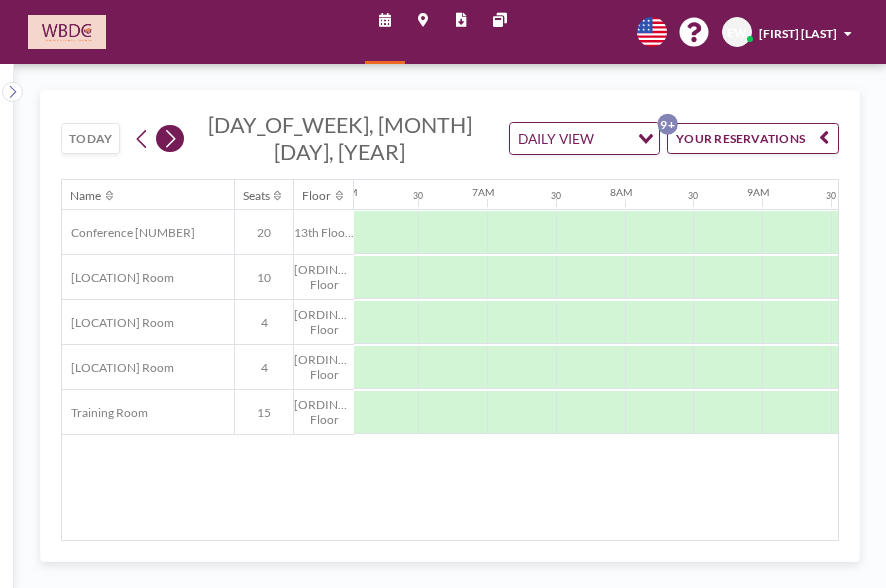 scroll, scrollTop: 0, scrollLeft: 975, axis: horizontal 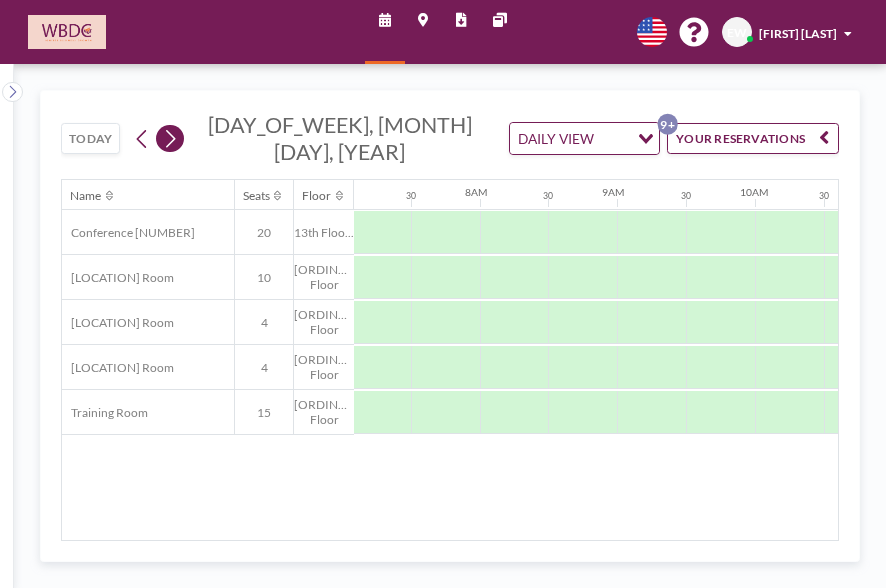 click 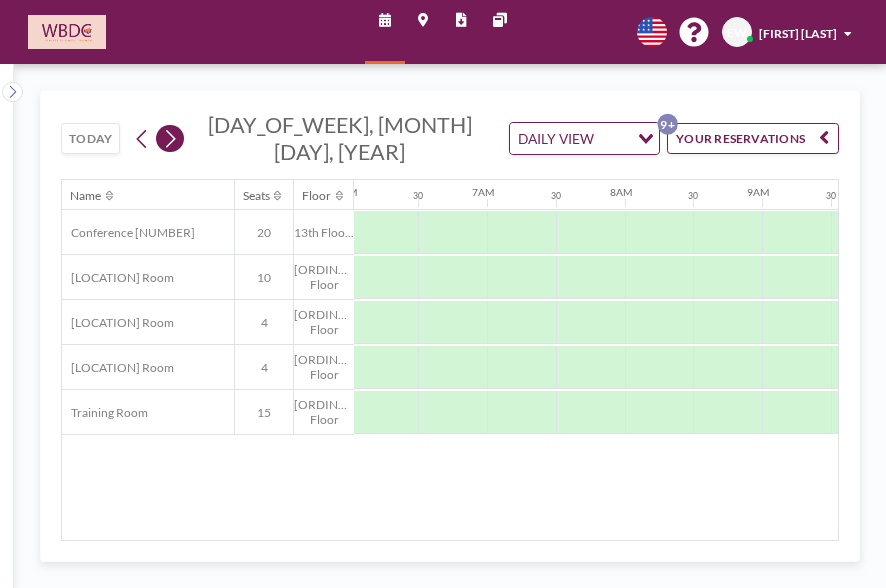 scroll, scrollTop: 0, scrollLeft: 975, axis: horizontal 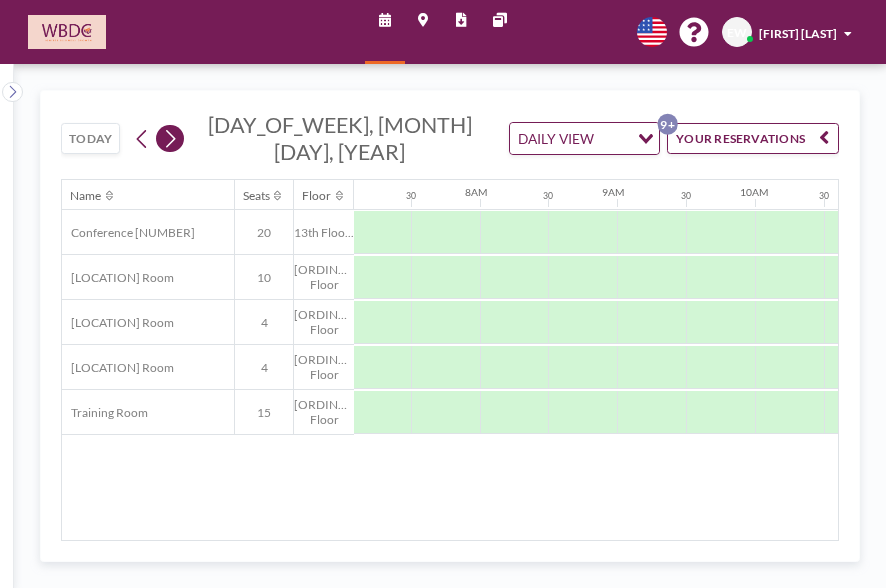 click 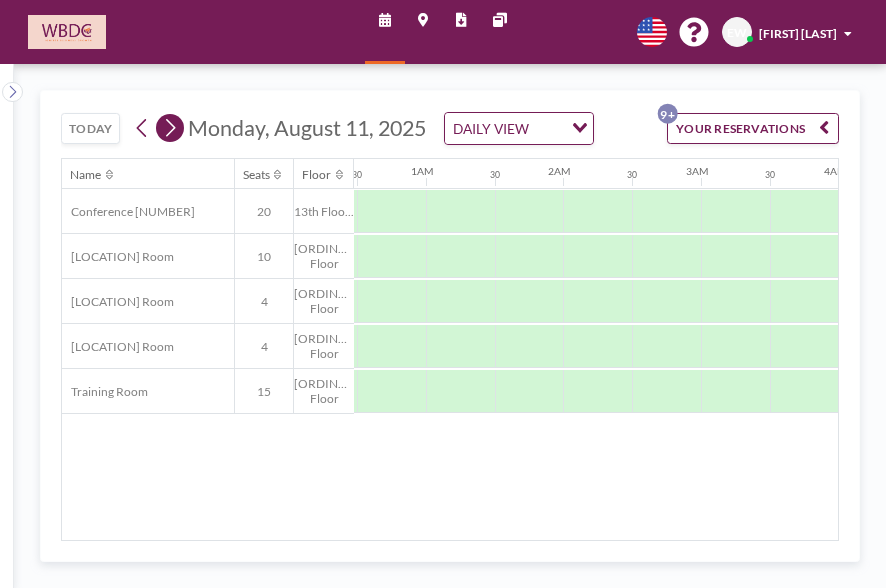 scroll, scrollTop: 0, scrollLeft: 272, axis: horizontal 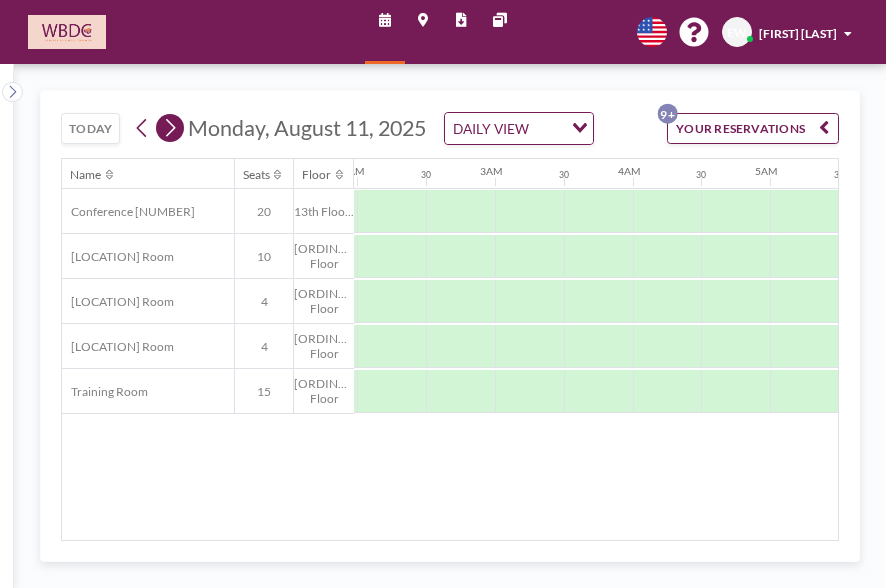 click 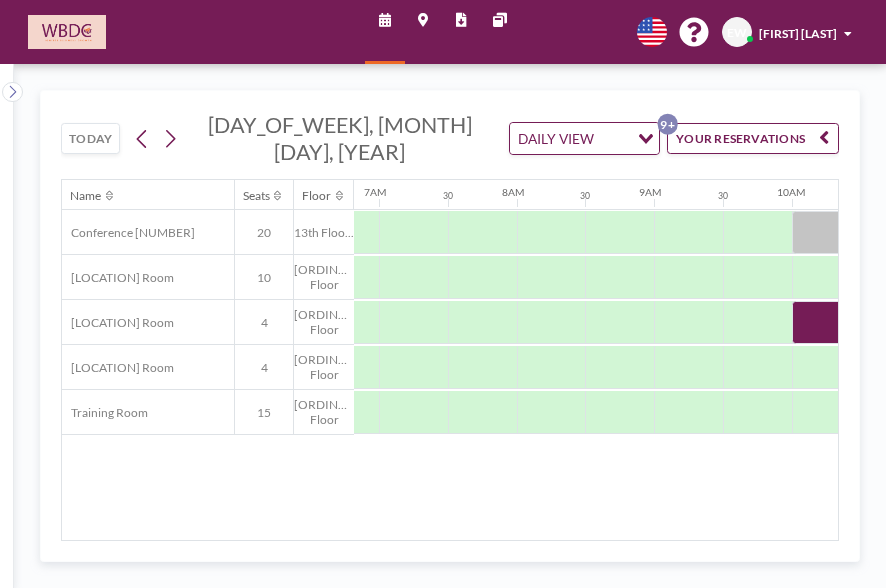 scroll, scrollTop: 0, scrollLeft: 975, axis: horizontal 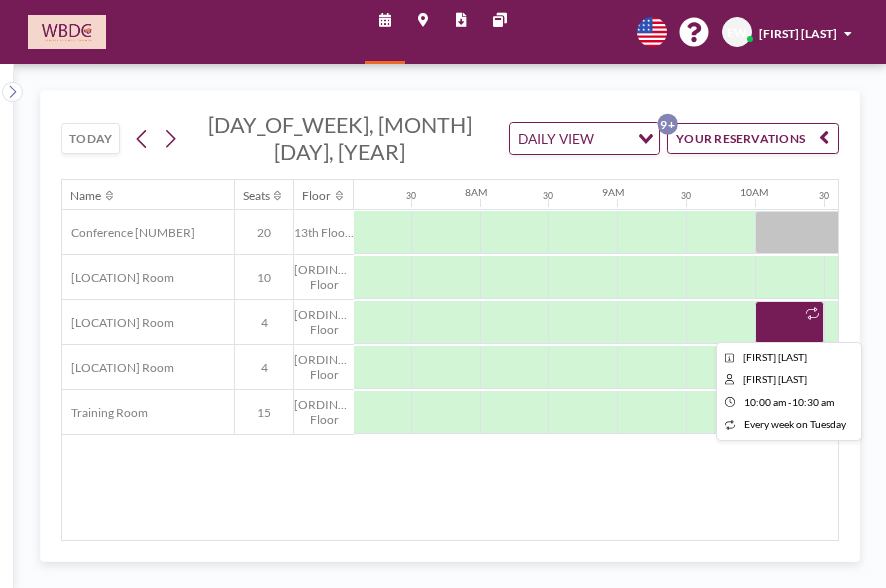 click at bounding box center (789, 322) 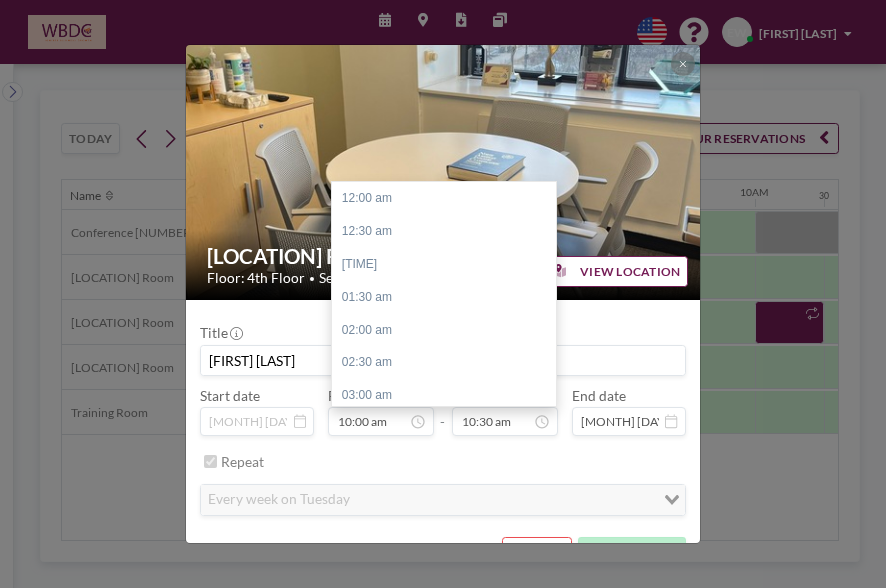 scroll, scrollTop: 690, scrollLeft: 0, axis: vertical 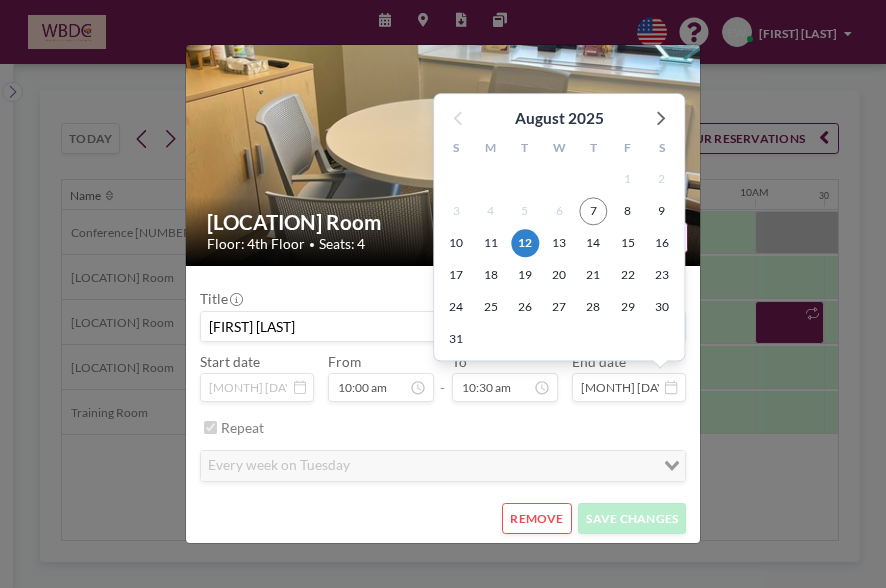 click on "Aug 12, 2025" at bounding box center (629, 387) 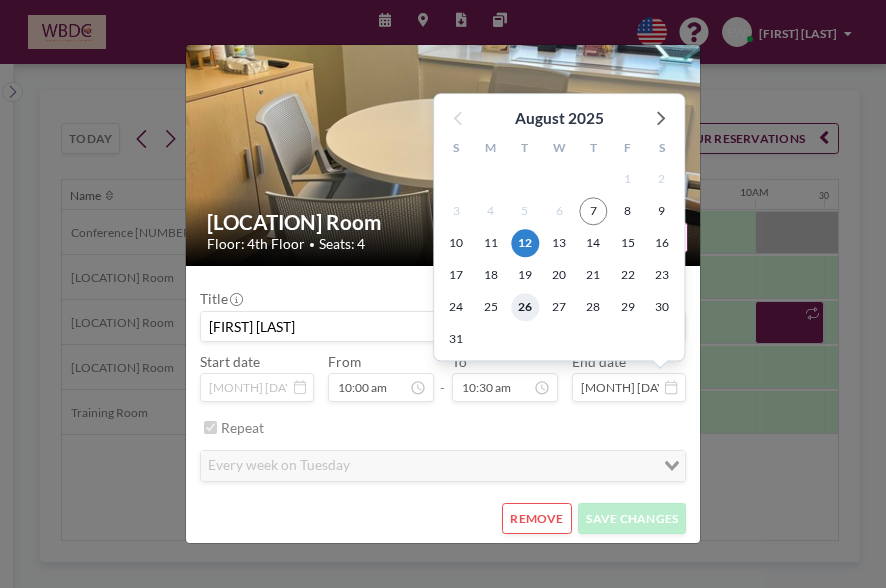 click on "26" at bounding box center [525, 308] 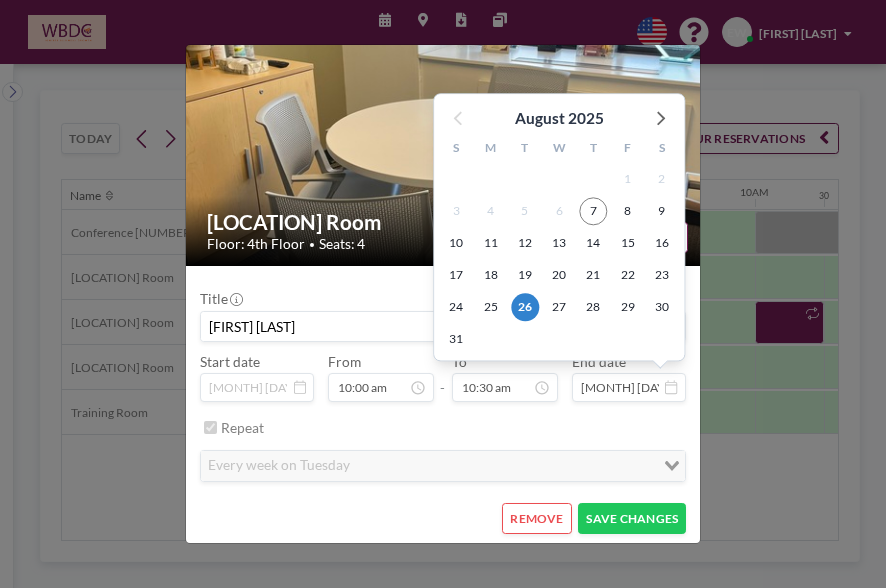 click on "Aug 26, 2025" at bounding box center (629, 387) 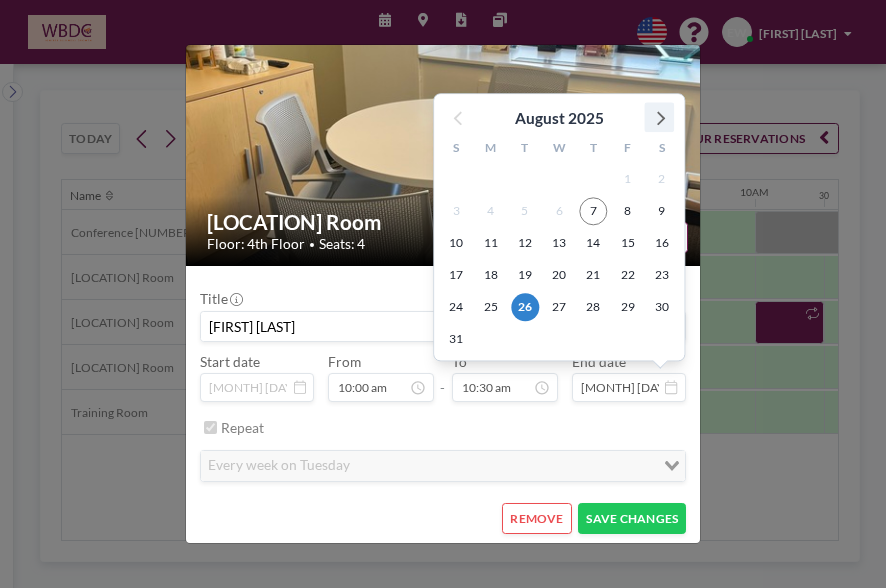 click 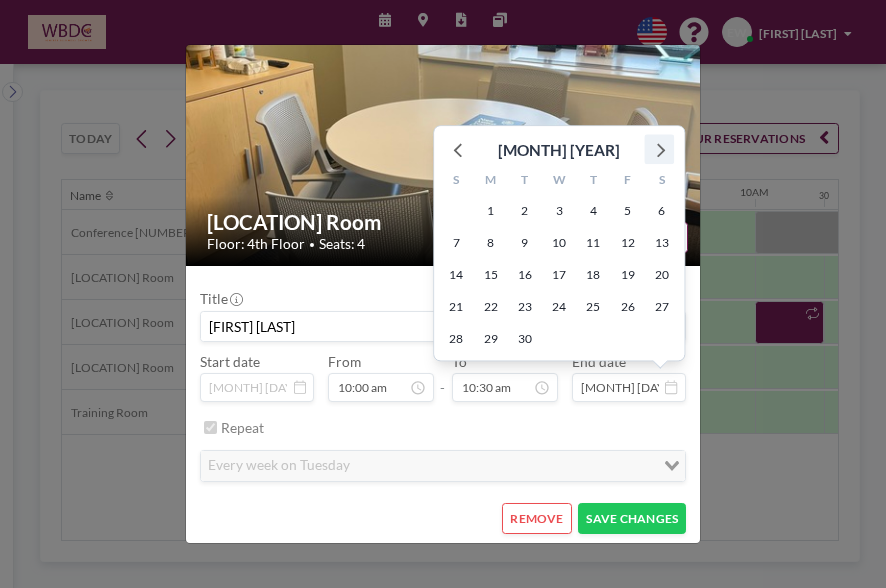 click 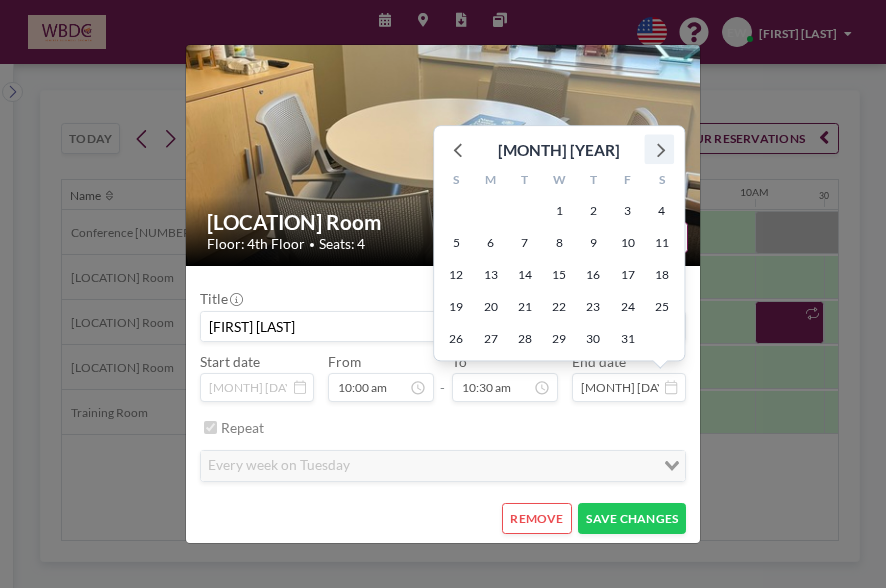 click 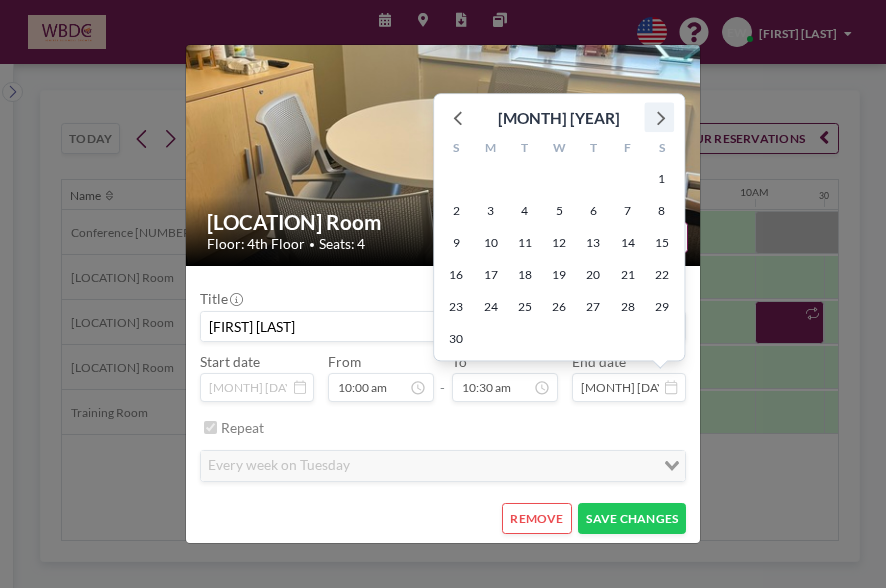 click 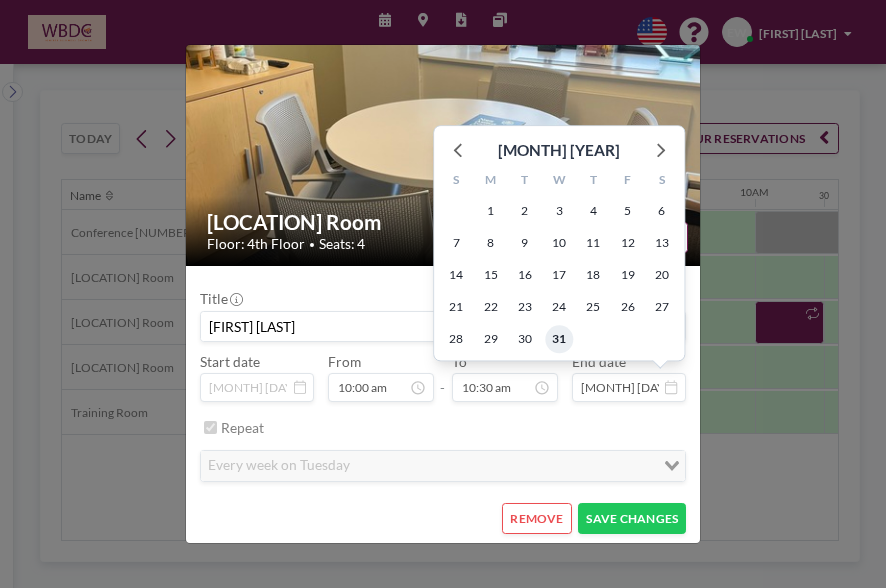 click on "31" at bounding box center [559, 340] 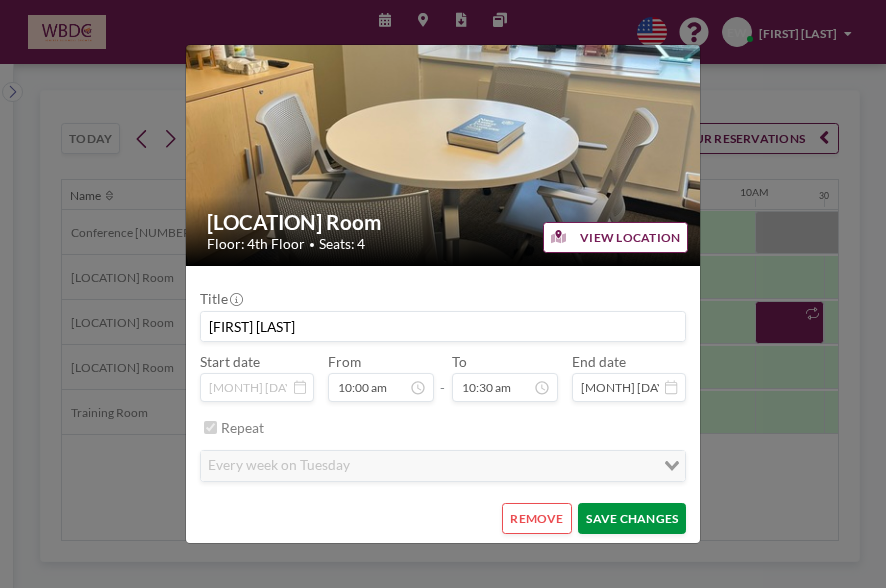 click on "SAVE CHANGES" at bounding box center [632, 518] 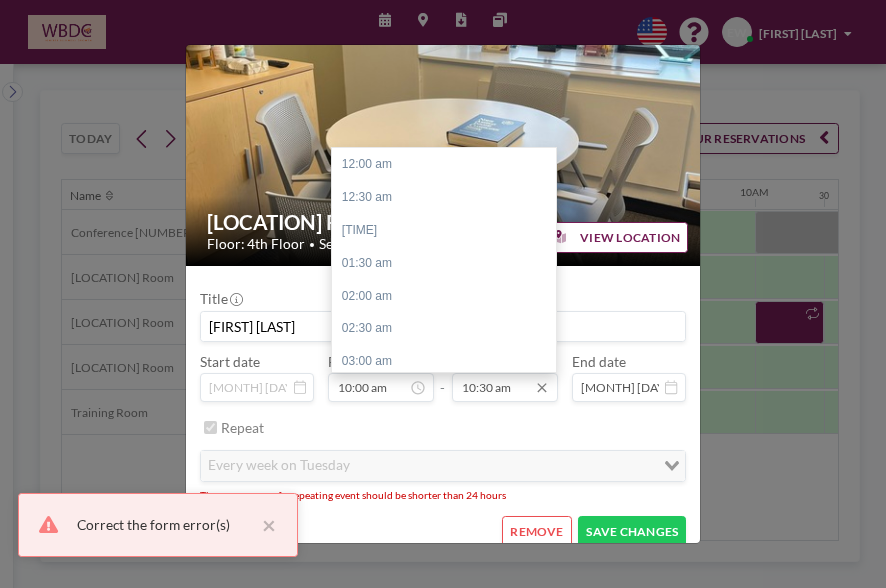 scroll, scrollTop: 690, scrollLeft: 0, axis: vertical 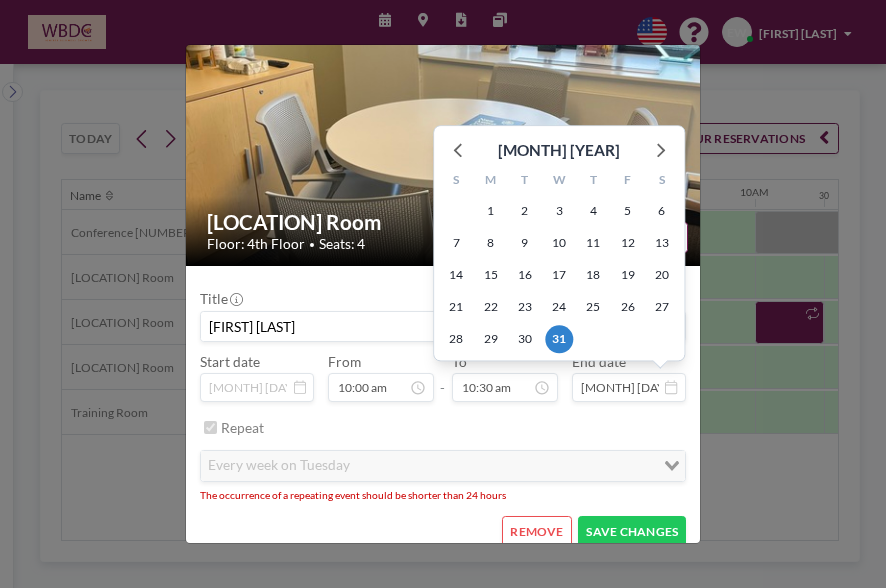 click on "[MONTH] [DAY], [YEAR]" at bounding box center (629, 387) 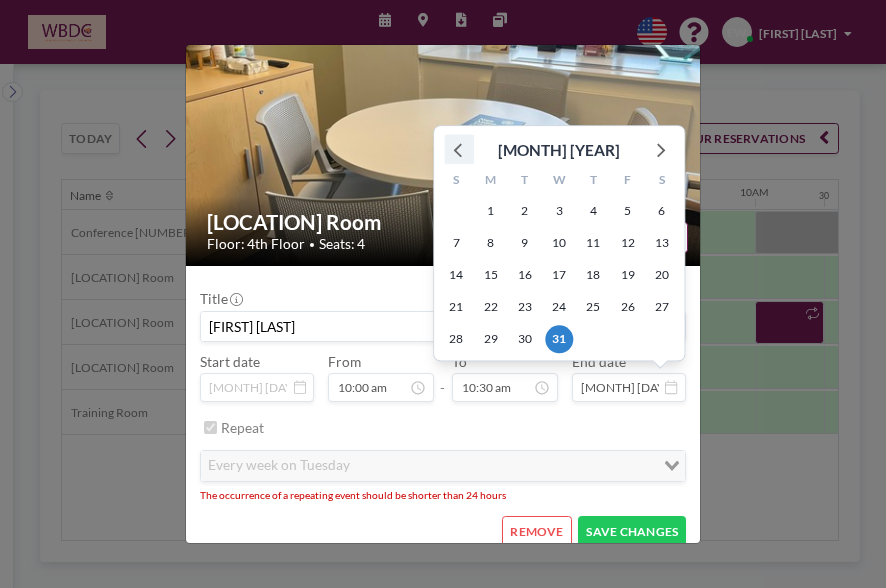 click 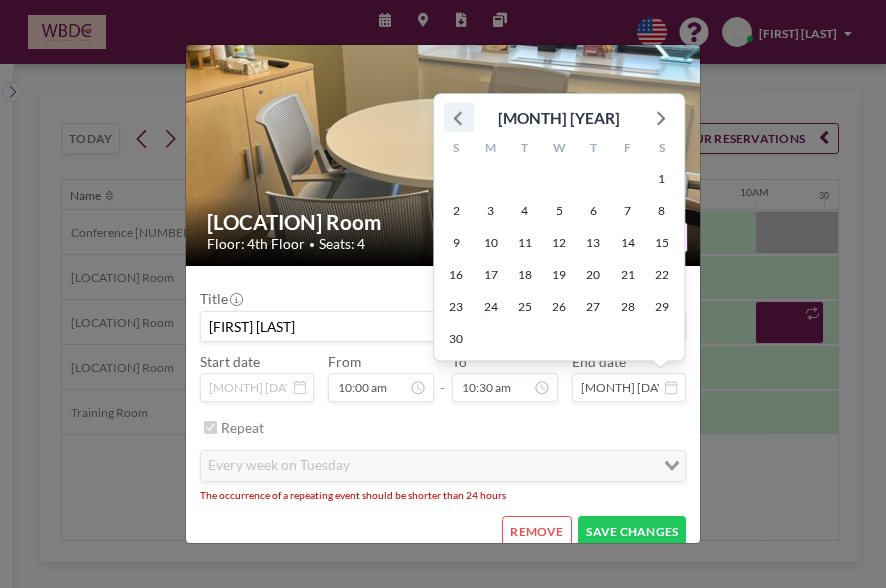 click on "S" at bounding box center [456, 151] 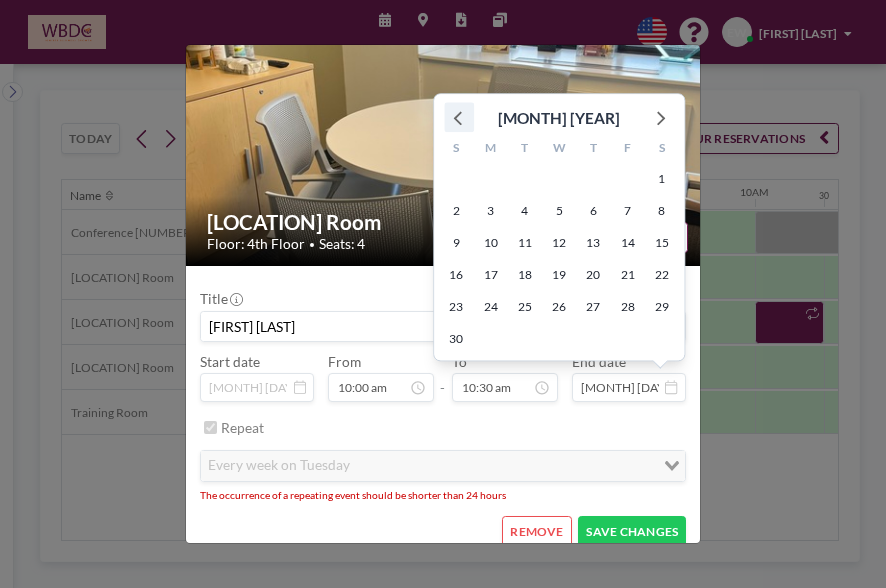 click 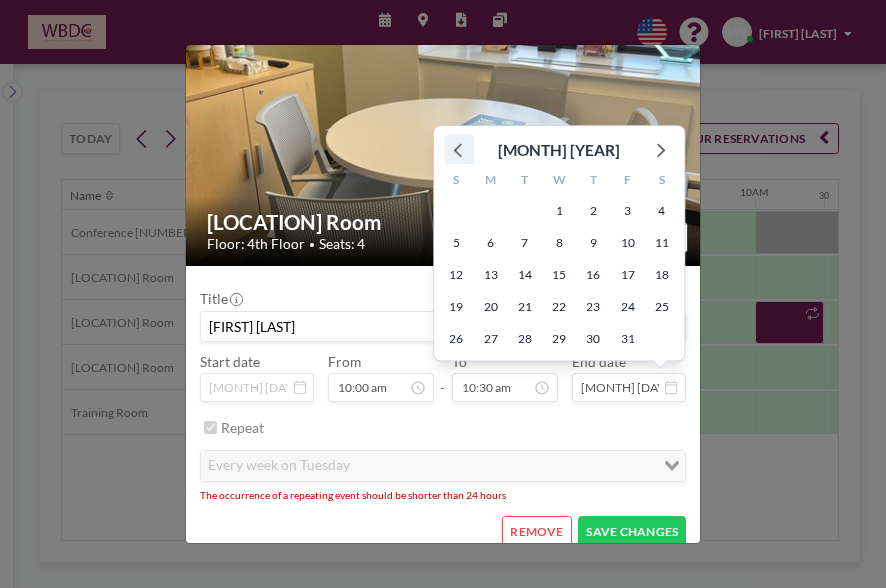 click at bounding box center [444, 139] 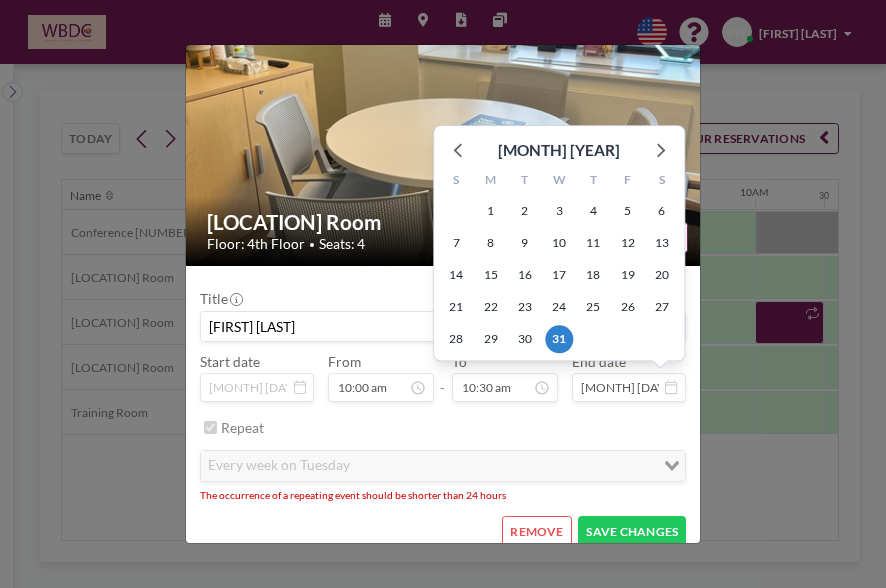 click on "[MONTH] [DAY], [YEAR]" at bounding box center [629, 387] 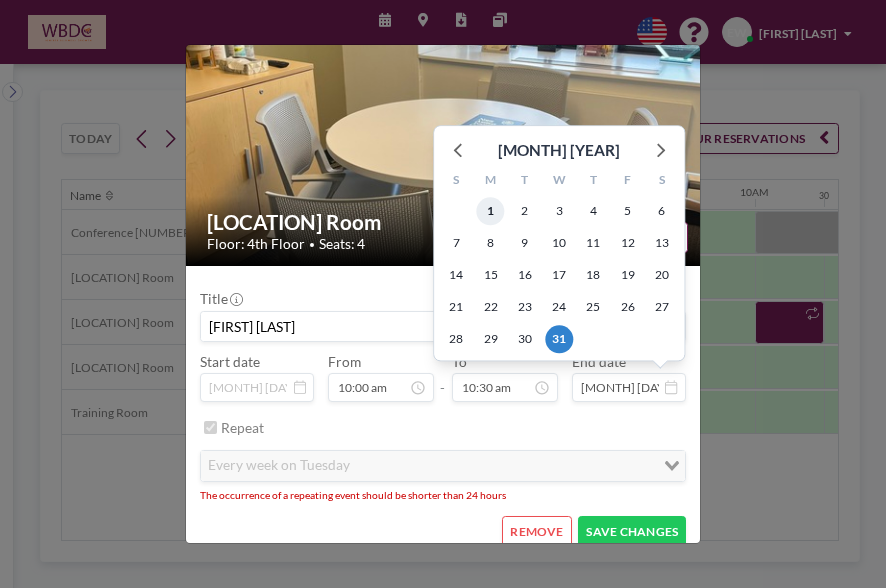 click on "1" at bounding box center [491, 212] 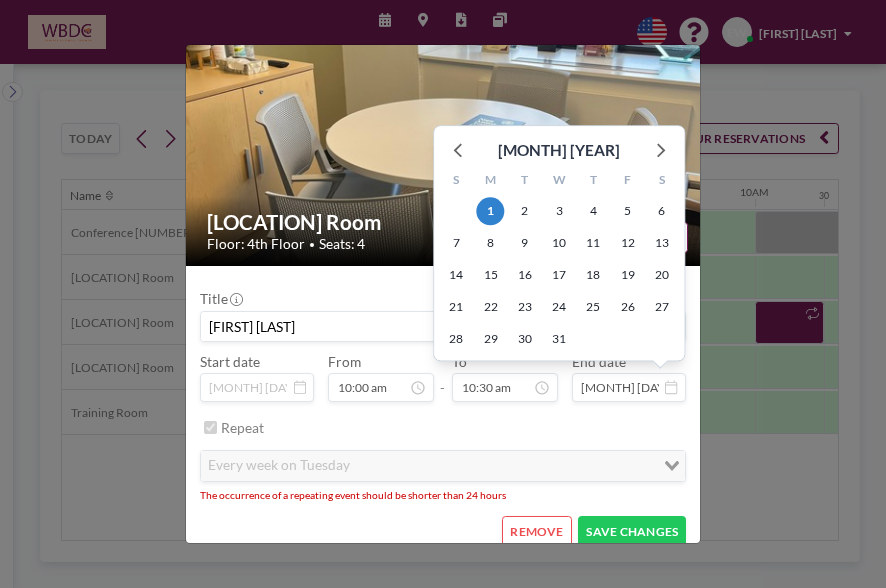 click on "Dec 1, 2025" at bounding box center (629, 387) 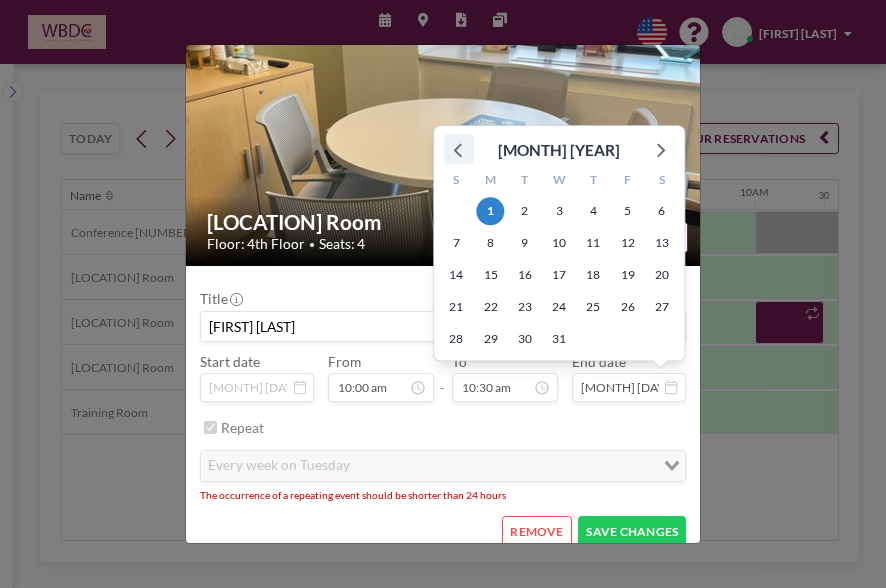 click 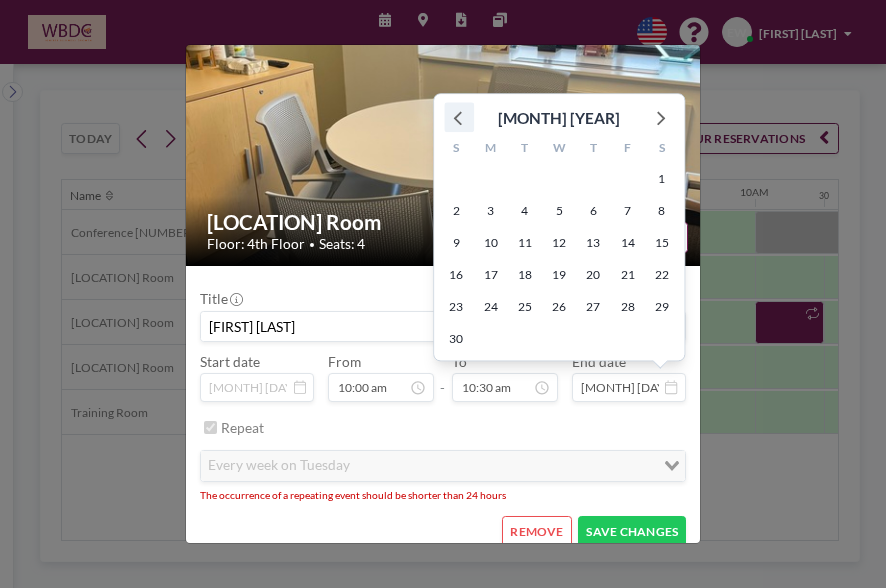 click 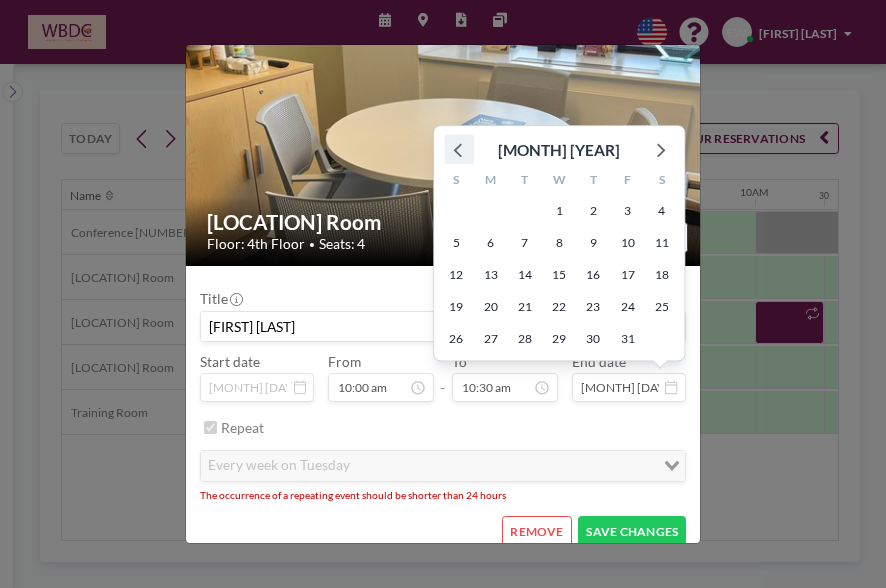 click 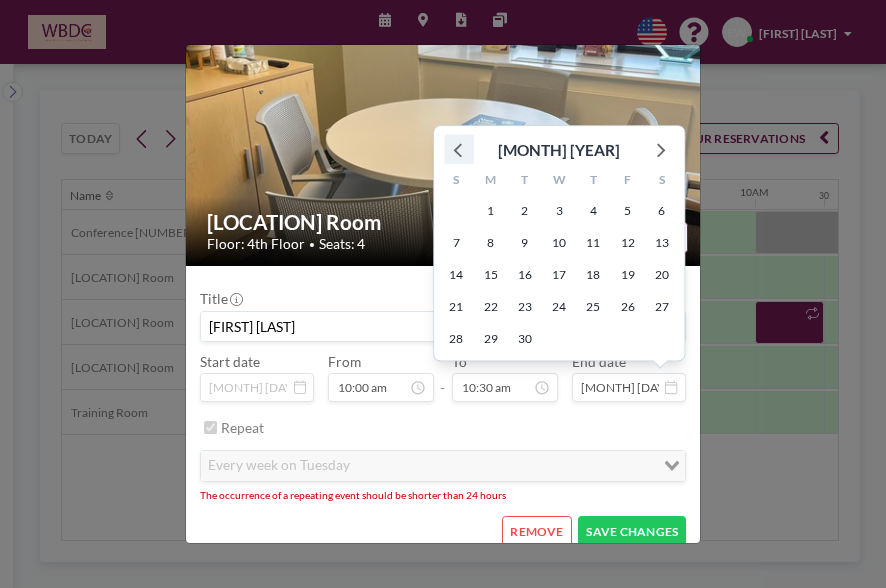 click 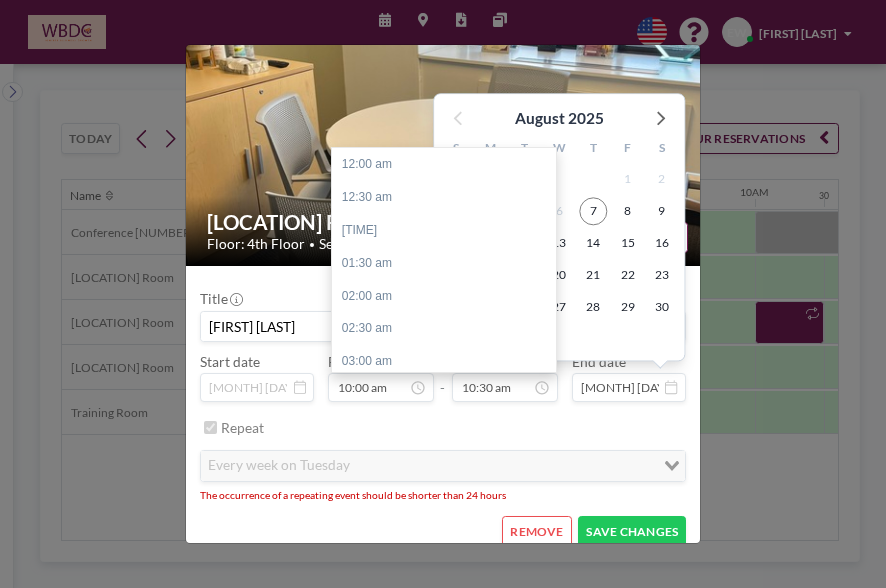 scroll, scrollTop: 690, scrollLeft: 0, axis: vertical 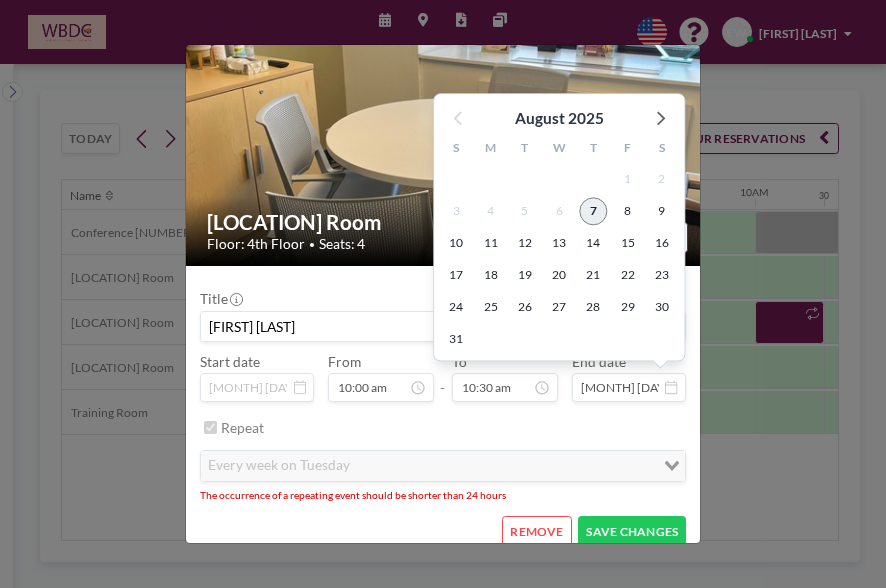 click on "7" at bounding box center [593, 212] 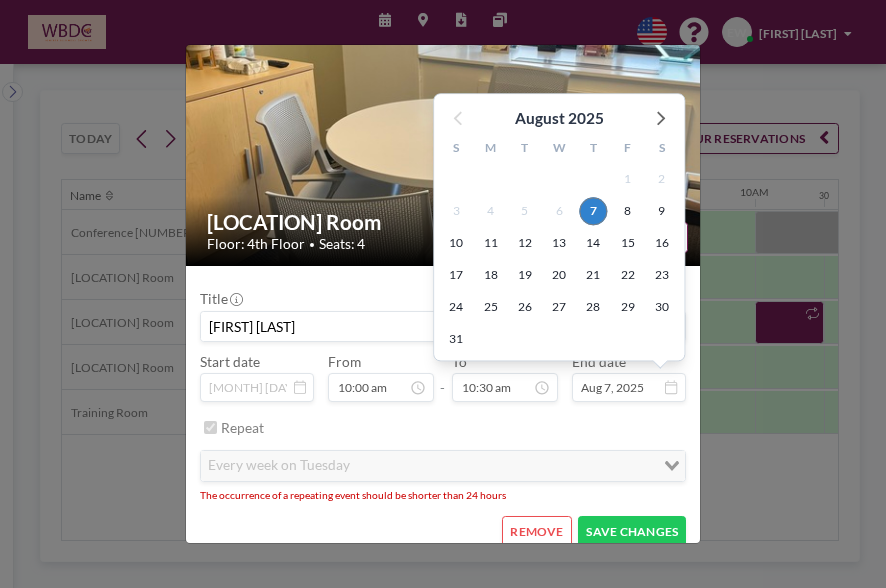 click on "Aug 7, 2025" at bounding box center (629, 387) 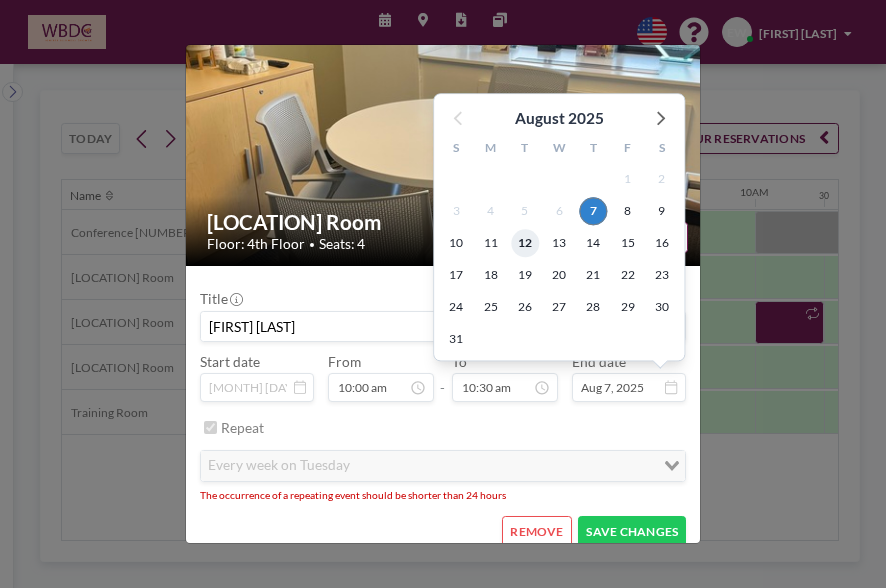 click on "12" at bounding box center [525, 244] 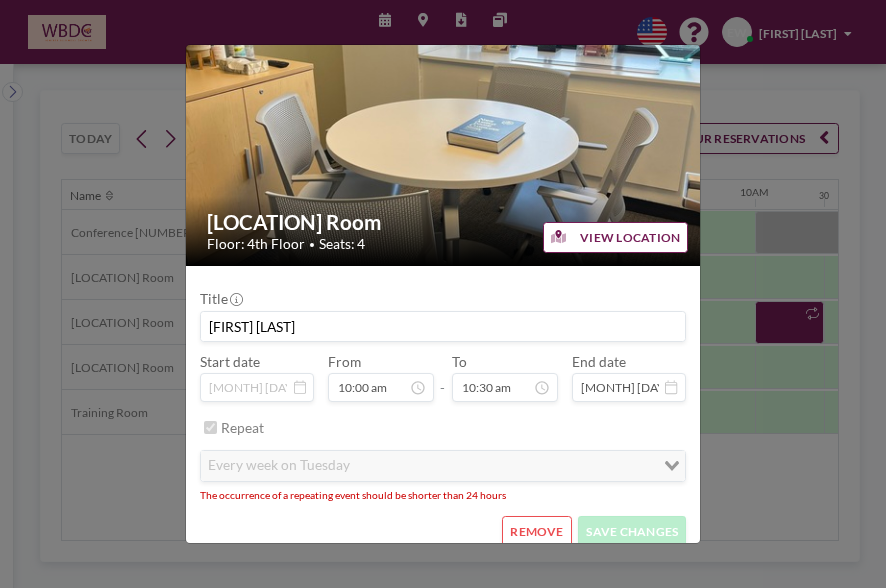 click on "REMOVE" at bounding box center [536, 531] 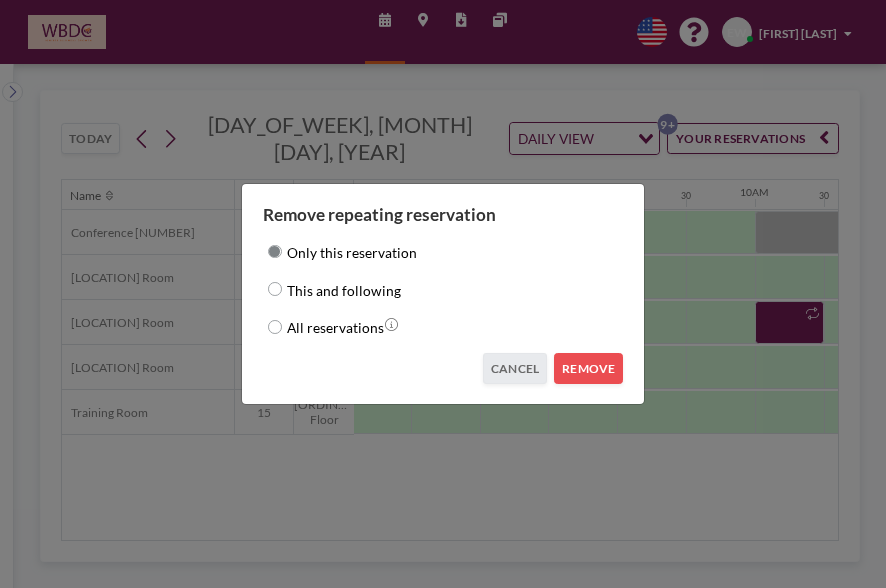 click on "This and following" at bounding box center (275, 289) 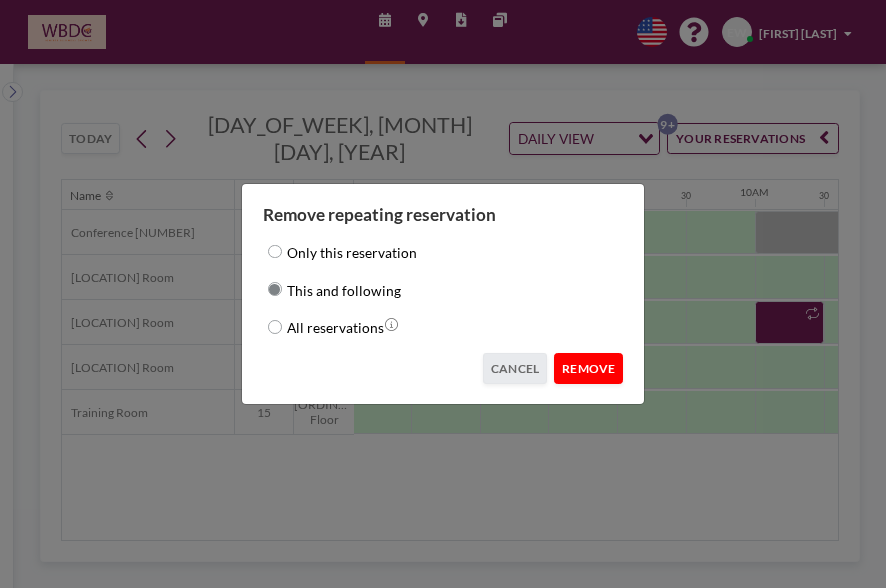 click on "REMOVE" at bounding box center [588, 368] 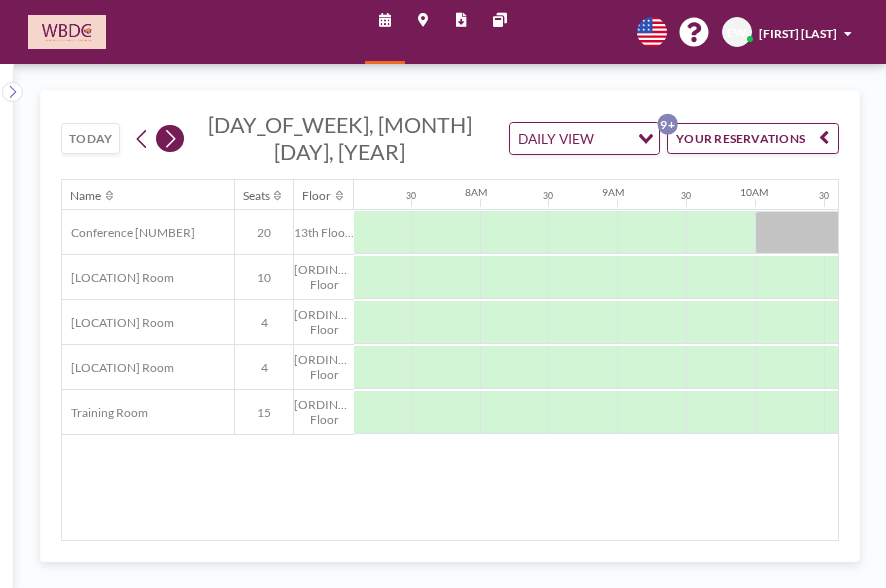 click at bounding box center [170, 139] 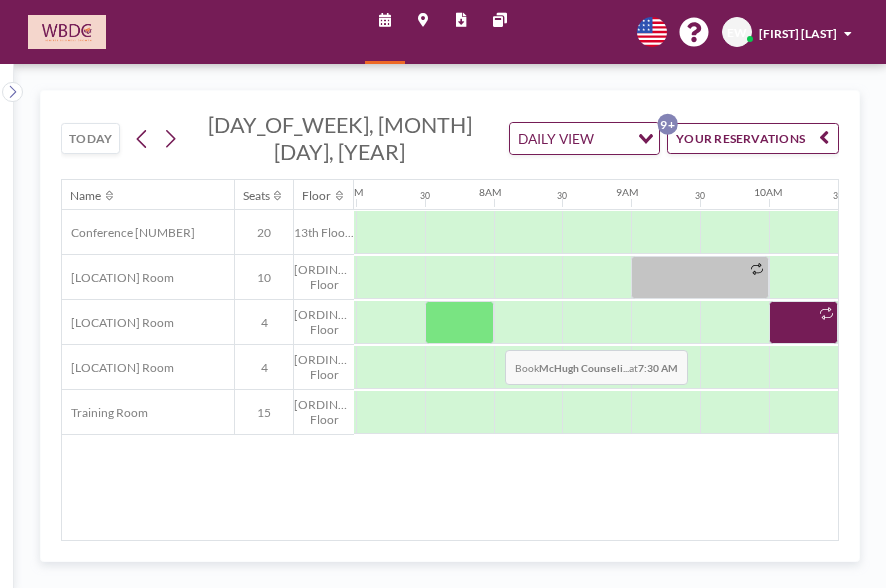 scroll, scrollTop: 0, scrollLeft: 975, axis: horizontal 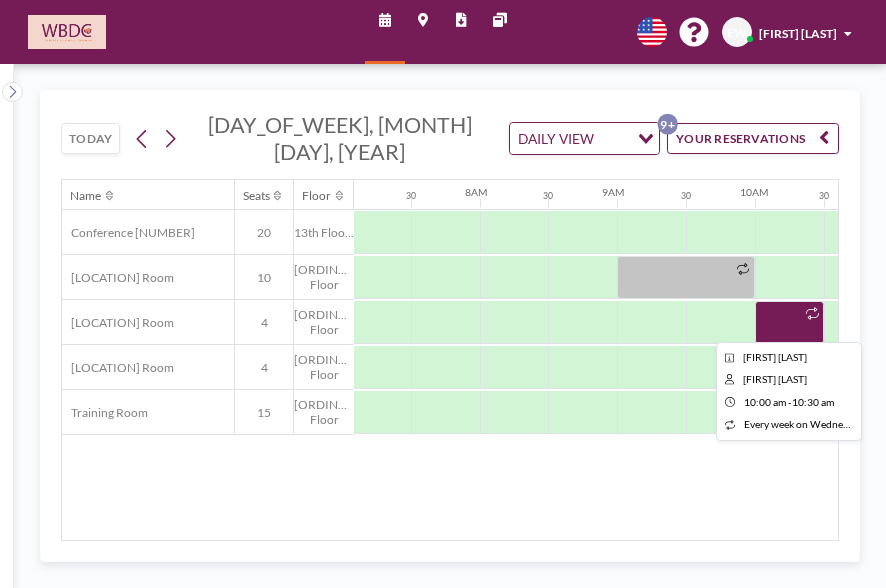 click at bounding box center (813, 313) 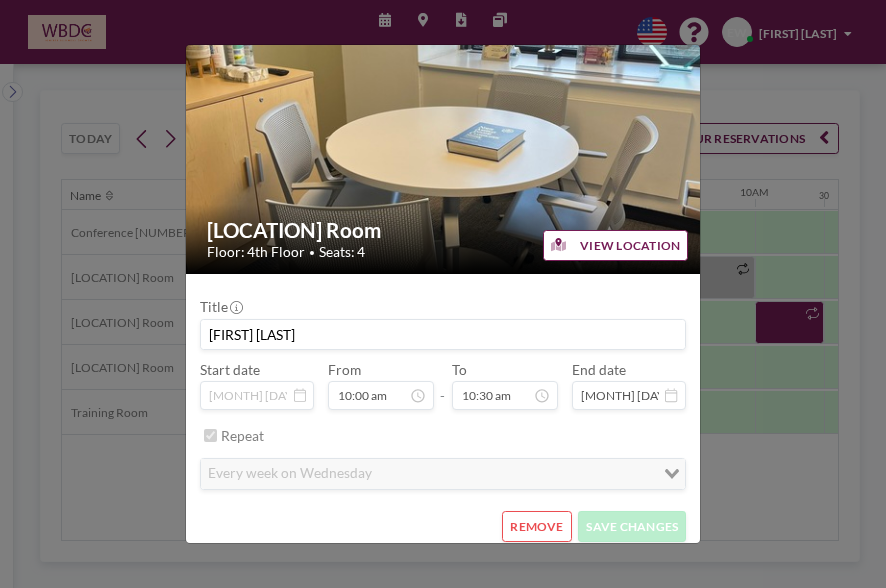 scroll, scrollTop: 34, scrollLeft: 0, axis: vertical 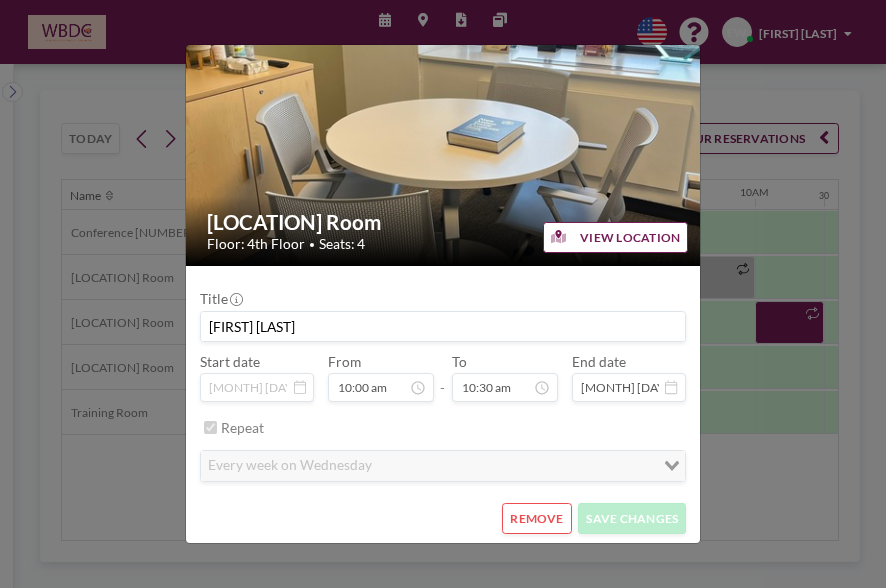 click on "McHugh Counseling Room   Floor: 4th Floor   •   Seats: 4   VIEW LOCATION   Title  Erin White  Start date  Aug 13, 2025  From  10:00 am      -   To  10:30 am      End date  Aug 13, 2025  Repeat
every week on Wednesday
Loading...               REMOVE   SAVE CHANGES" at bounding box center (443, 294) 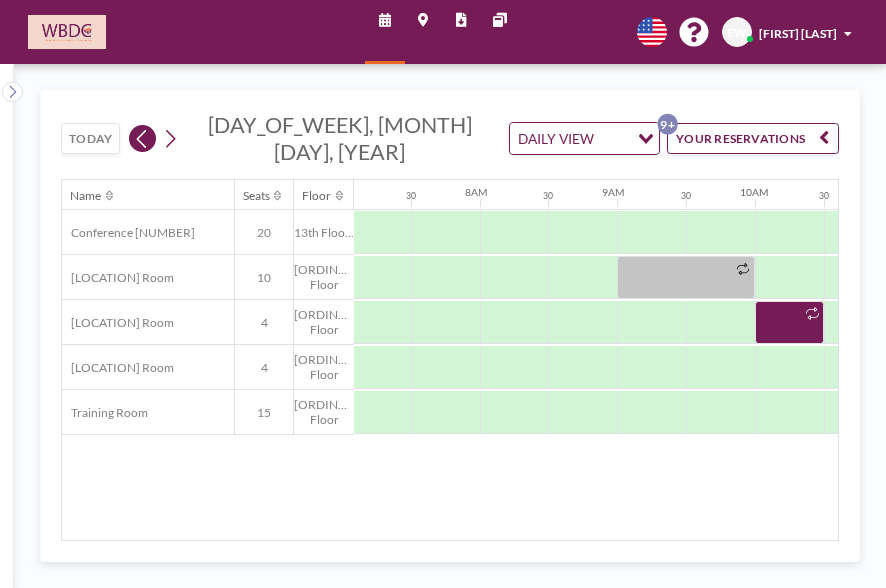 click 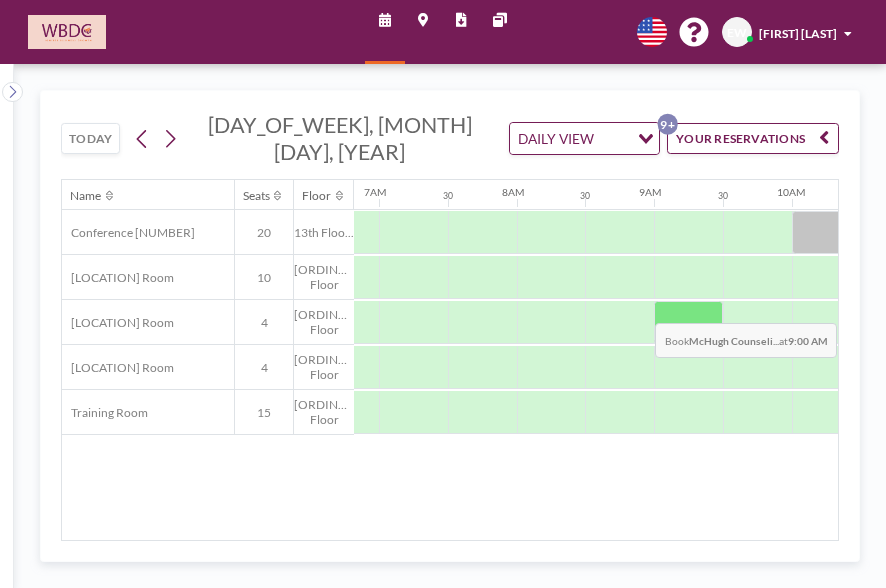 scroll, scrollTop: 0, scrollLeft: 975, axis: horizontal 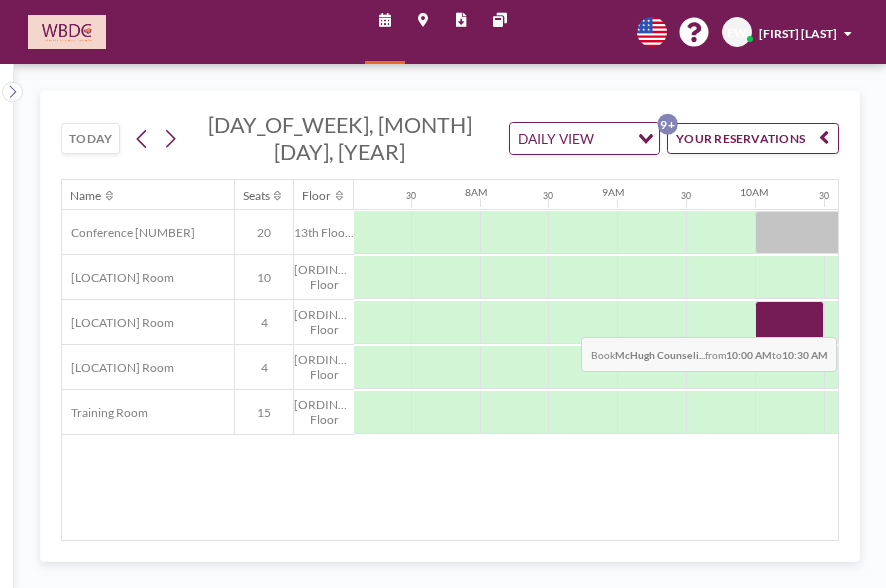 click at bounding box center [789, 322] 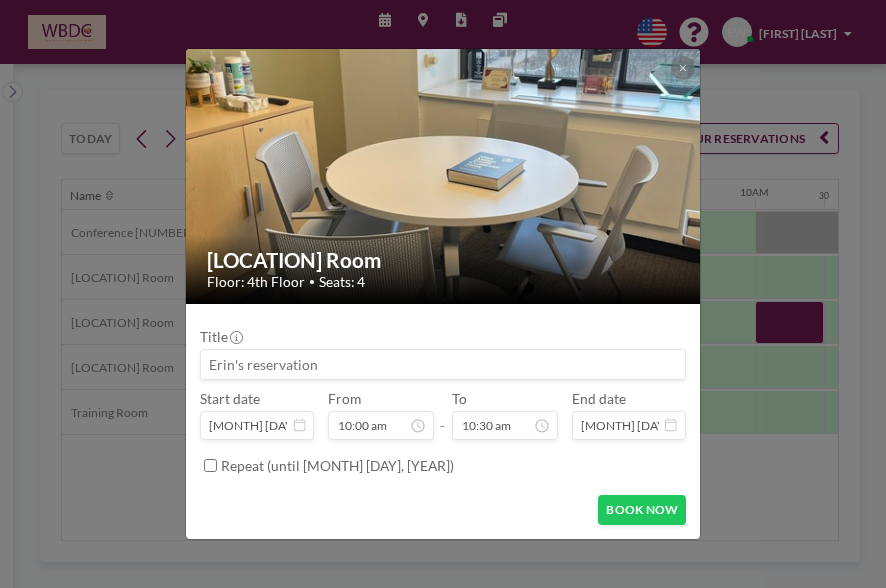 scroll, scrollTop: 690, scrollLeft: 0, axis: vertical 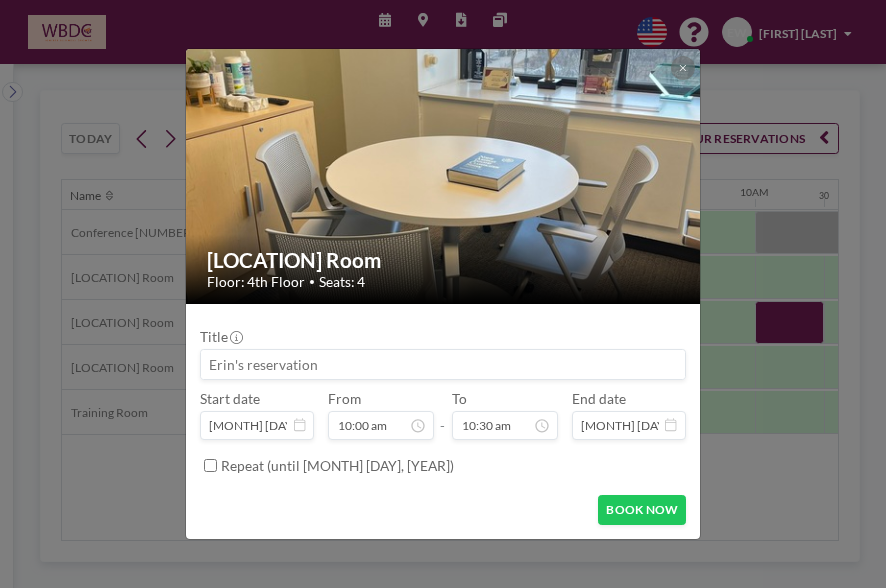 click on "Repeat (until [MONTH] [DAY], [YEAR])" at bounding box center (210, 465) 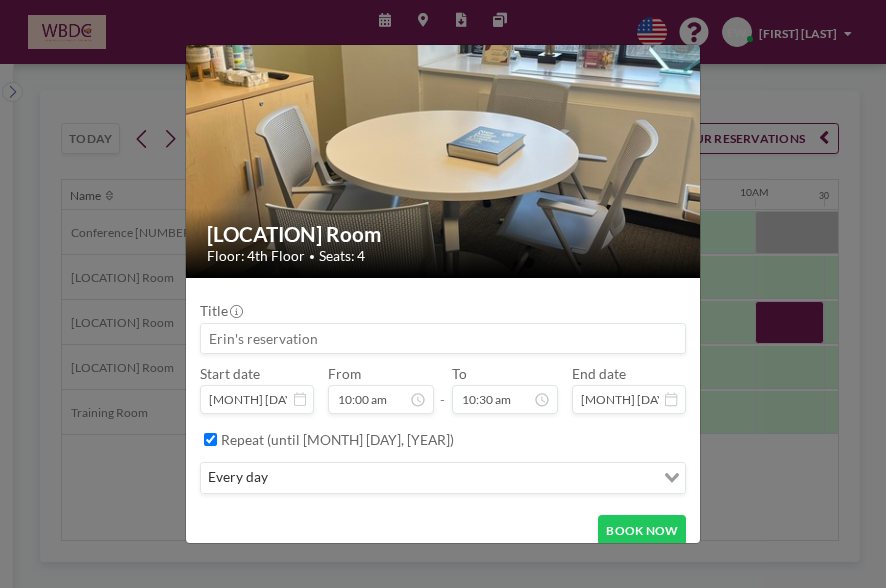 scroll, scrollTop: 34, scrollLeft: 0, axis: vertical 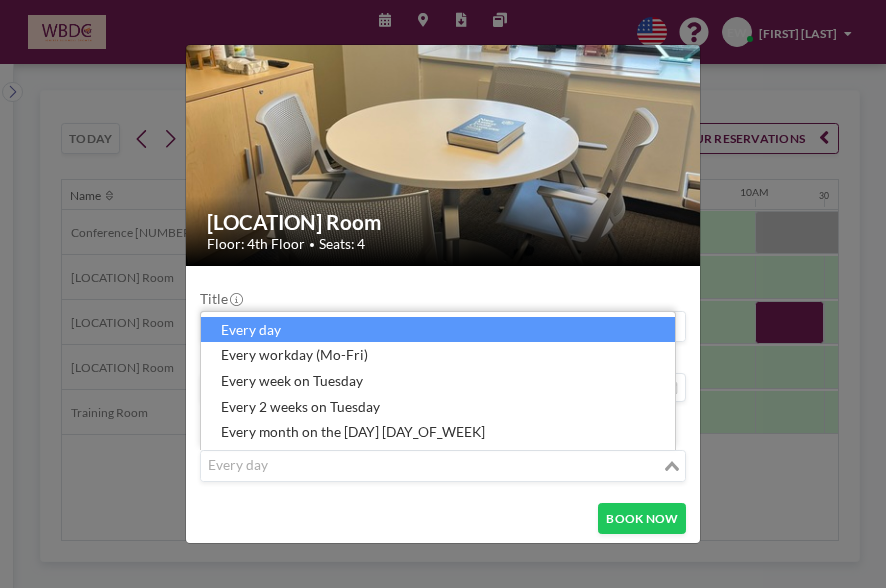 click at bounding box center (431, 466) 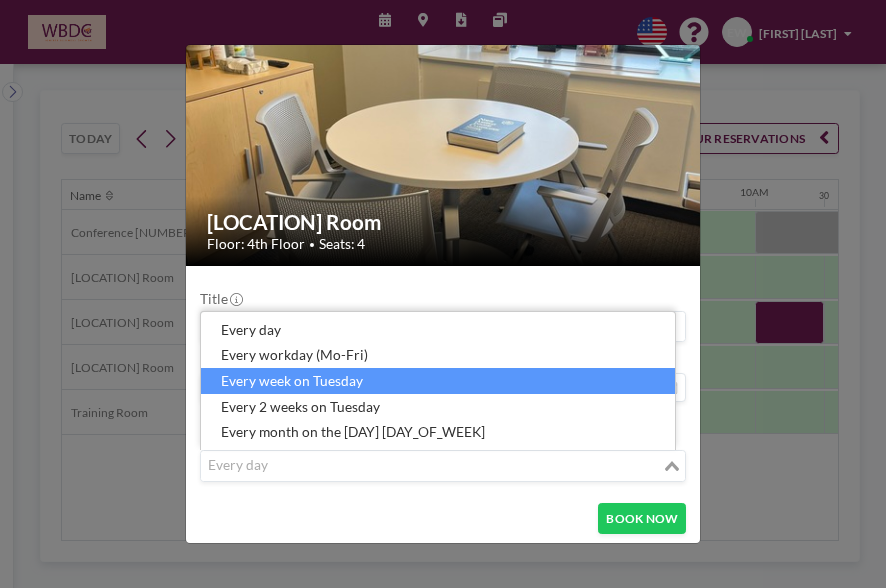 click on "every week on [DAY_OF_WEEK]" at bounding box center (438, 381) 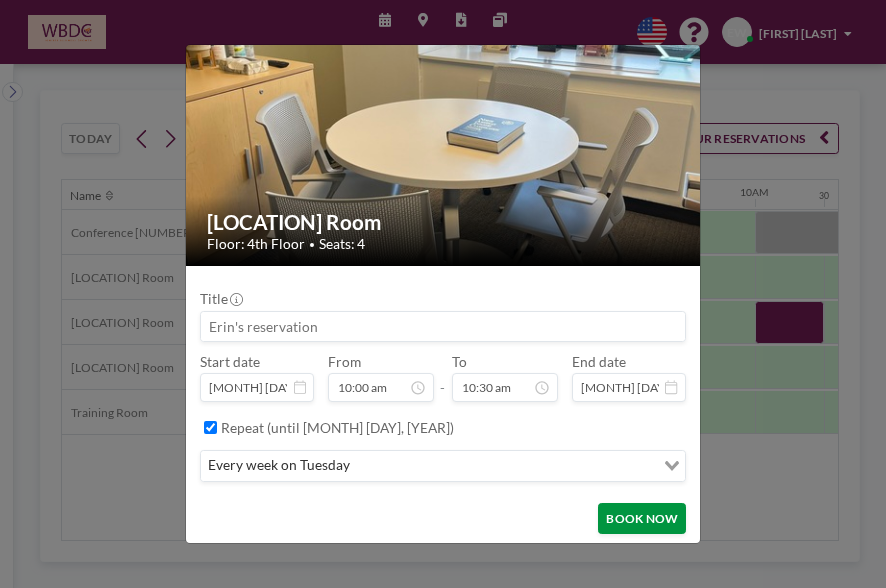 click on "BOOK NOW" at bounding box center [642, 518] 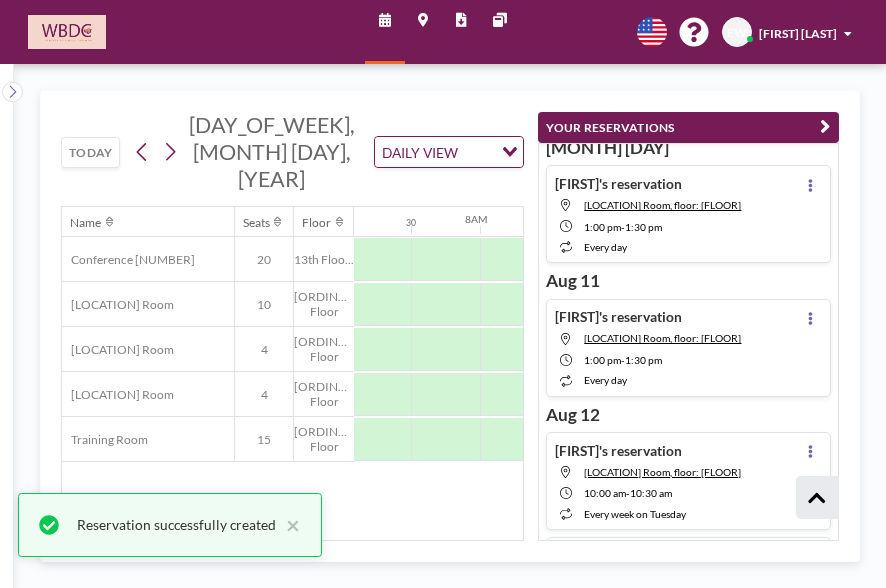 scroll, scrollTop: 676, scrollLeft: 0, axis: vertical 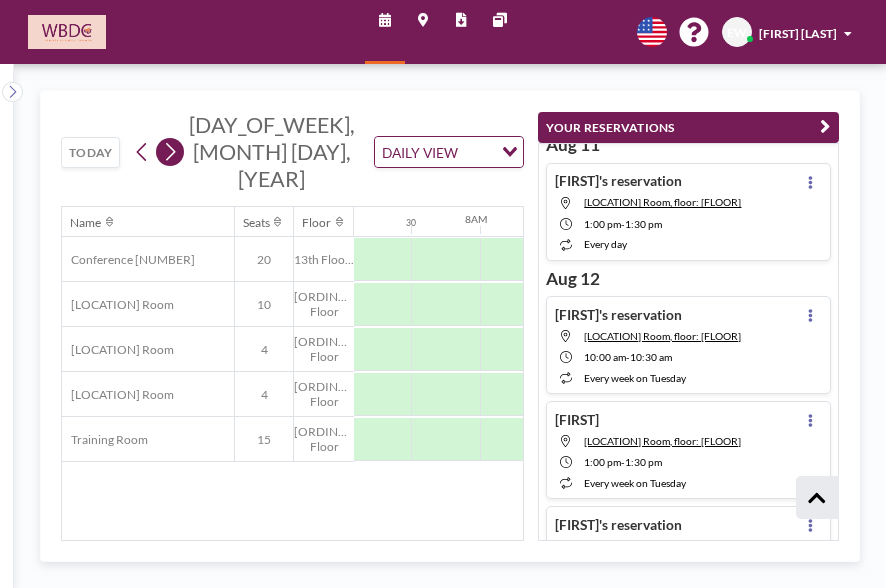 click 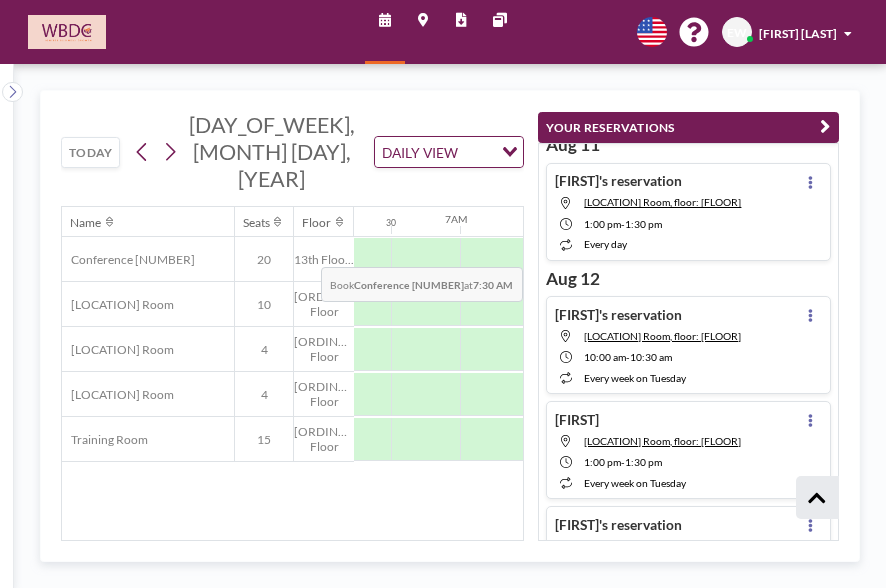 scroll, scrollTop: 0, scrollLeft: 975, axis: horizontal 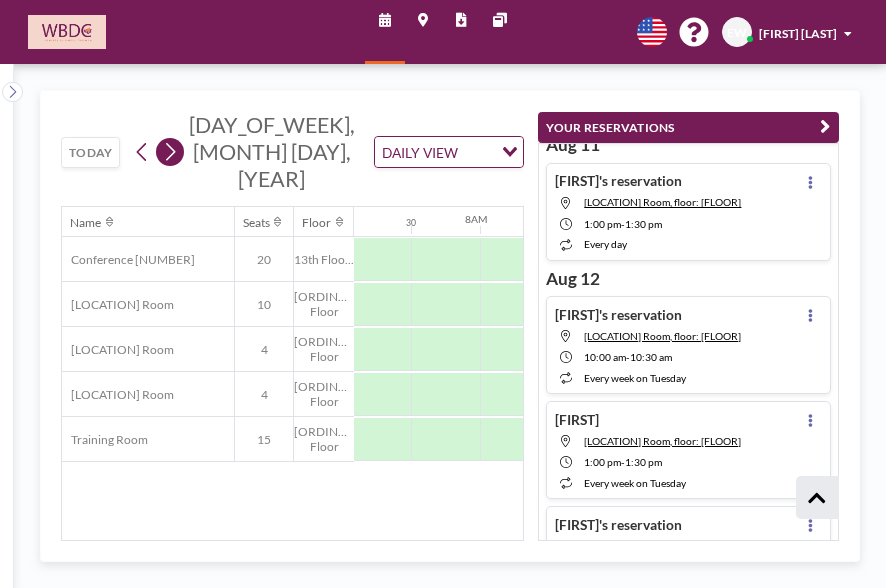 click 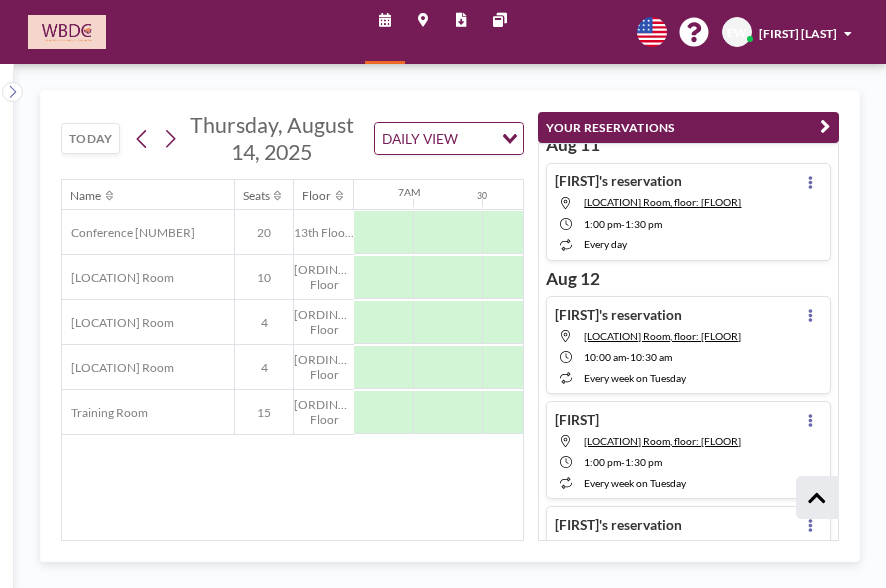 scroll, scrollTop: 0, scrollLeft: 975, axis: horizontal 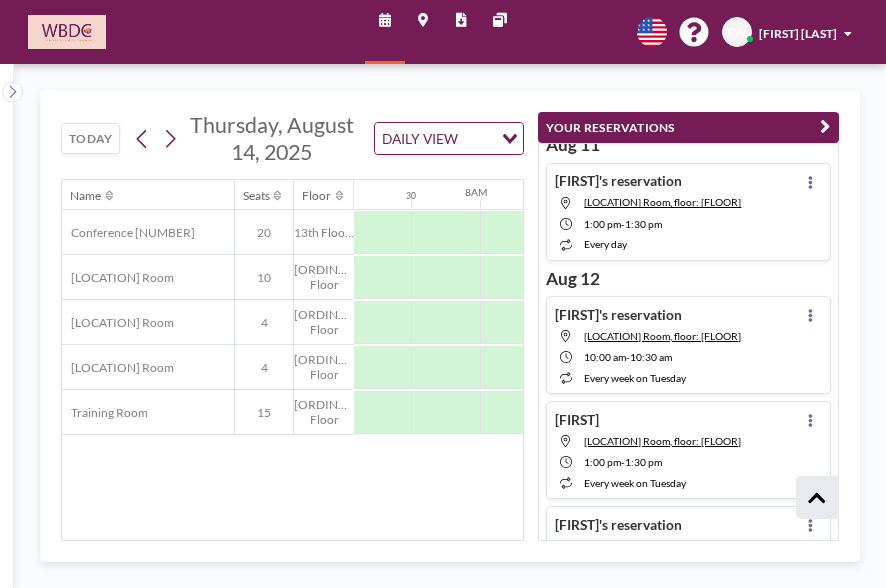click on "TODAY  Thursday, August 14, 2025
DAILY VIEW
Loading...     Name Seats Floor  12AM   30   1AM   30   2AM   30   3AM   30   4AM   30   5AM   30   6AM   30   7AM   30   8AM   30   9AM   30   10AM   30   11AM   30   12PM   30   1PM   30   2PM   30   3PM   30   4PM   30   5PM   30   6PM   30   7PM   30   8PM   30   9PM   30   10PM   30   11PM   30  Conference 1308  20   13th Floo...  Marx Conference Room  10   4th Floor  McHugh Counseling Room  4   4th Floor  Serlin Counseling Room  4   4th Floor  Training Room  15   4th Floor   YOUR RESERVATIONS  Ongoing  Erin's reservation   McHugh Counseling Room, floor: 4th Floor  3:06 PM  -  3:30 PM every day Today  Erin   McHugh Counseling Room, floor: 4th Floor  4:00 PM  -  4:30 PM every week on Thursday Tomorrow  Erin's reservation   McHugh Counseling Room, floor: 4th Floor  1:00 PM  -  1:30 PM every day Aug 9  Erin's reservation   McHugh Counseling Room, floor: 4th Floor  1:00 PM  -  1:30 PM every day Aug 10  Erin's reservation  1:00 PM" at bounding box center (450, 326) 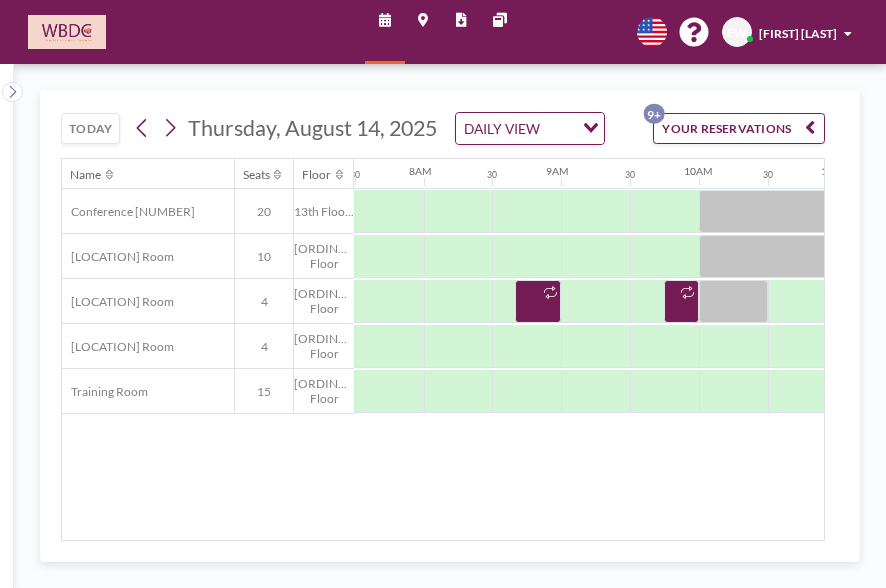 scroll, scrollTop: 0, scrollLeft: 1469, axis: horizontal 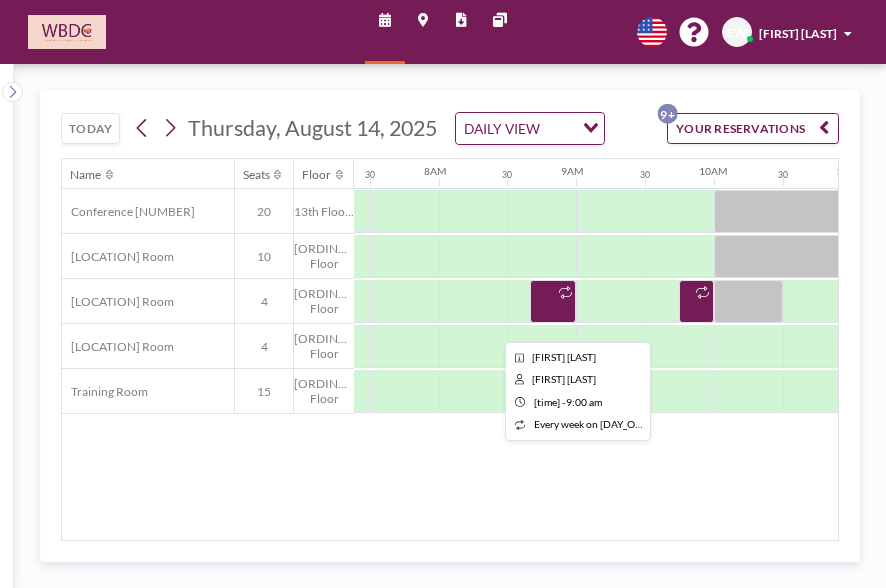 click at bounding box center [553, 301] 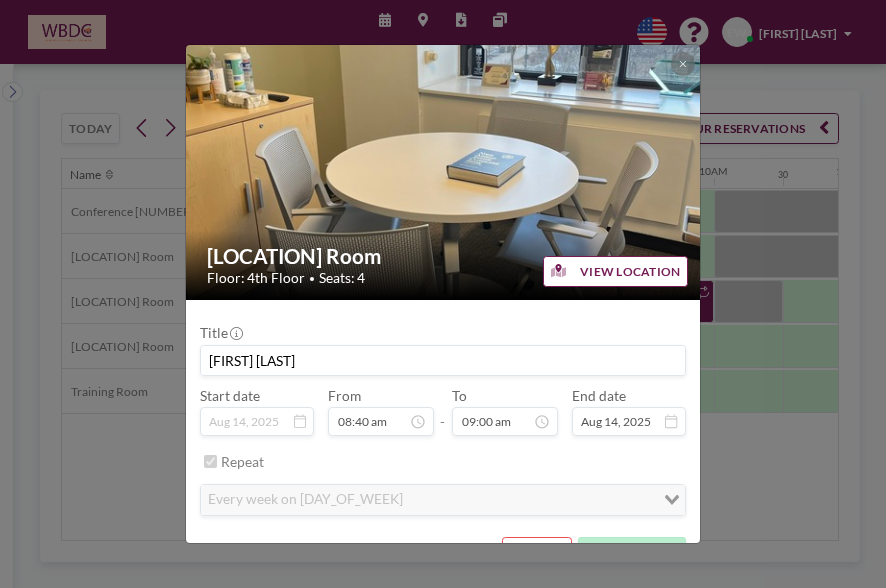 scroll, scrollTop: 34, scrollLeft: 0, axis: vertical 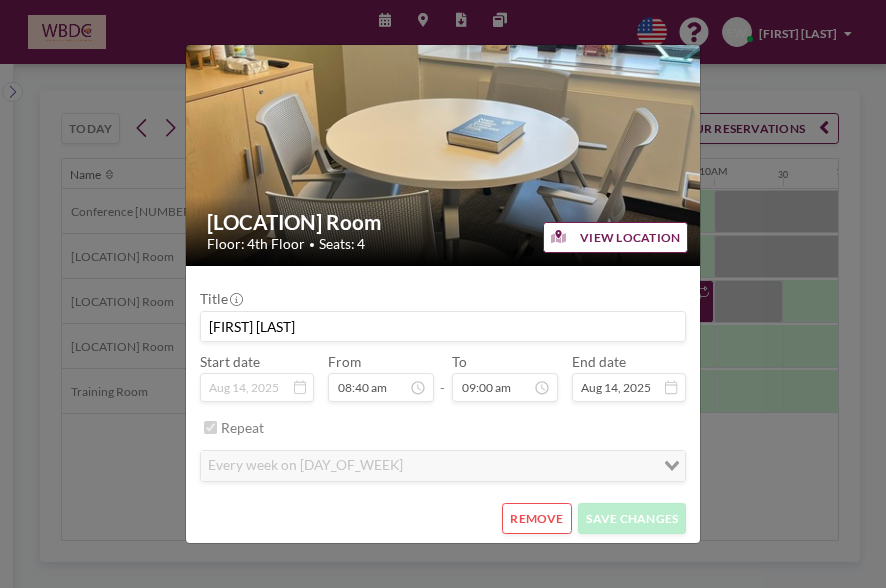 click on "REMOVE" at bounding box center (536, 518) 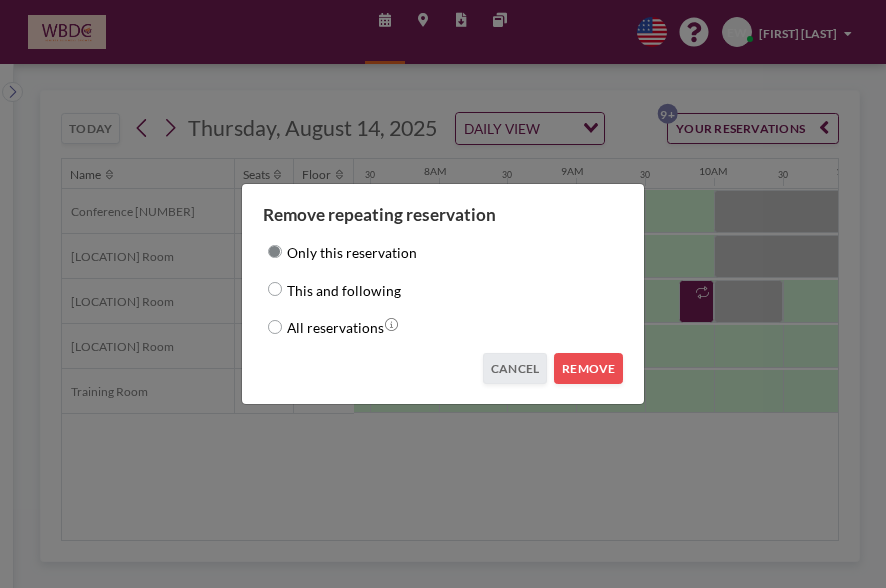 click on "This and following" at bounding box center [275, 289] 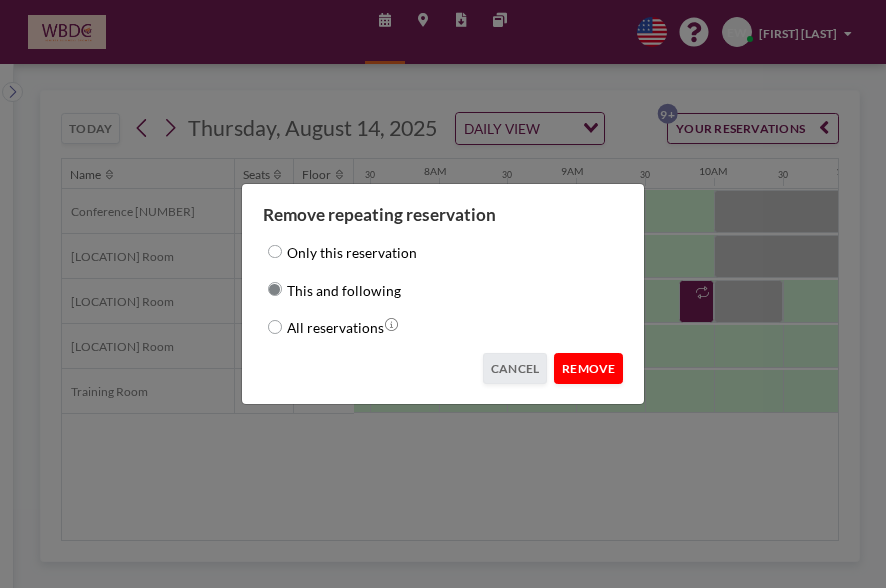 click on "REMOVE" at bounding box center [588, 368] 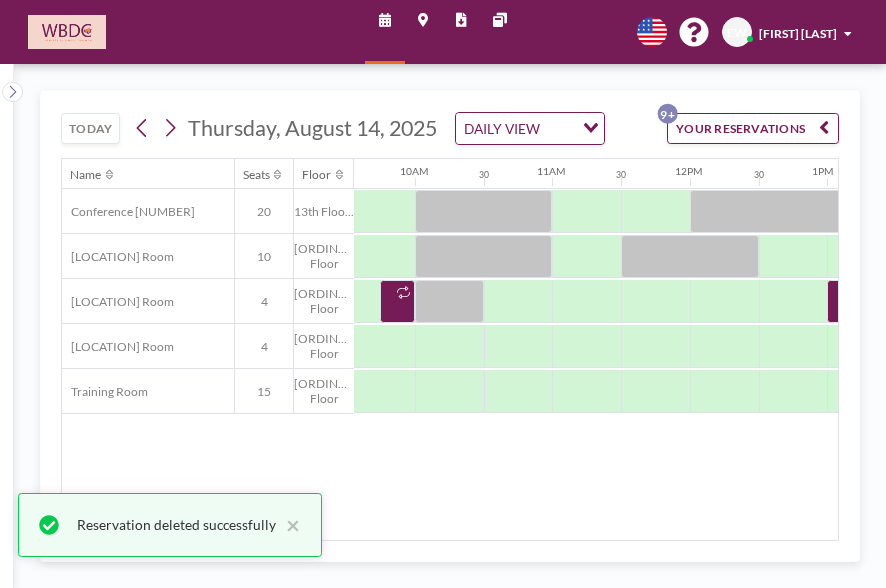 scroll, scrollTop: 0, scrollLeft: 1318, axis: horizontal 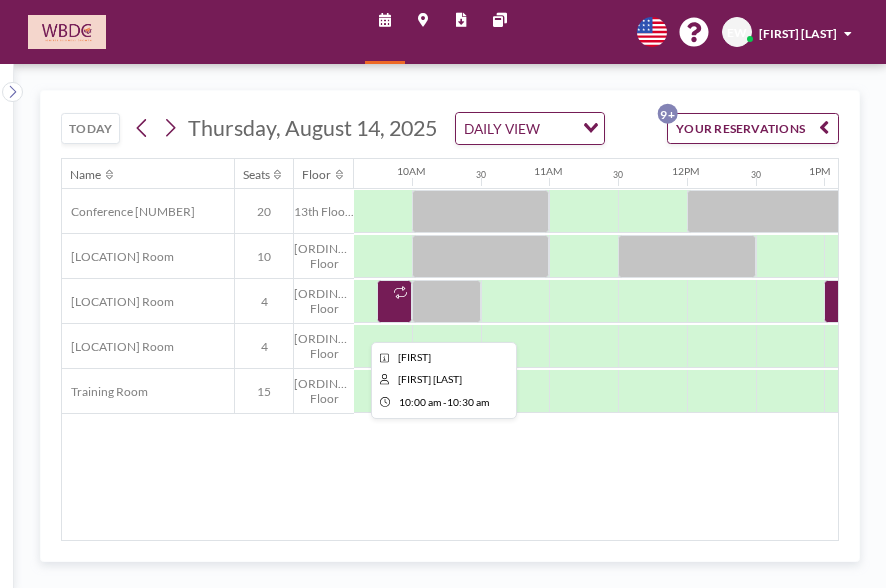 click at bounding box center [446, 301] 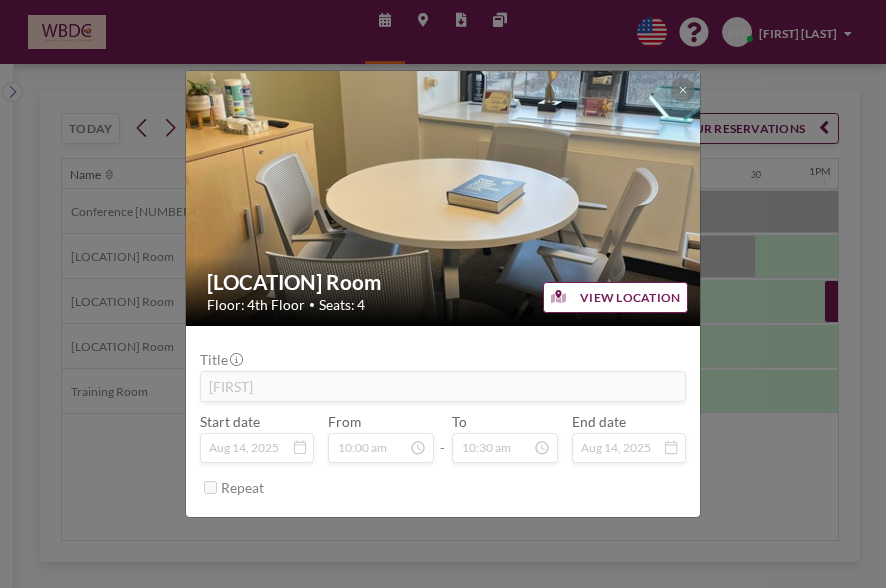 click on "McHugh Counseling Room   Floor: 4th Floor   •   Seats: 4   VIEW LOCATION   Title  Erin  Start date  Aug 14, 2025  From  10:00 am      -   To  10:30 am      End date  Aug 14, 2025  Repeat" at bounding box center (443, 294) 